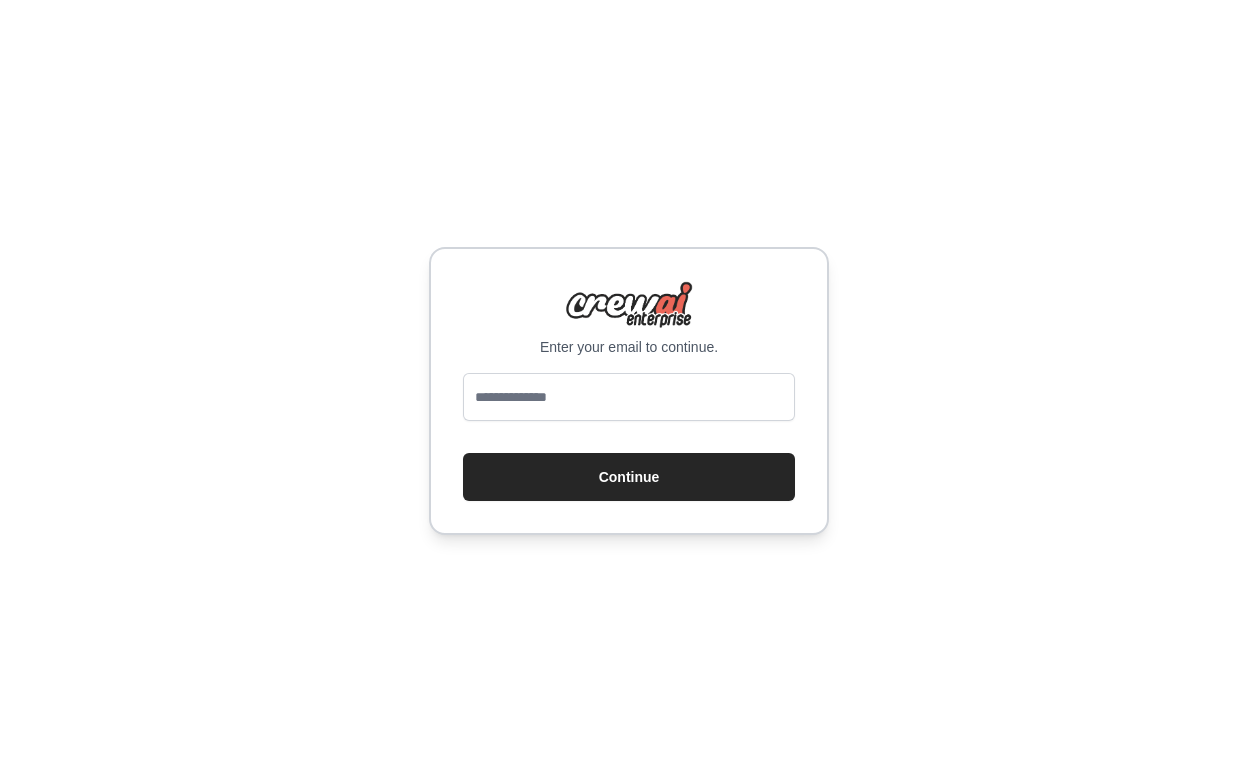 scroll, scrollTop: 0, scrollLeft: 0, axis: both 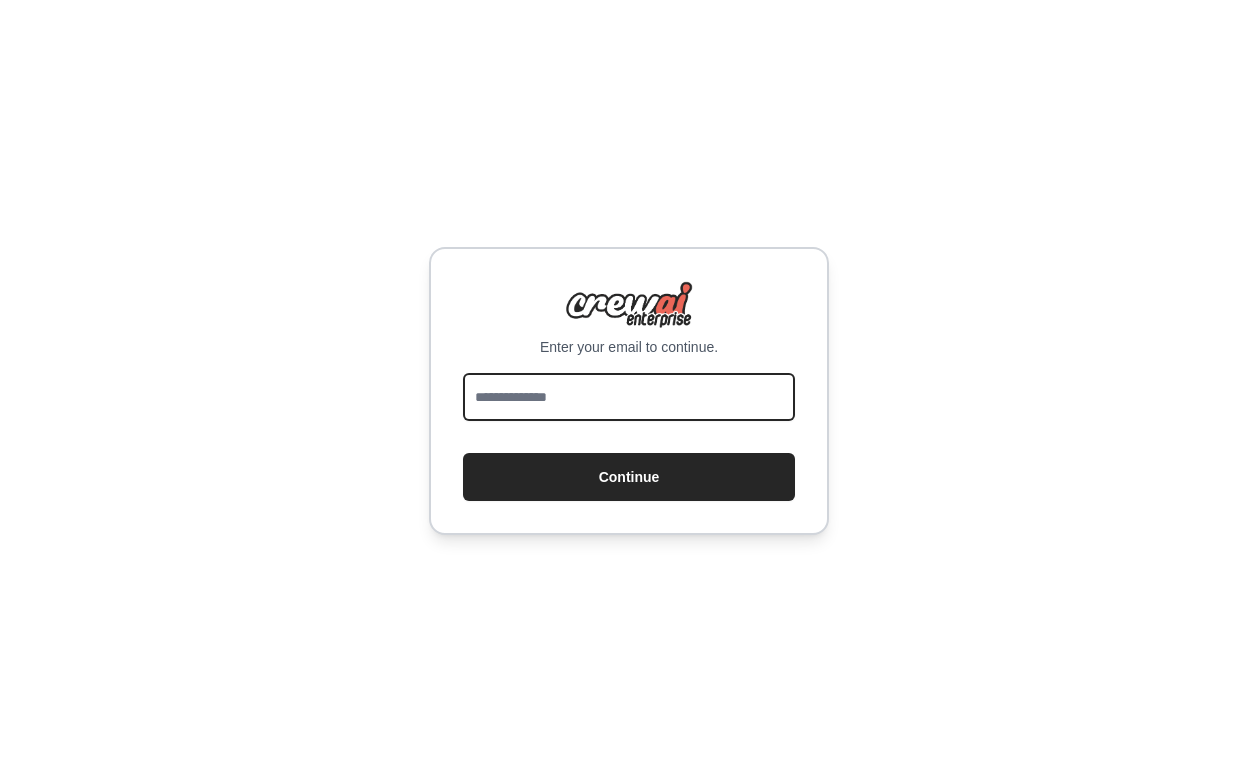 click at bounding box center (629, 397) 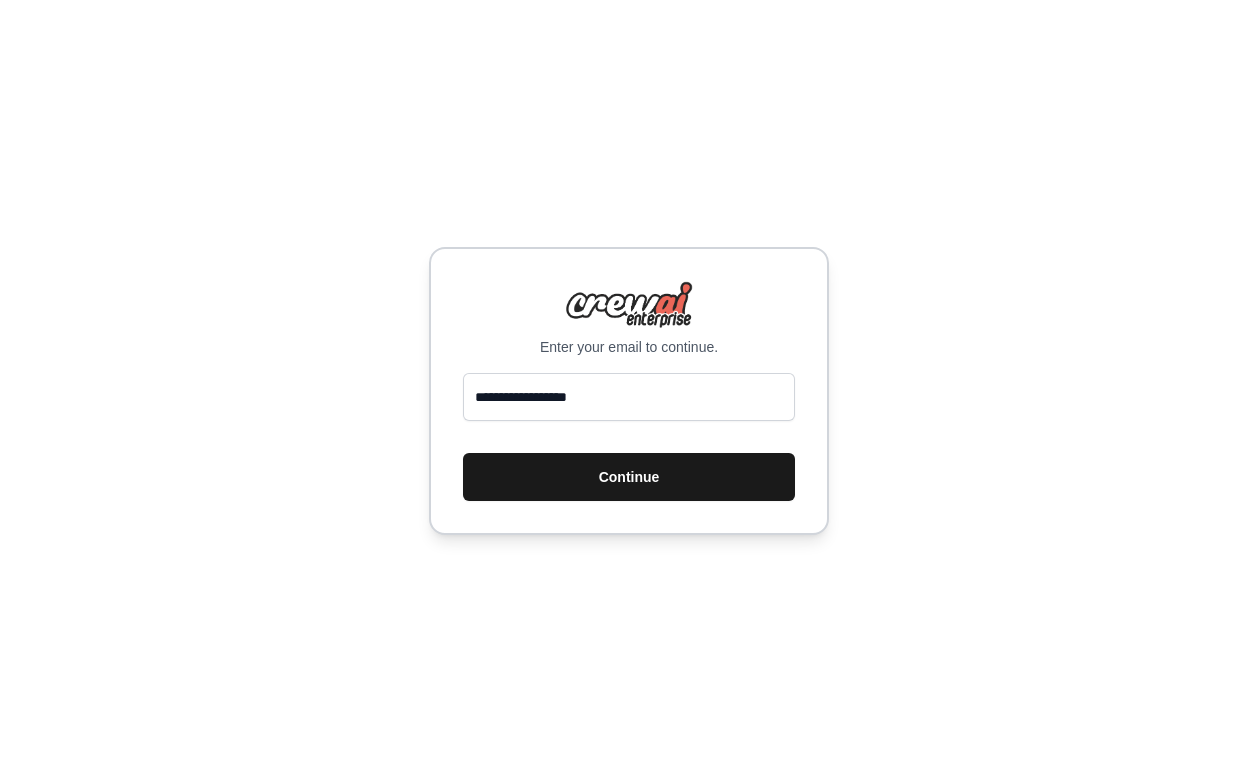 click on "Continue" at bounding box center (629, 477) 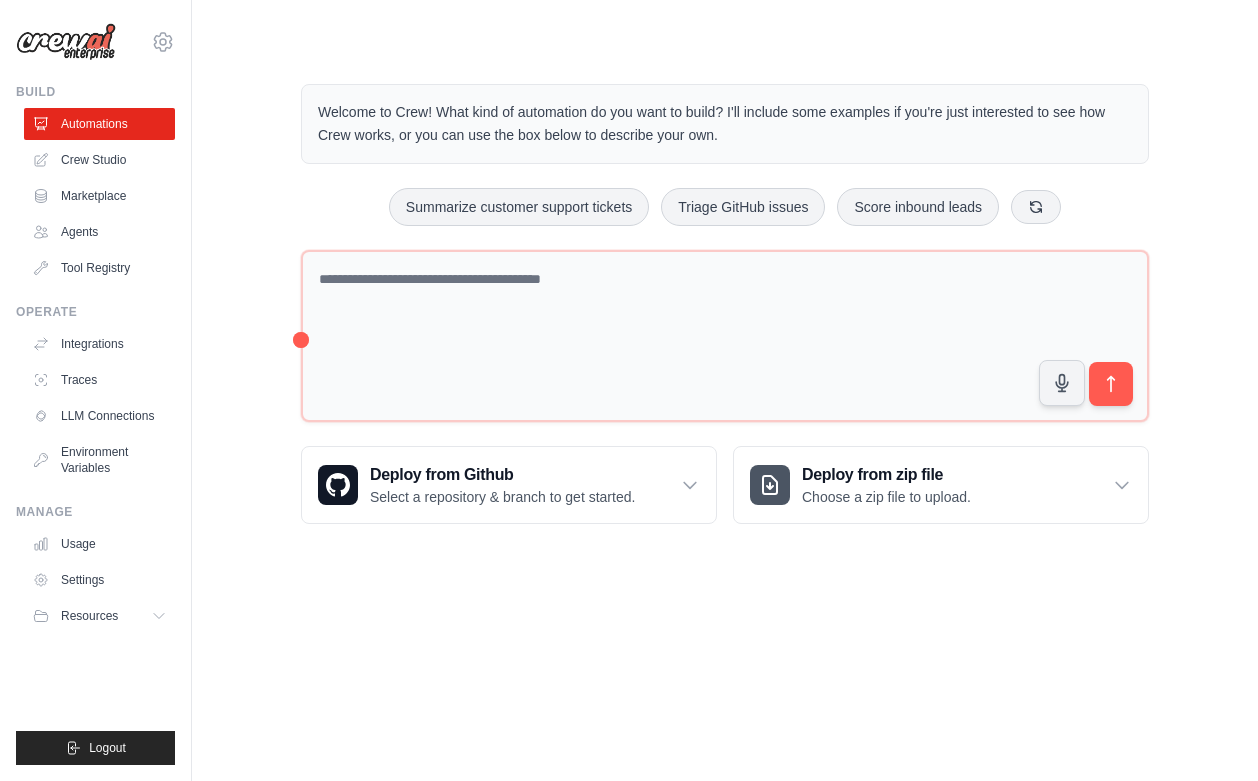 scroll, scrollTop: 0, scrollLeft: 0, axis: both 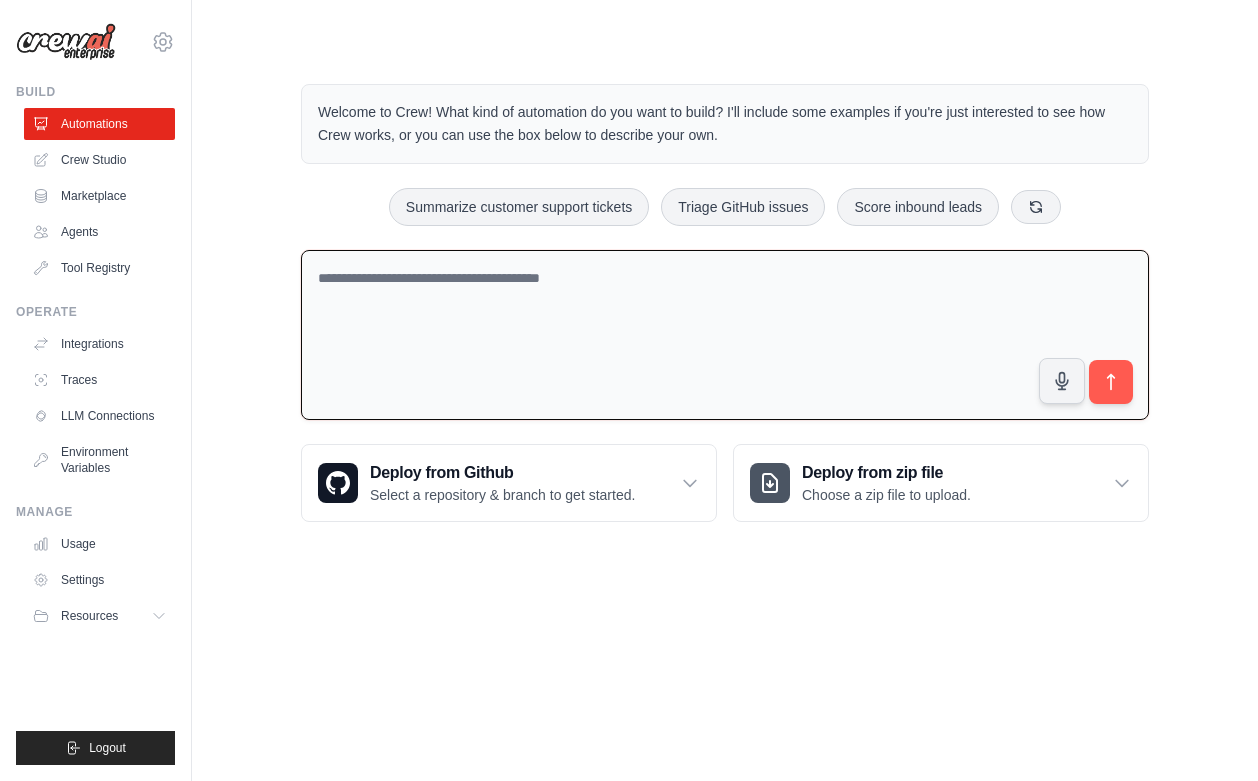 click at bounding box center (725, 335) 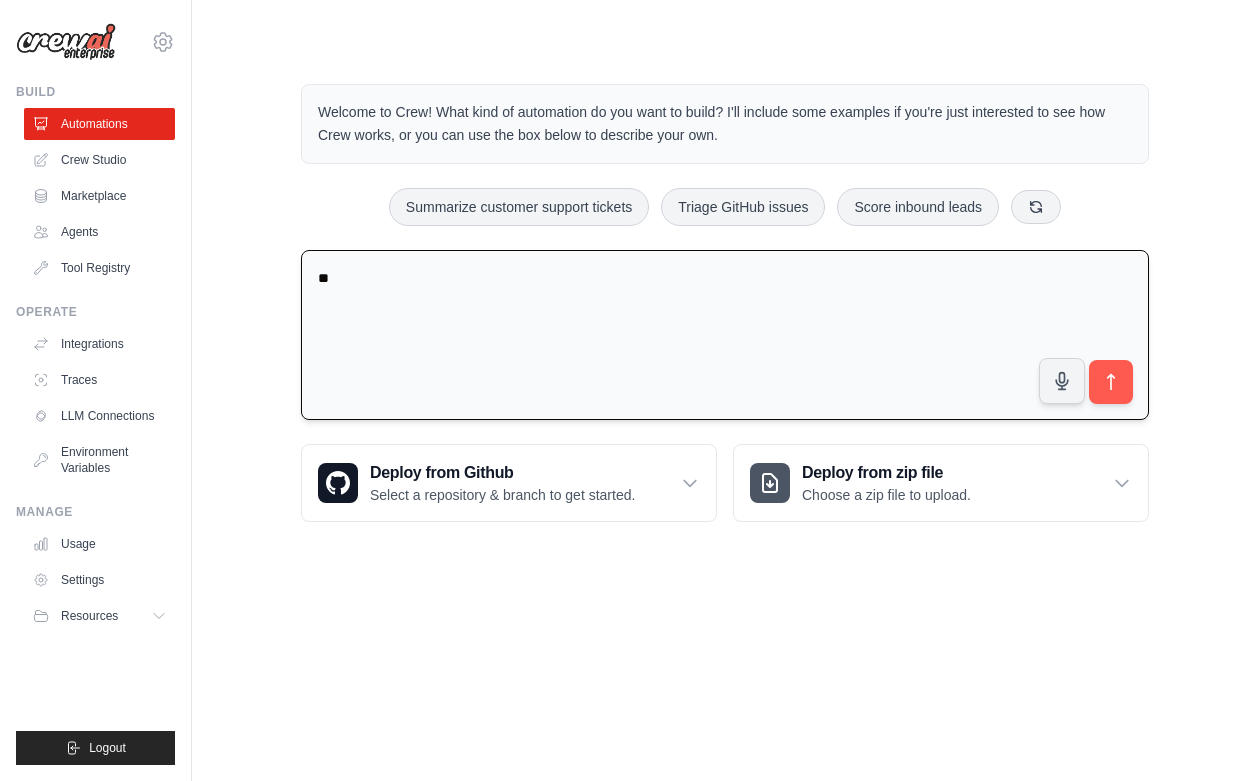 type on "*" 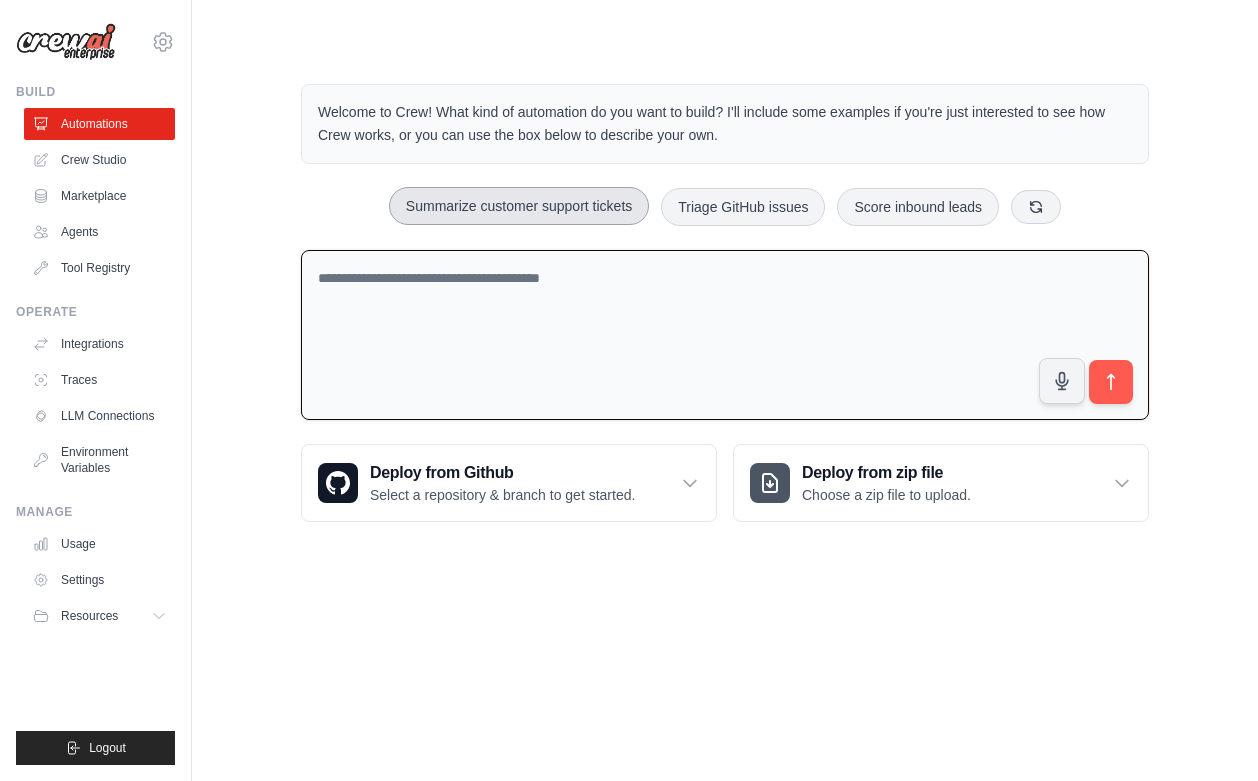 click on "Summarize customer support tickets" at bounding box center (519, 206) 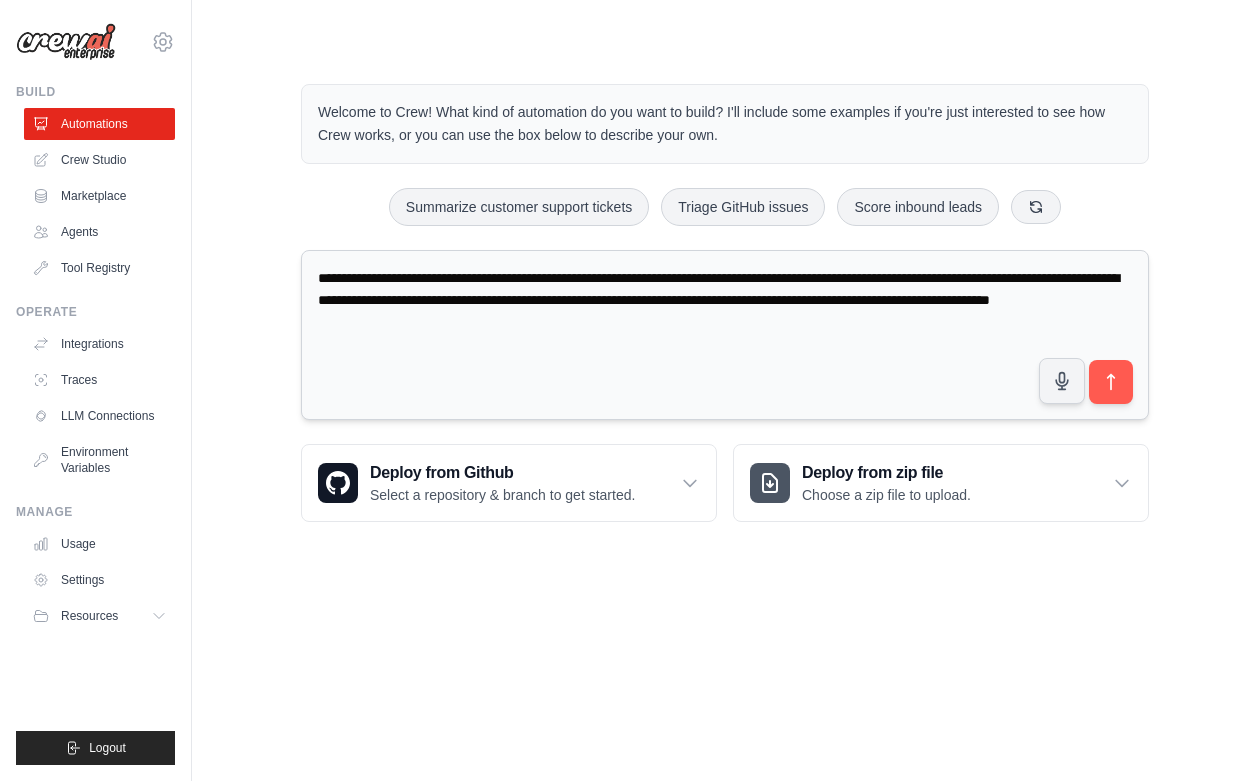 drag, startPoint x: 657, startPoint y: 332, endPoint x: 318, endPoint y: 261, distance: 346.35532 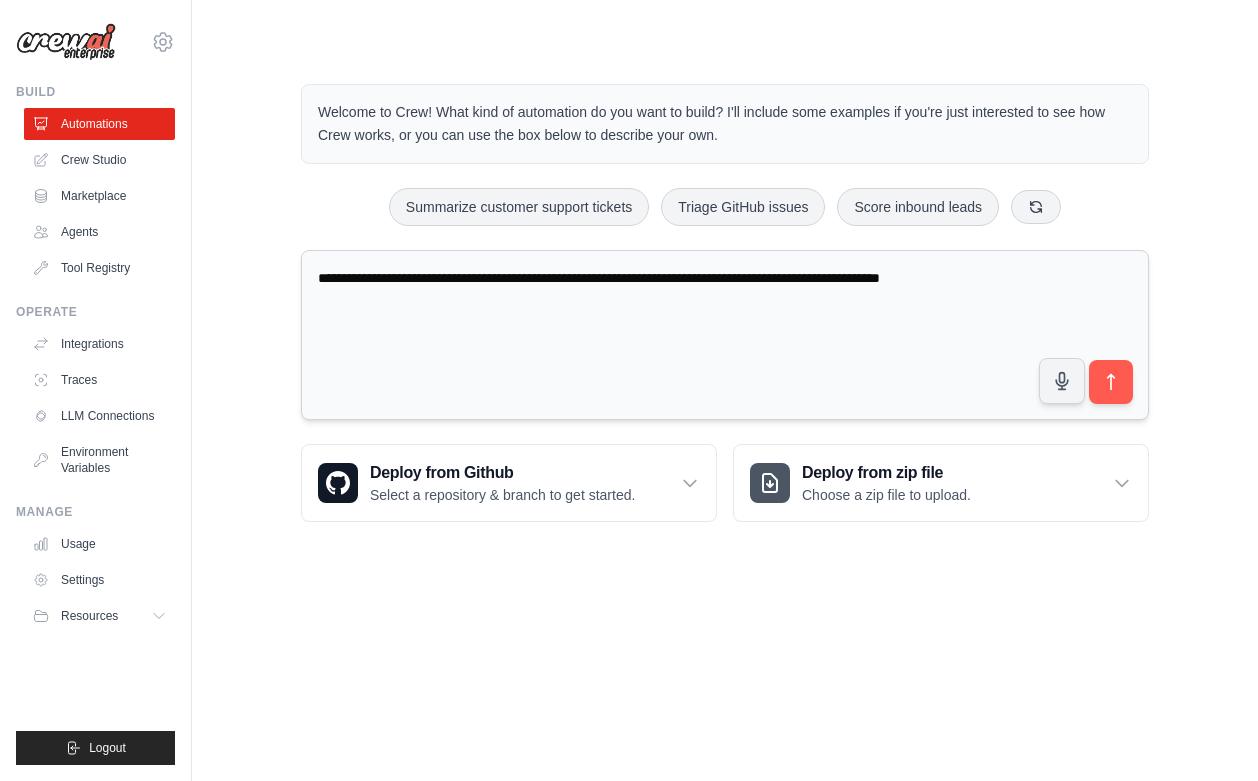 click on "**********" at bounding box center (725, 335) 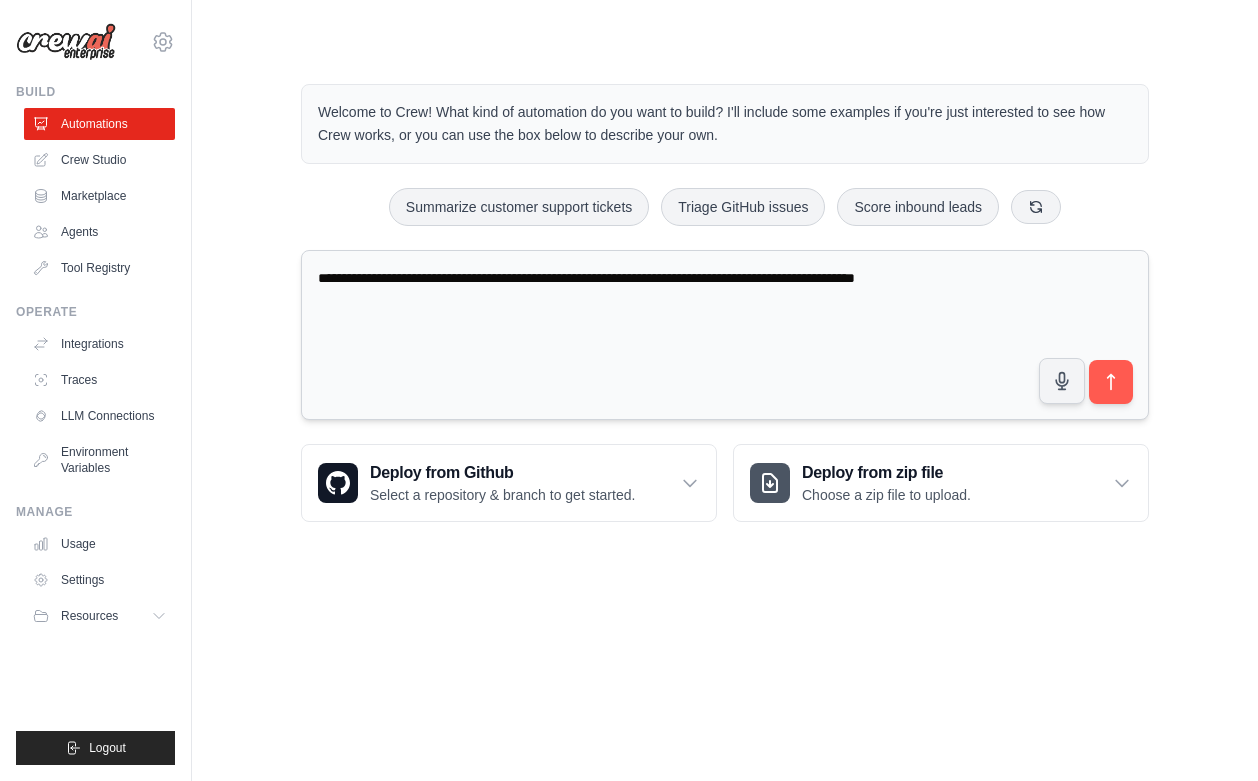 drag, startPoint x: 887, startPoint y: 276, endPoint x: 1047, endPoint y: 277, distance: 160.00313 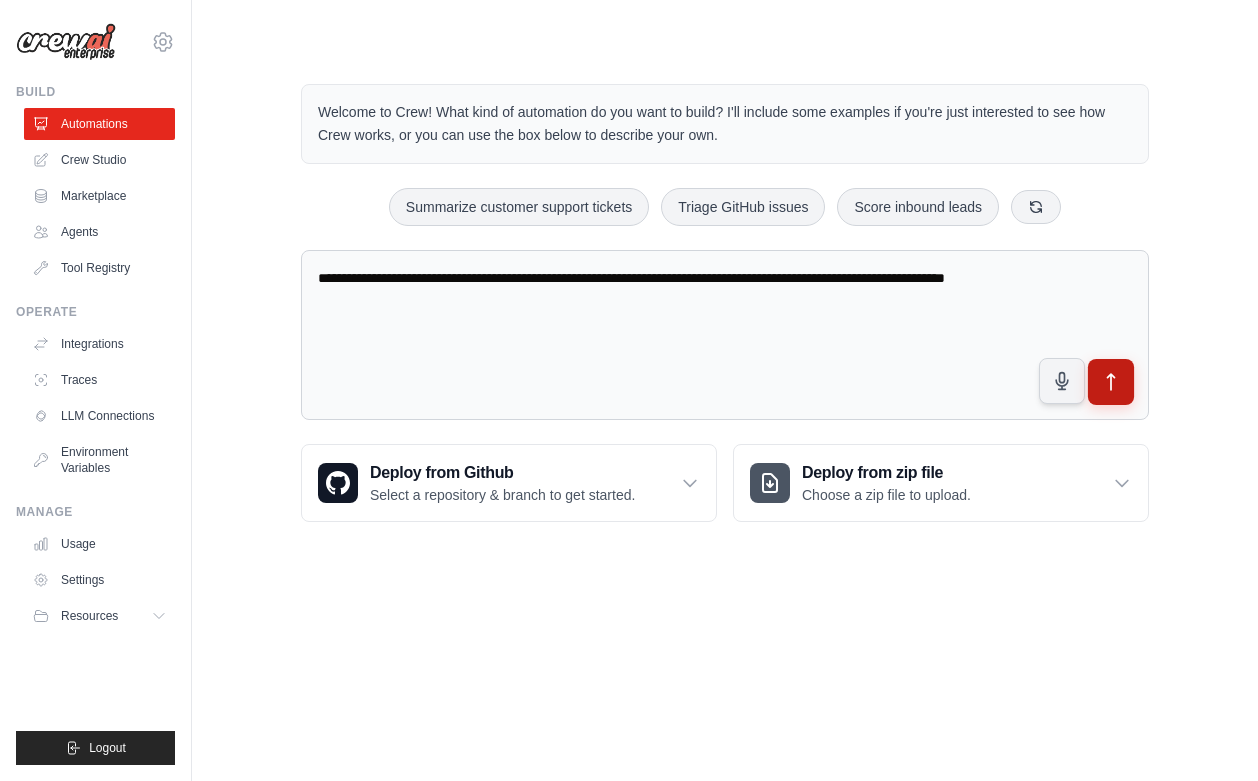 type on "**********" 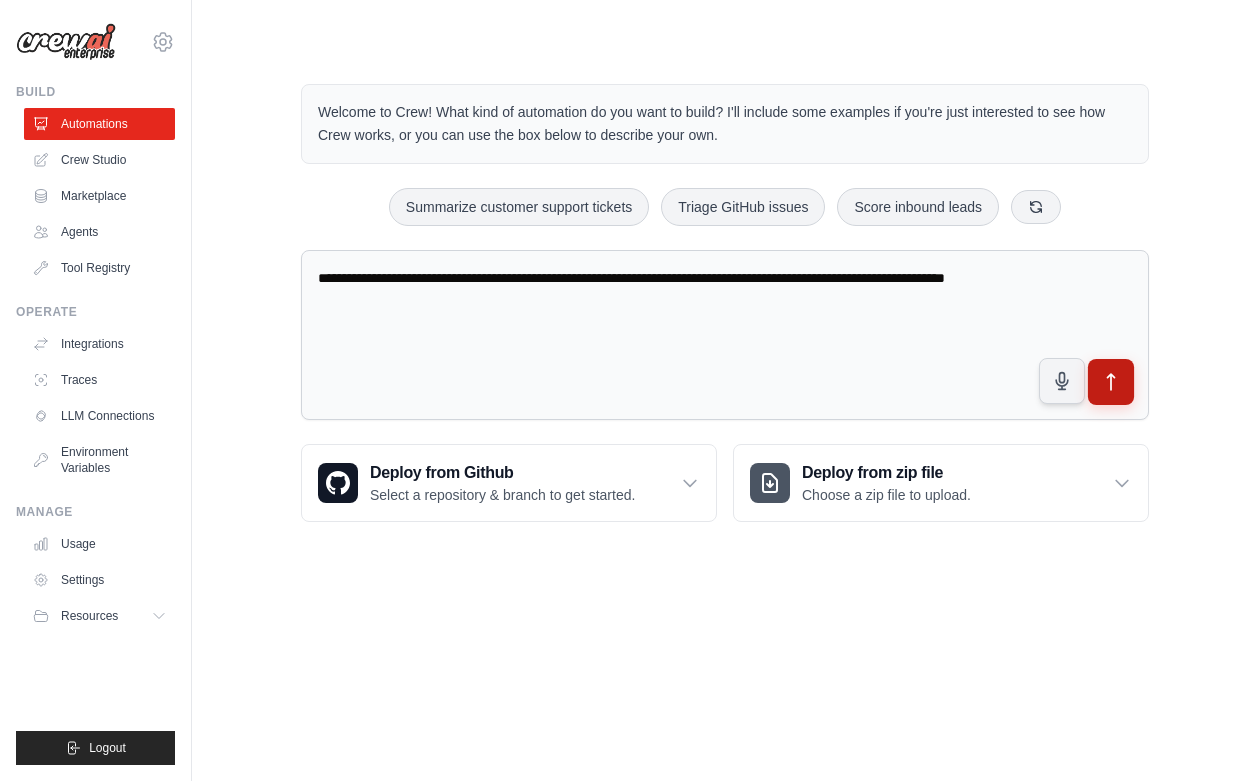 click at bounding box center [1111, 382] 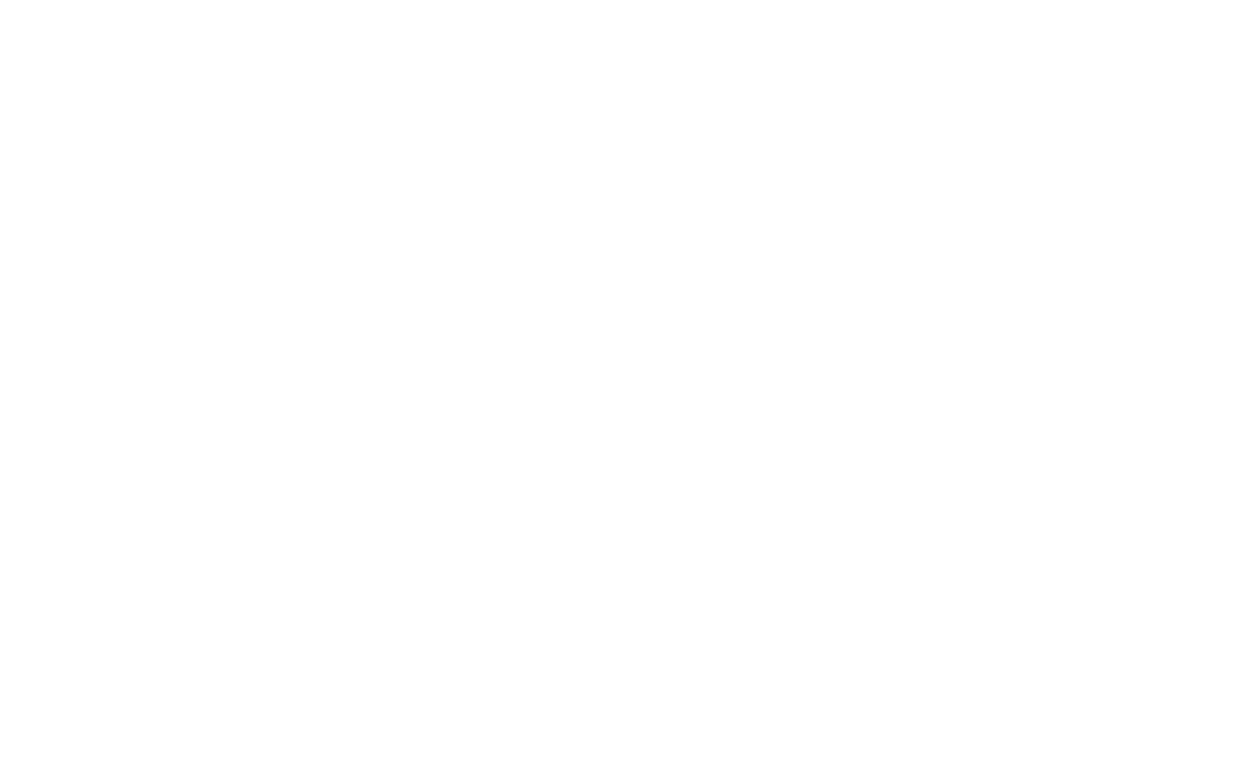scroll, scrollTop: 0, scrollLeft: 0, axis: both 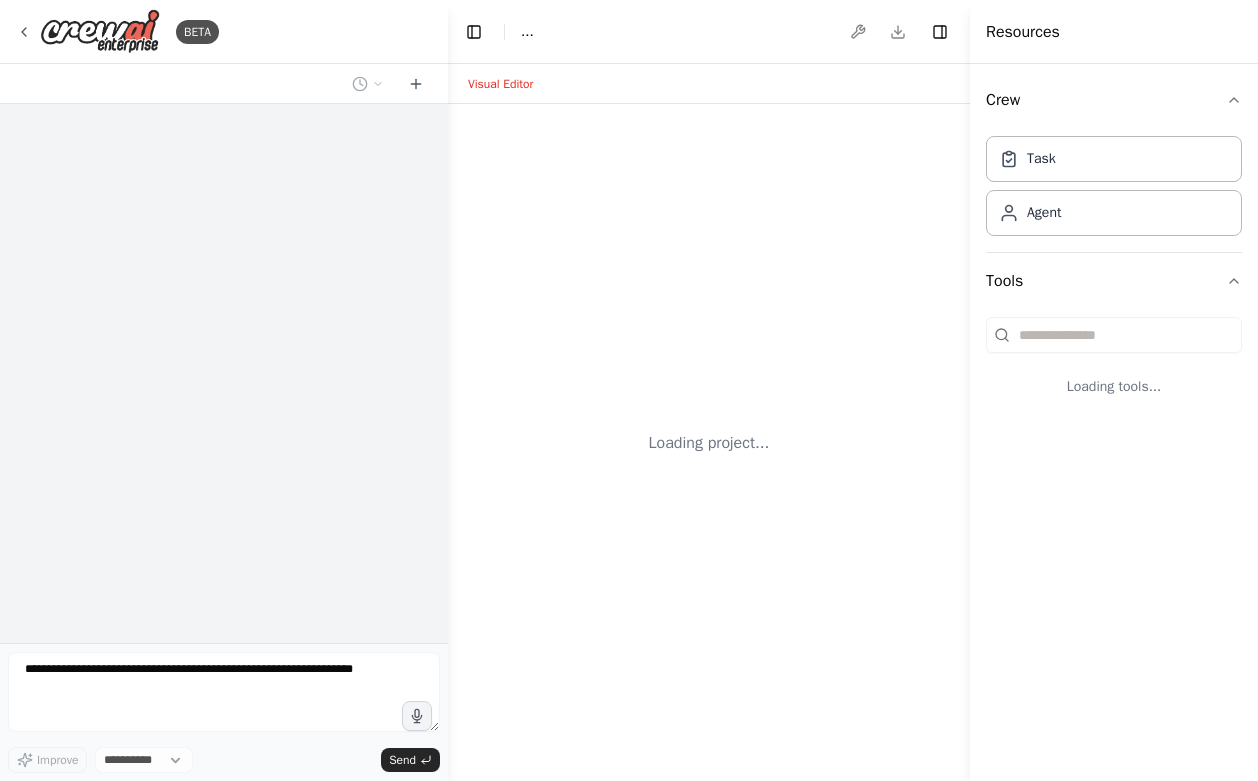 select on "****" 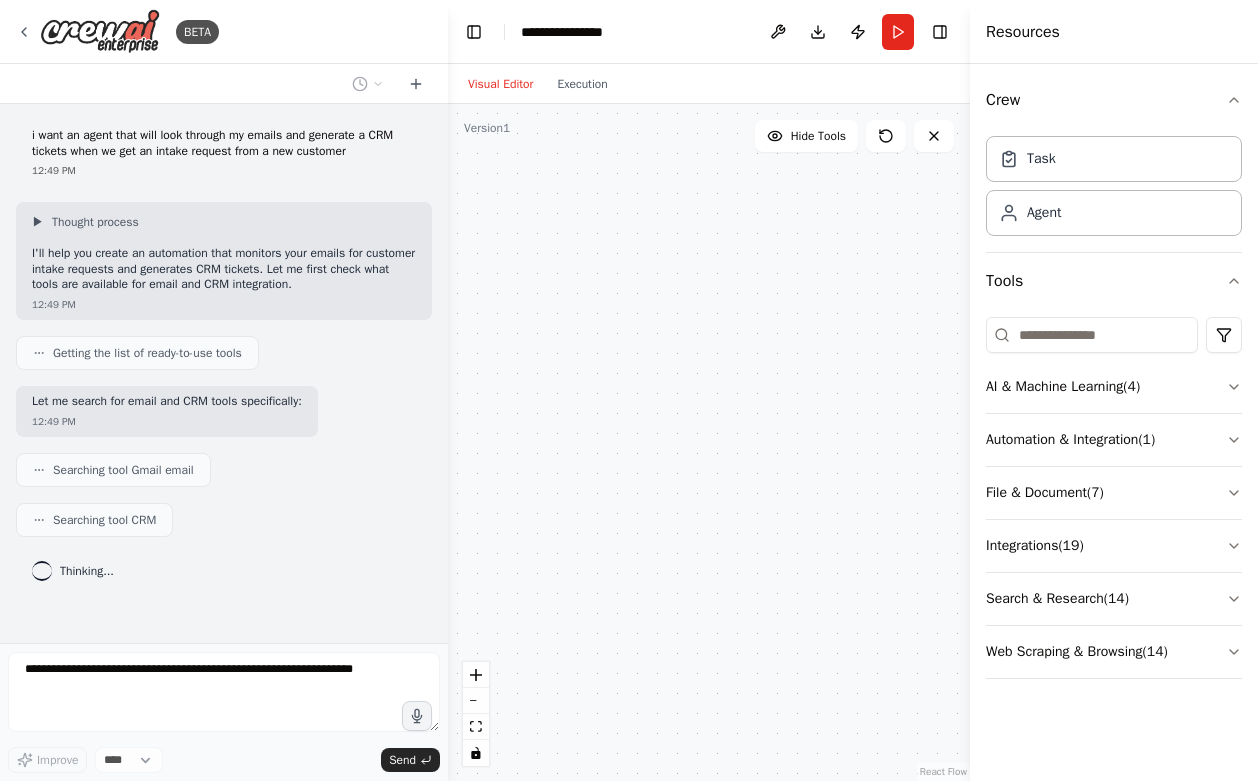 scroll, scrollTop: 10, scrollLeft: 0, axis: vertical 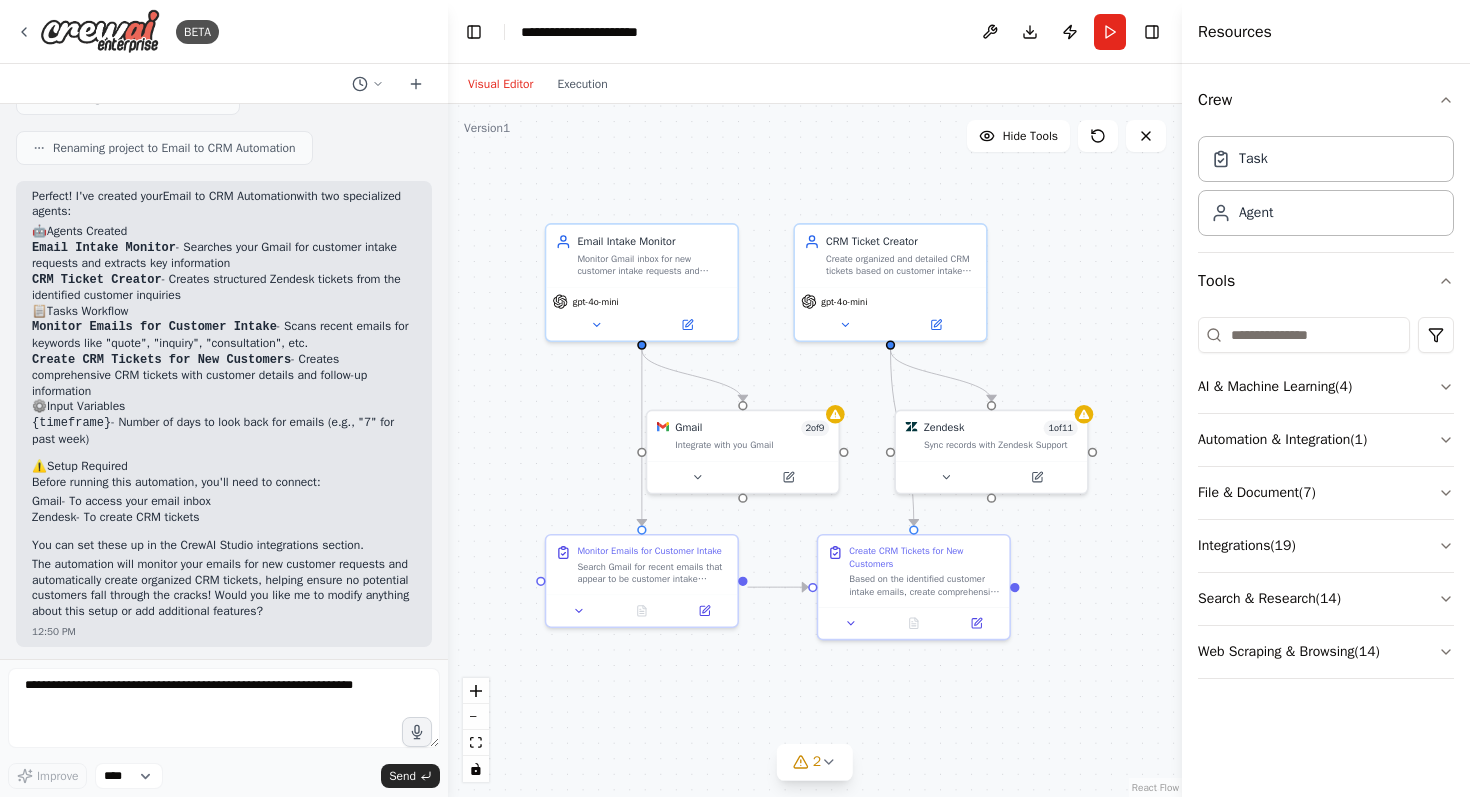 drag, startPoint x: 824, startPoint y: 212, endPoint x: 747, endPoint y: 178, distance: 84.17244 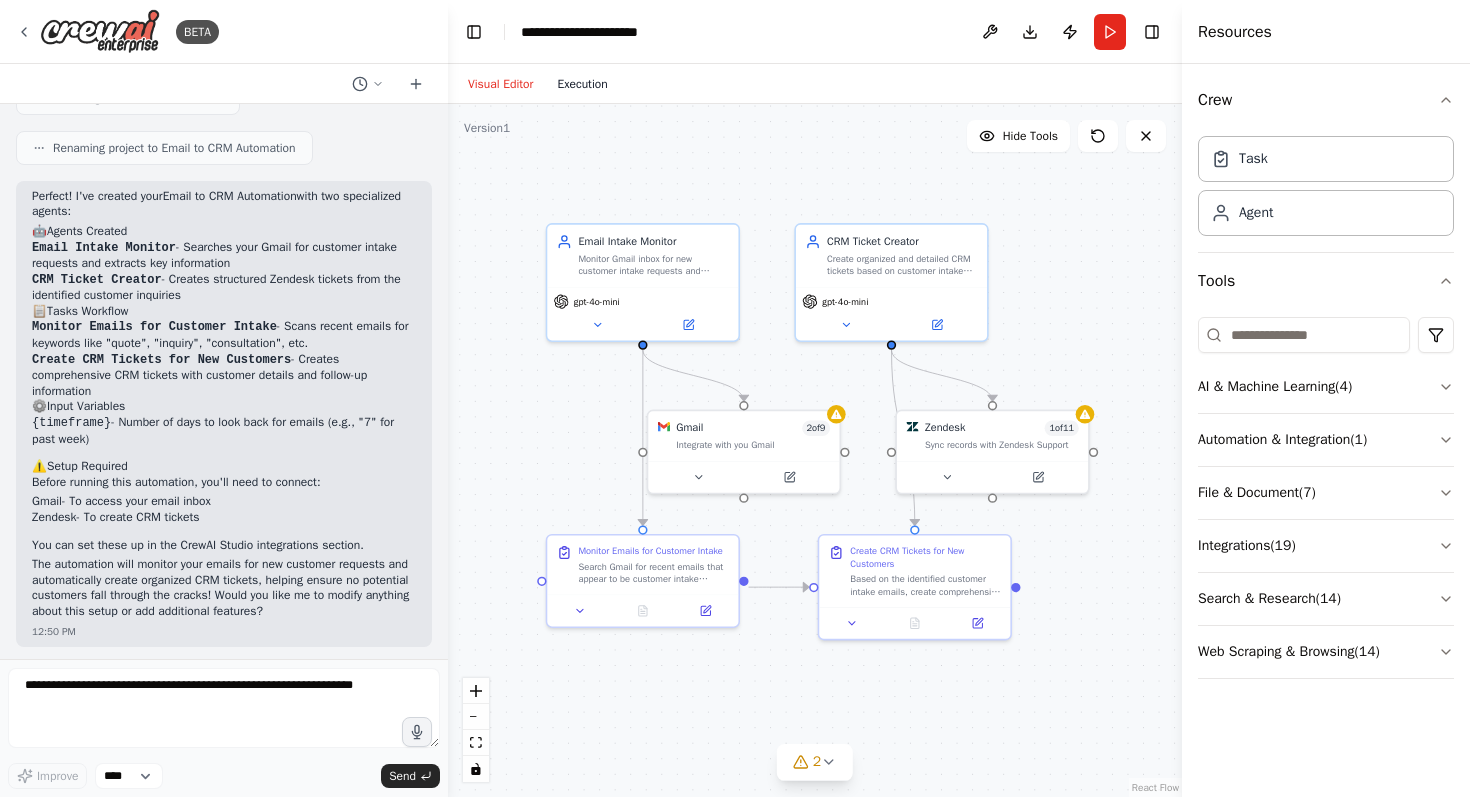 click on "Execution" at bounding box center [582, 84] 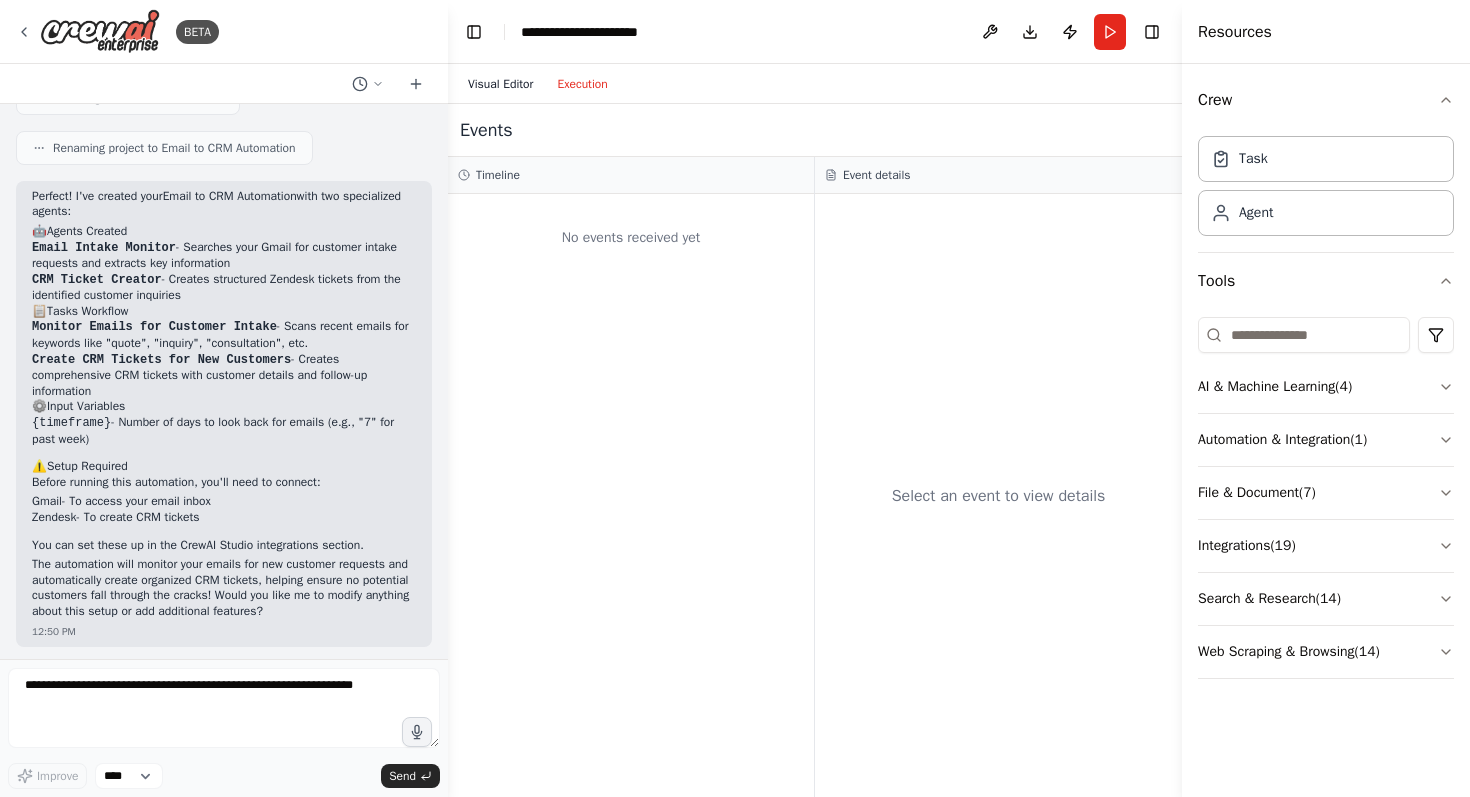 click on "Visual Editor" at bounding box center [500, 84] 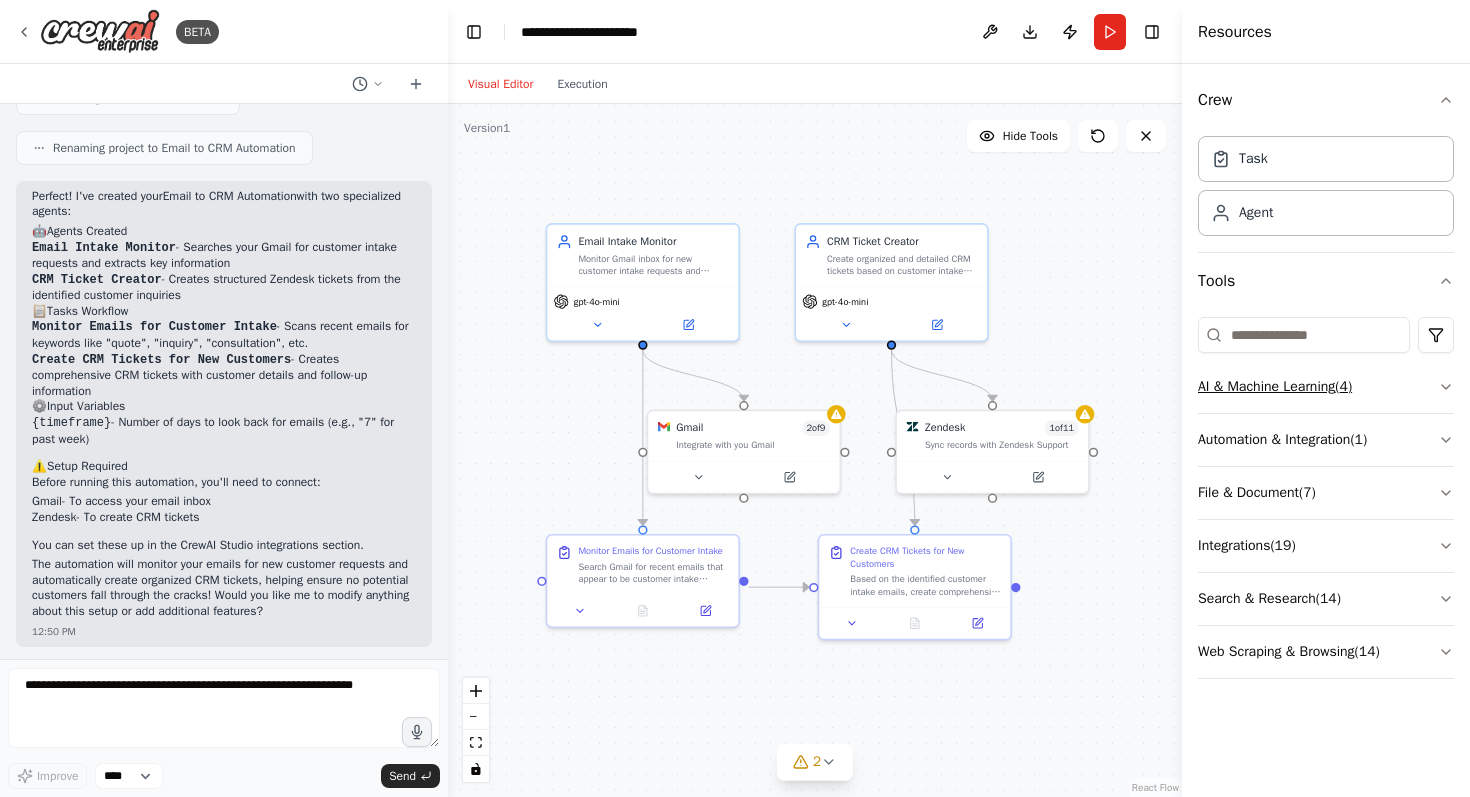 click on "AI & Machine Learning  ( 4 )" at bounding box center (1326, 387) 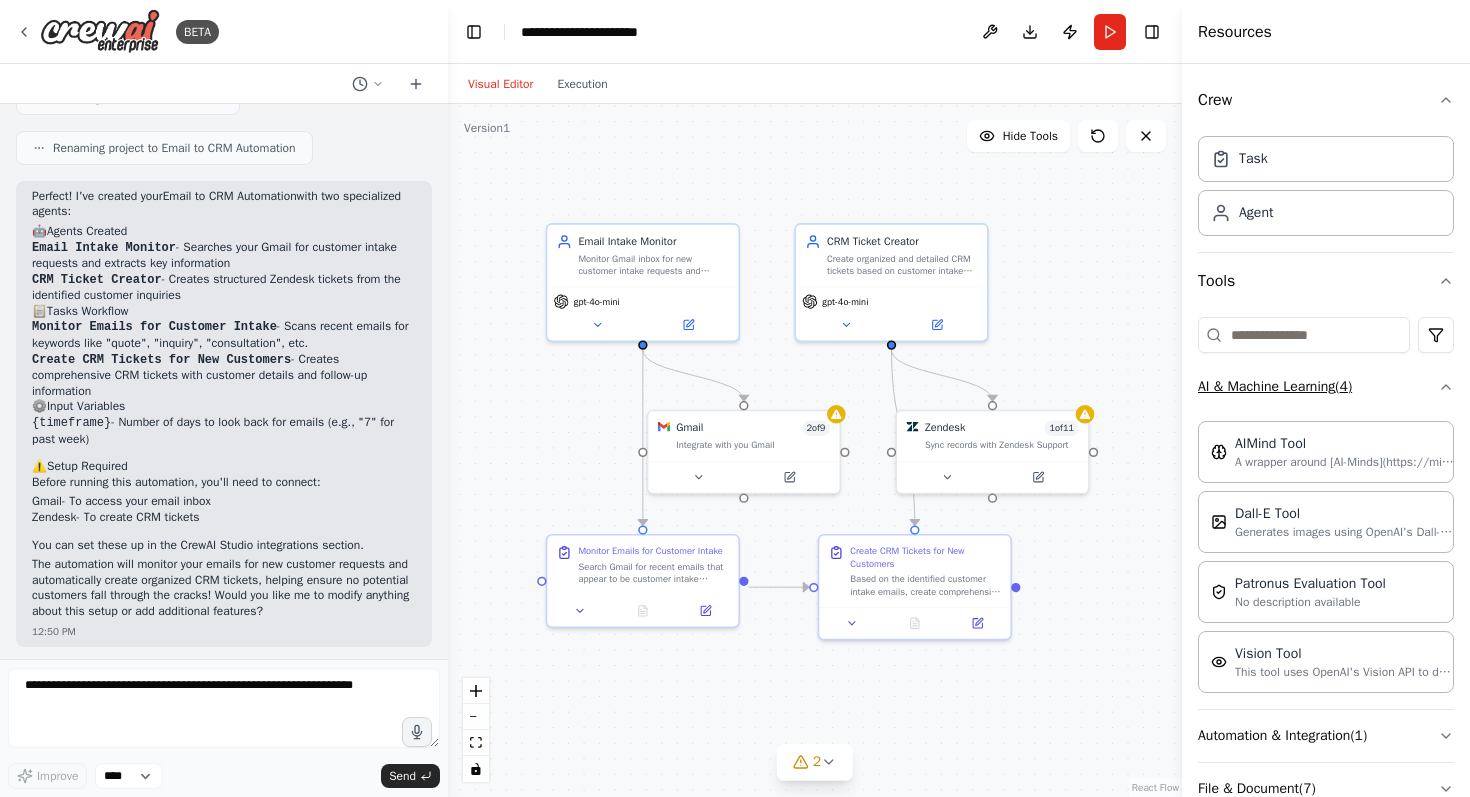 click on "AI & Machine Learning  ( 4 )" at bounding box center (1326, 387) 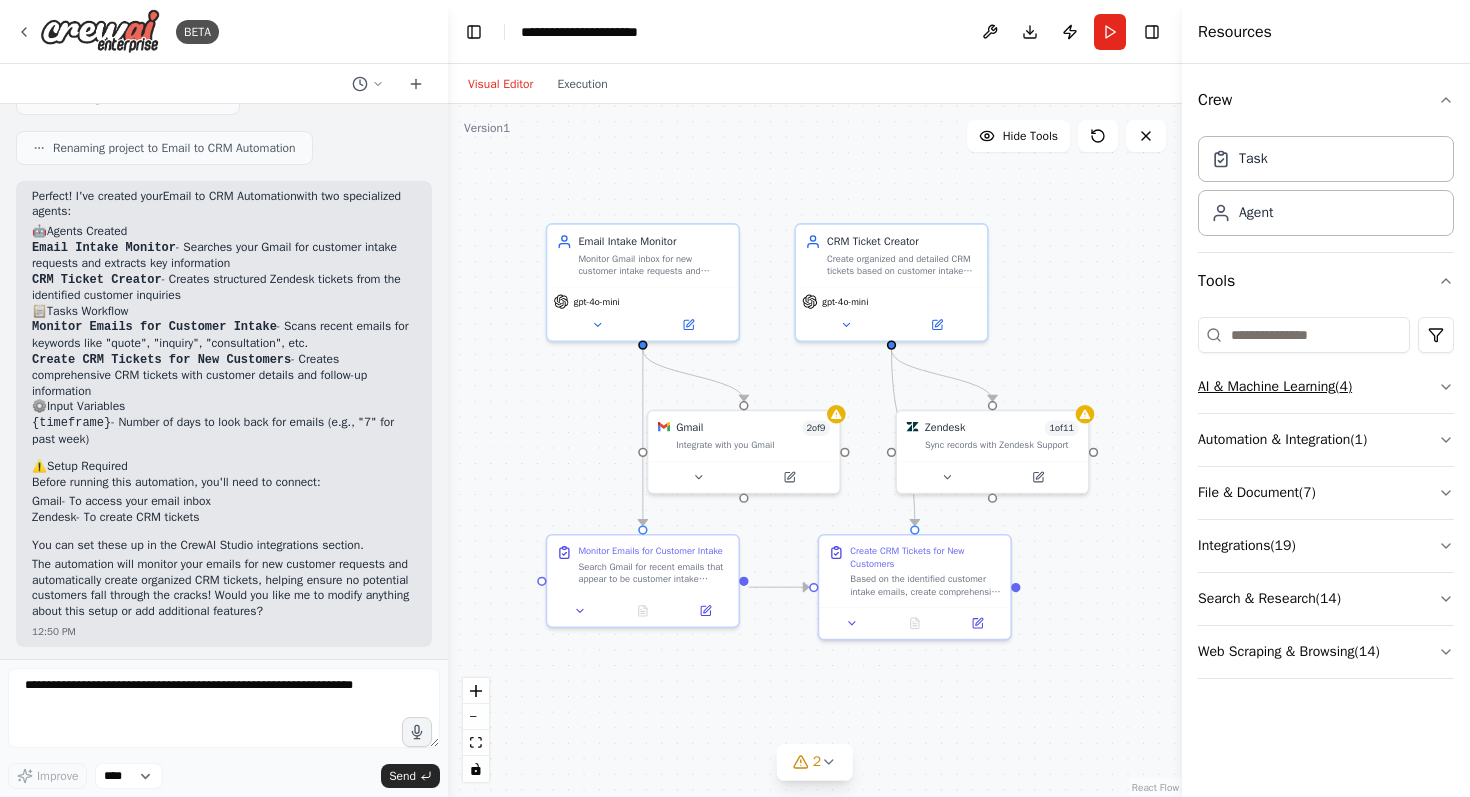 click on "AI & Machine Learning  ( 4 )" at bounding box center [1326, 387] 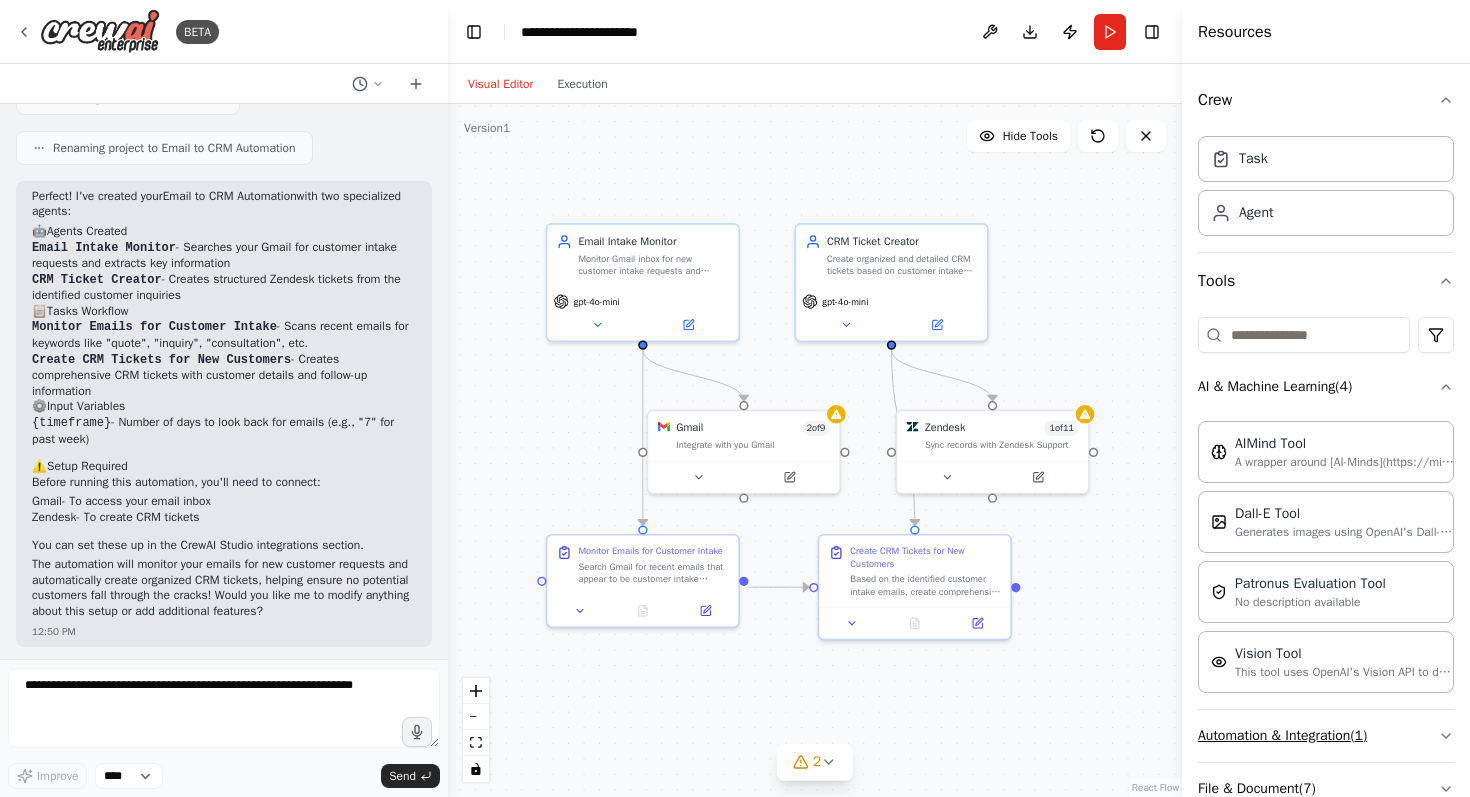 click on "Automation & Integration  ( 1 )" at bounding box center [1326, 736] 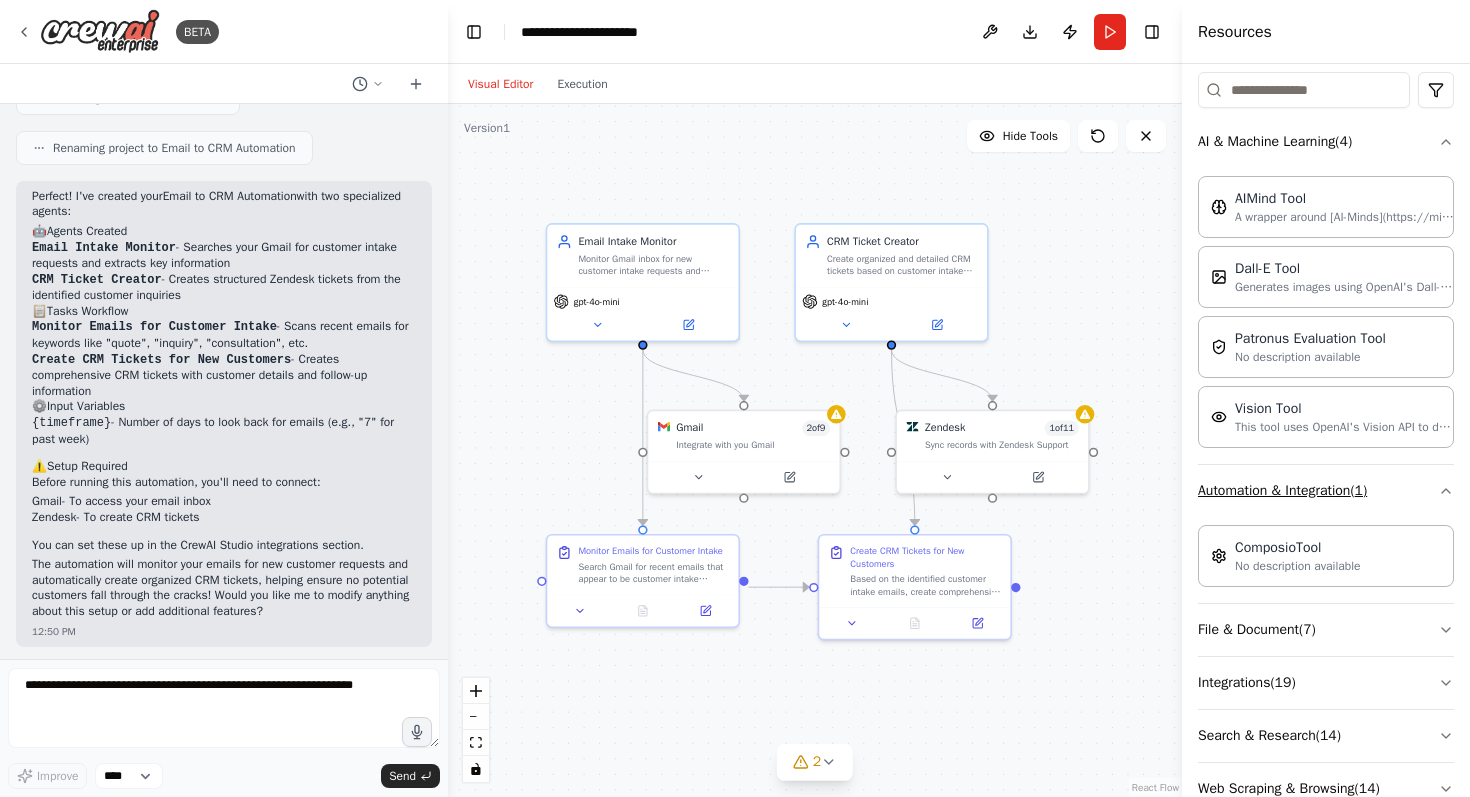 scroll, scrollTop: 277, scrollLeft: 0, axis: vertical 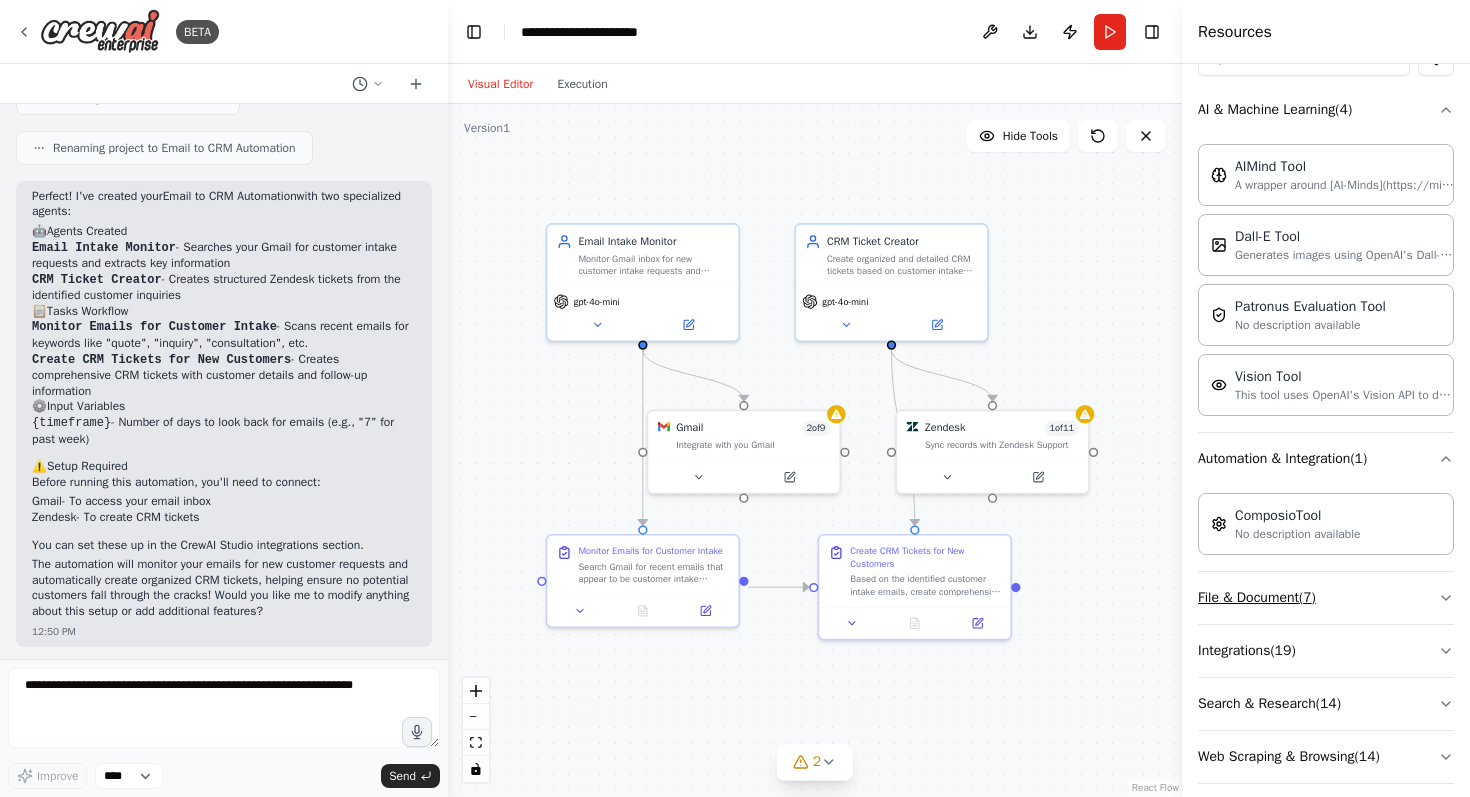 click on "File & Document  ( 7 )" at bounding box center (1326, 598) 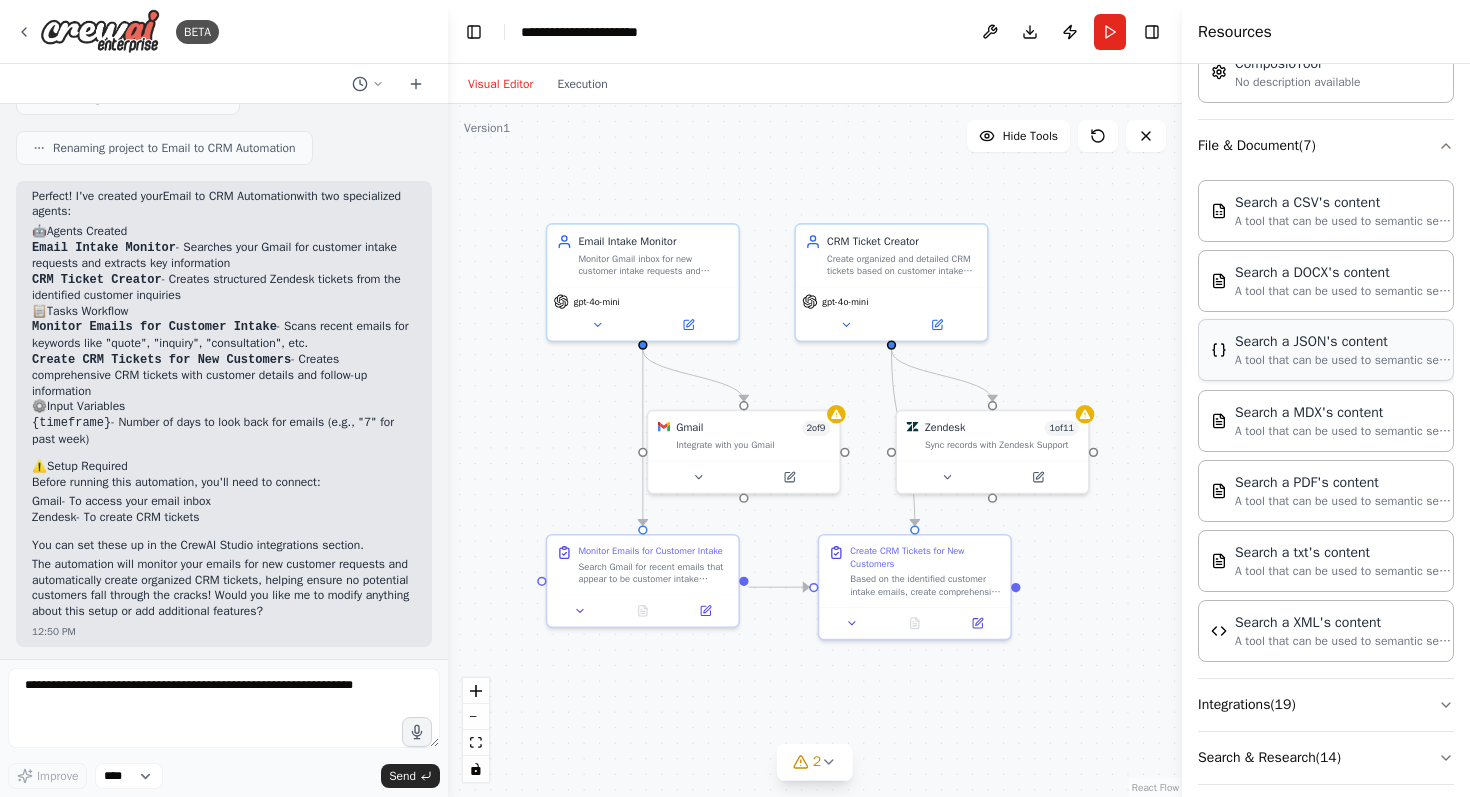 scroll, scrollTop: 802, scrollLeft: 0, axis: vertical 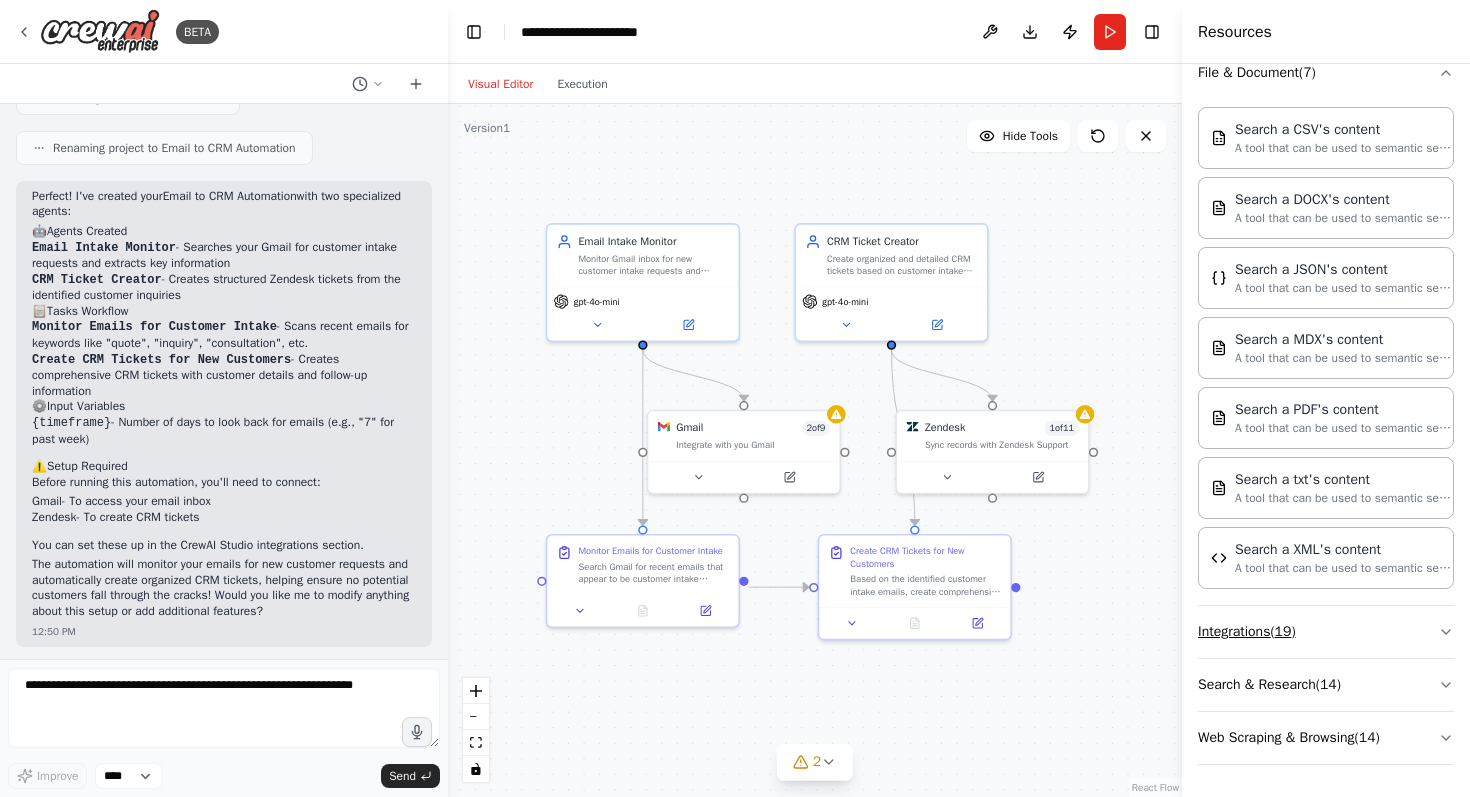 click on "Integrations  ( 19 )" at bounding box center [1326, 632] 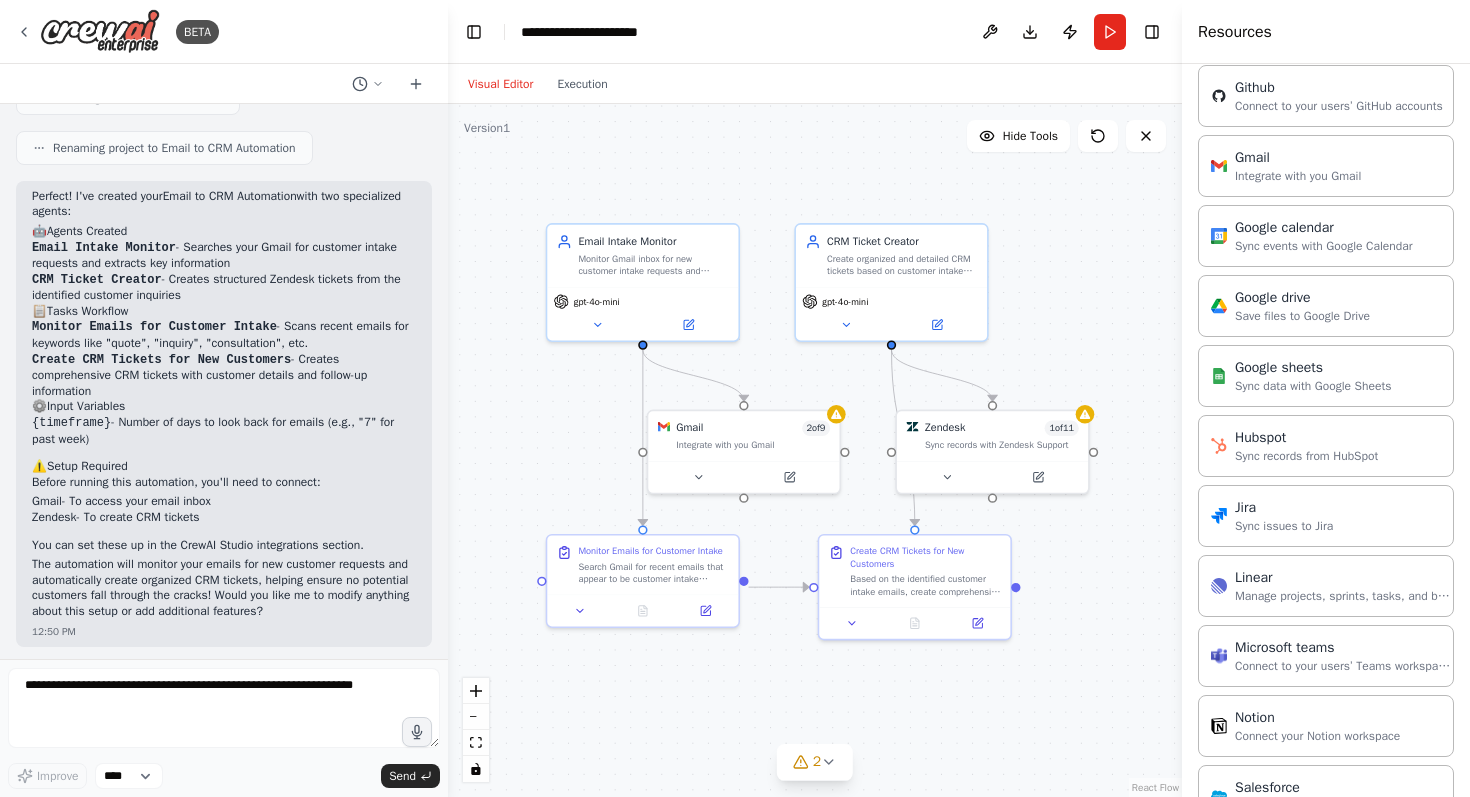 scroll, scrollTop: 1686, scrollLeft: 0, axis: vertical 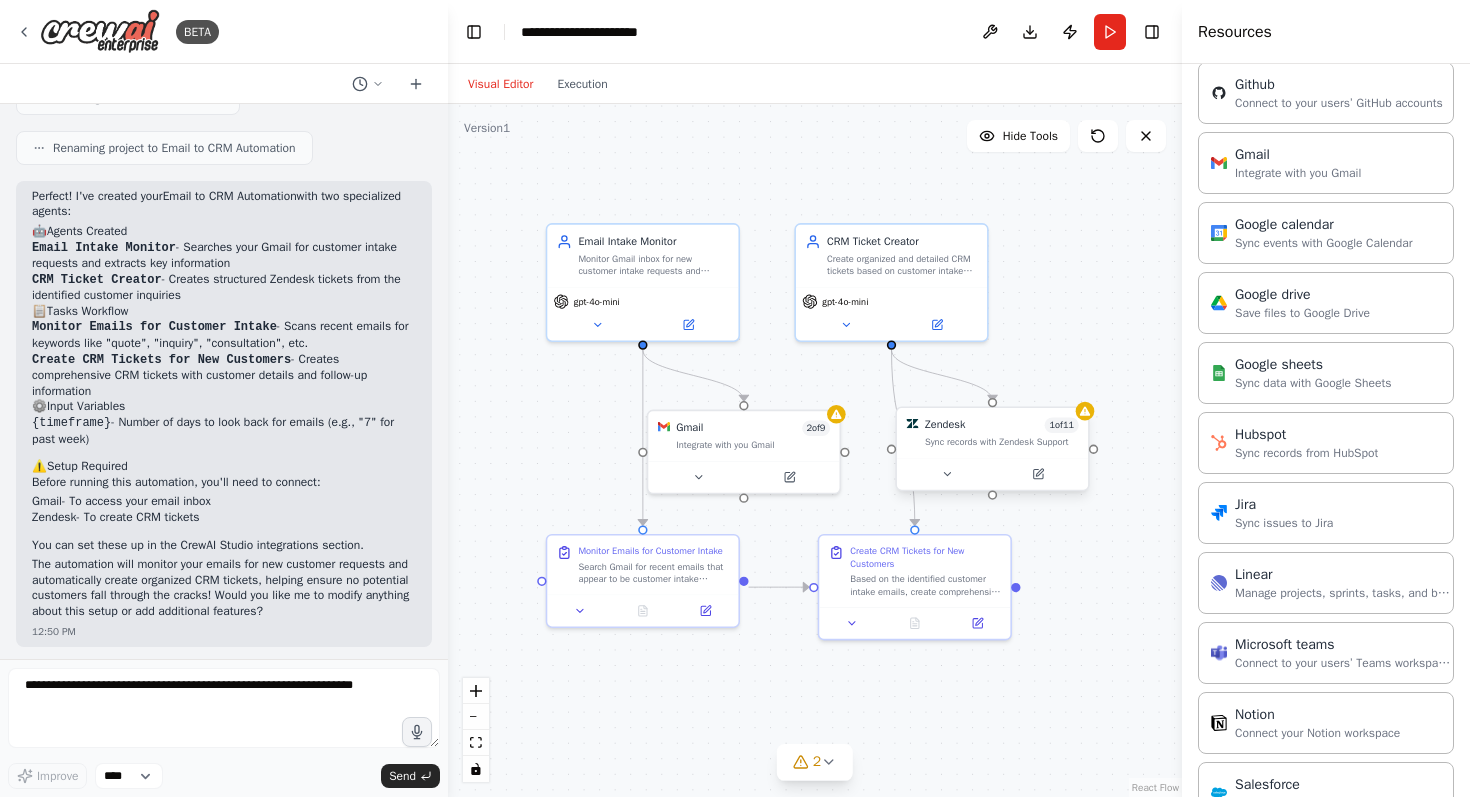 click on "Sync records with Zendesk Support" at bounding box center (1002, 442) 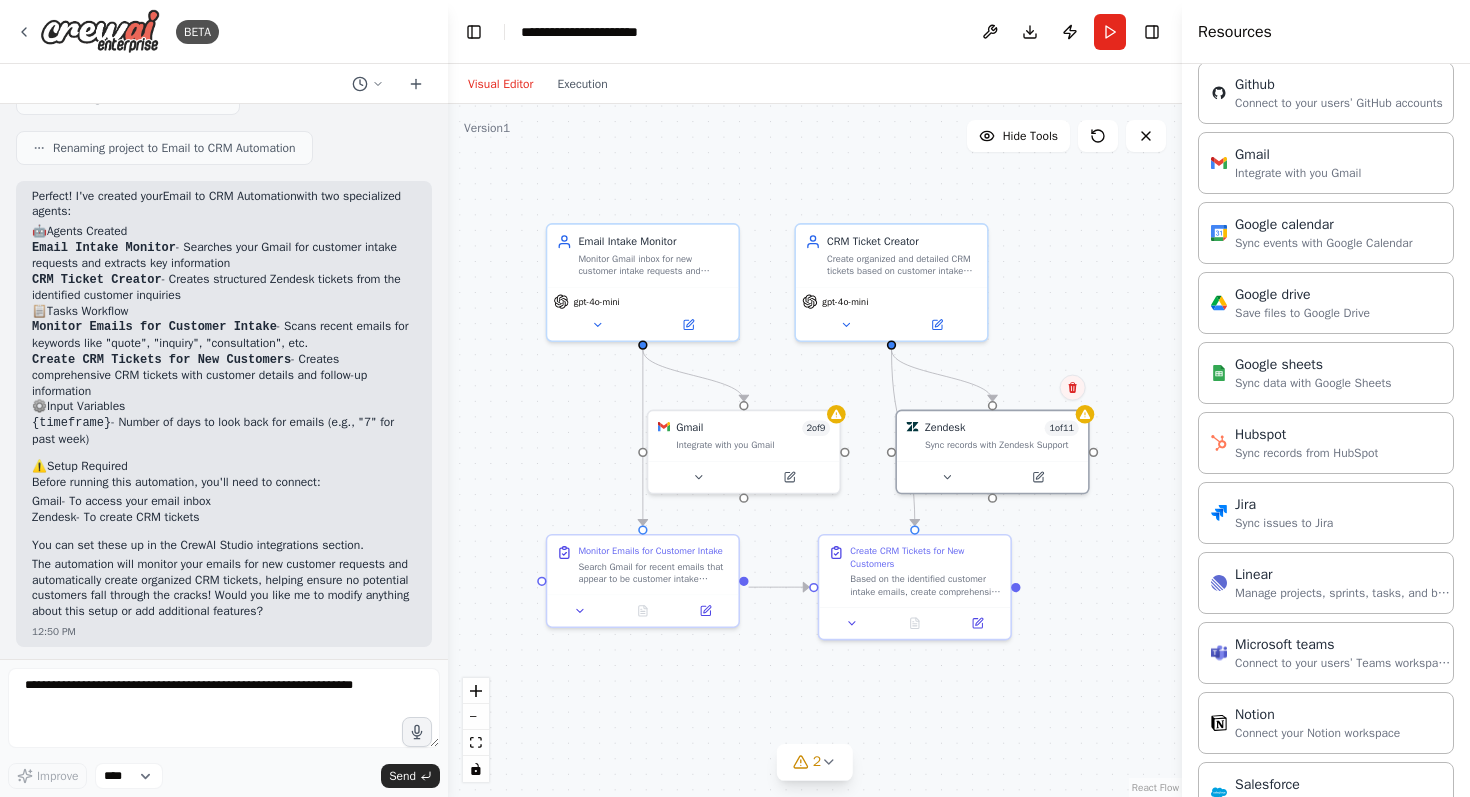 click 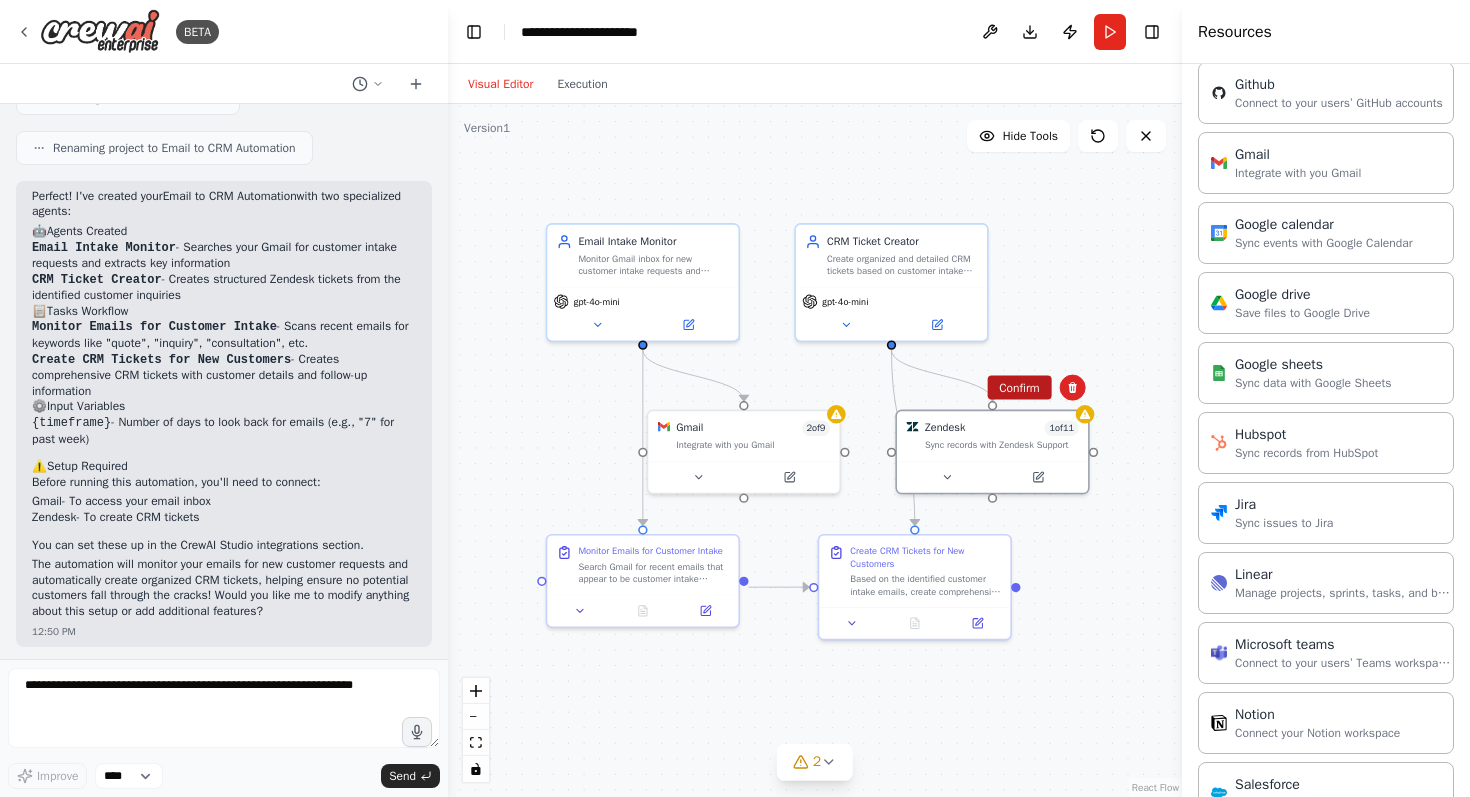 click on "Confirm" at bounding box center [1019, 388] 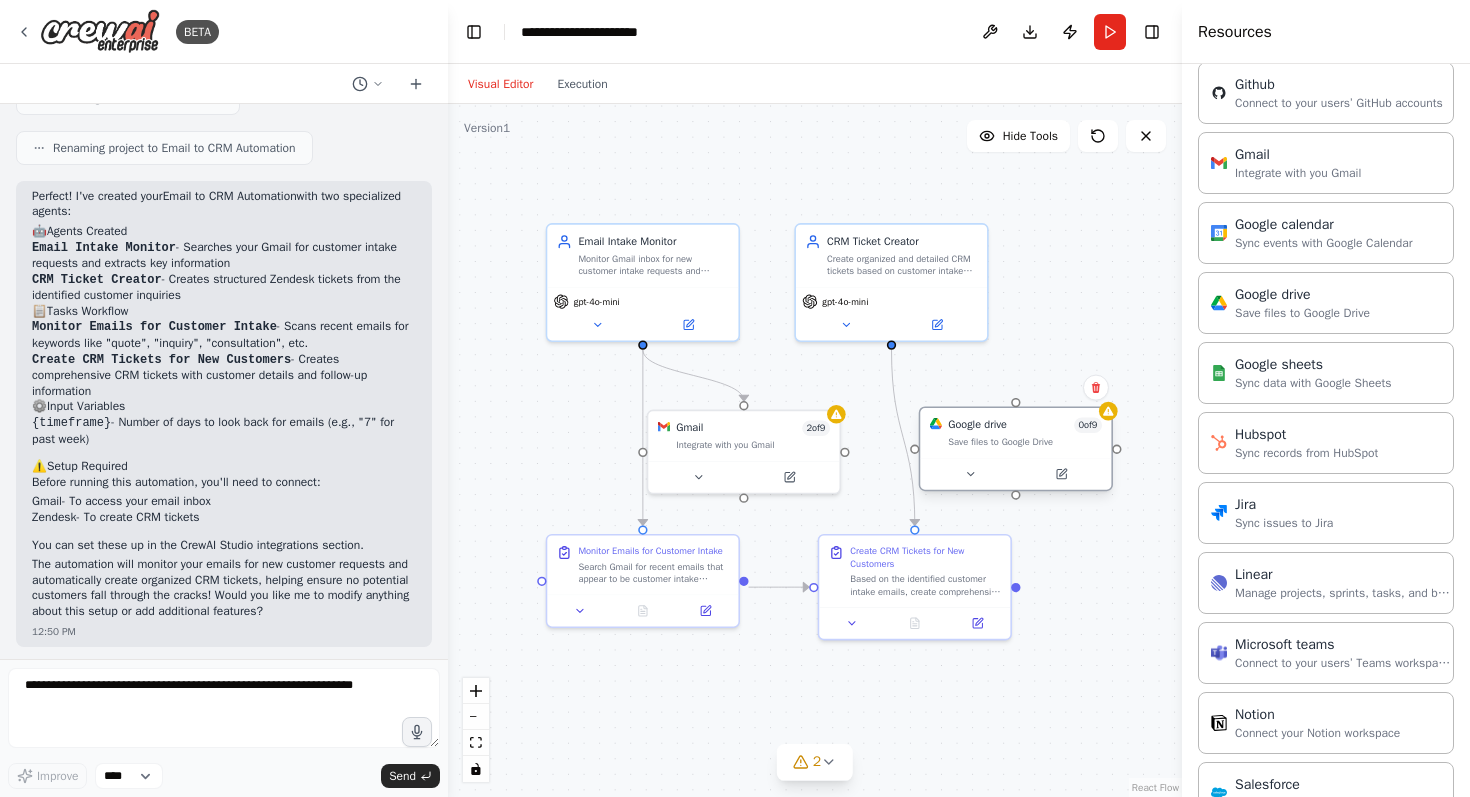 drag, startPoint x: 1019, startPoint y: 477, endPoint x: 997, endPoint y: 443, distance: 40.496914 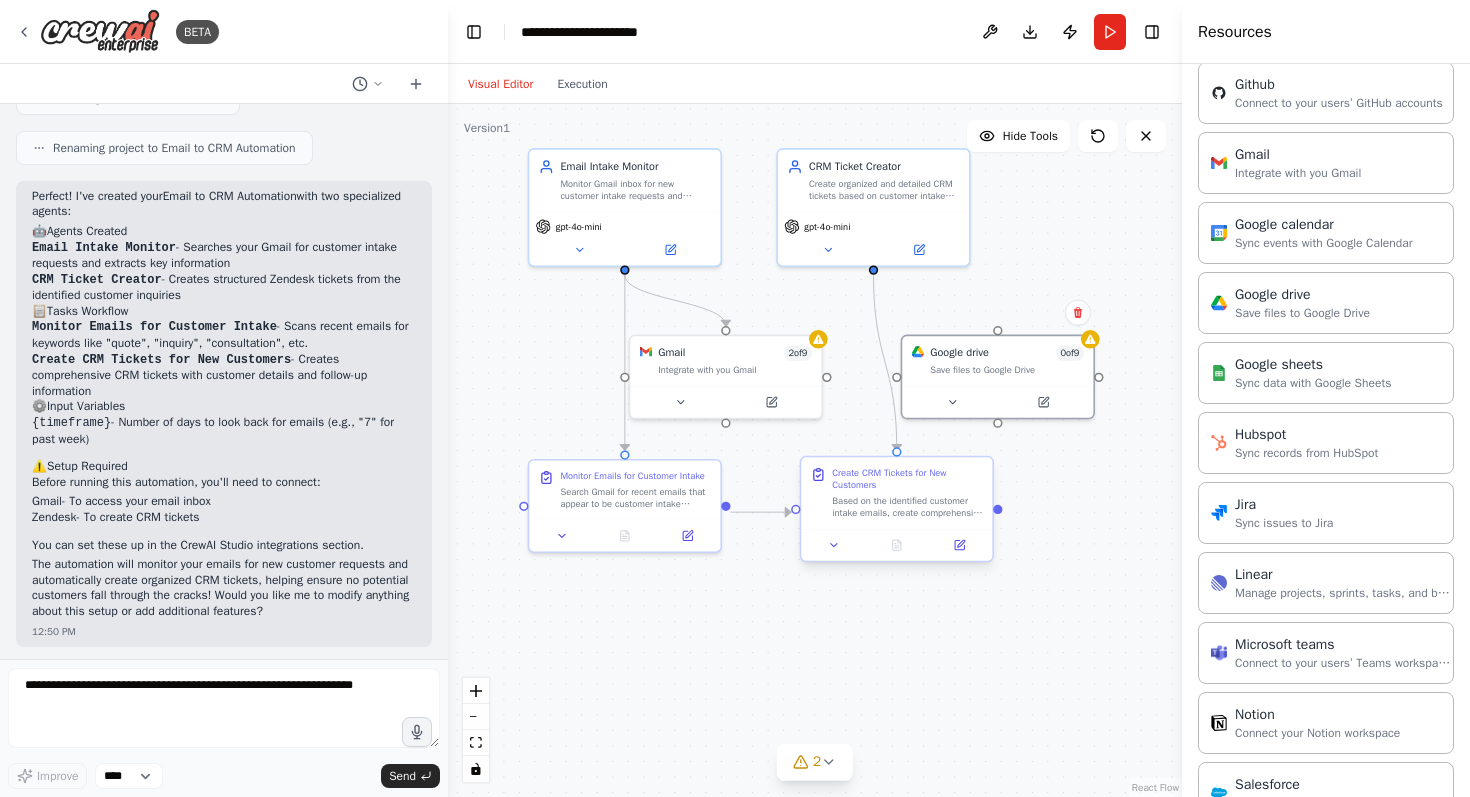 drag, startPoint x: 1015, startPoint y: 590, endPoint x: 996, endPoint y: 517, distance: 75.43209 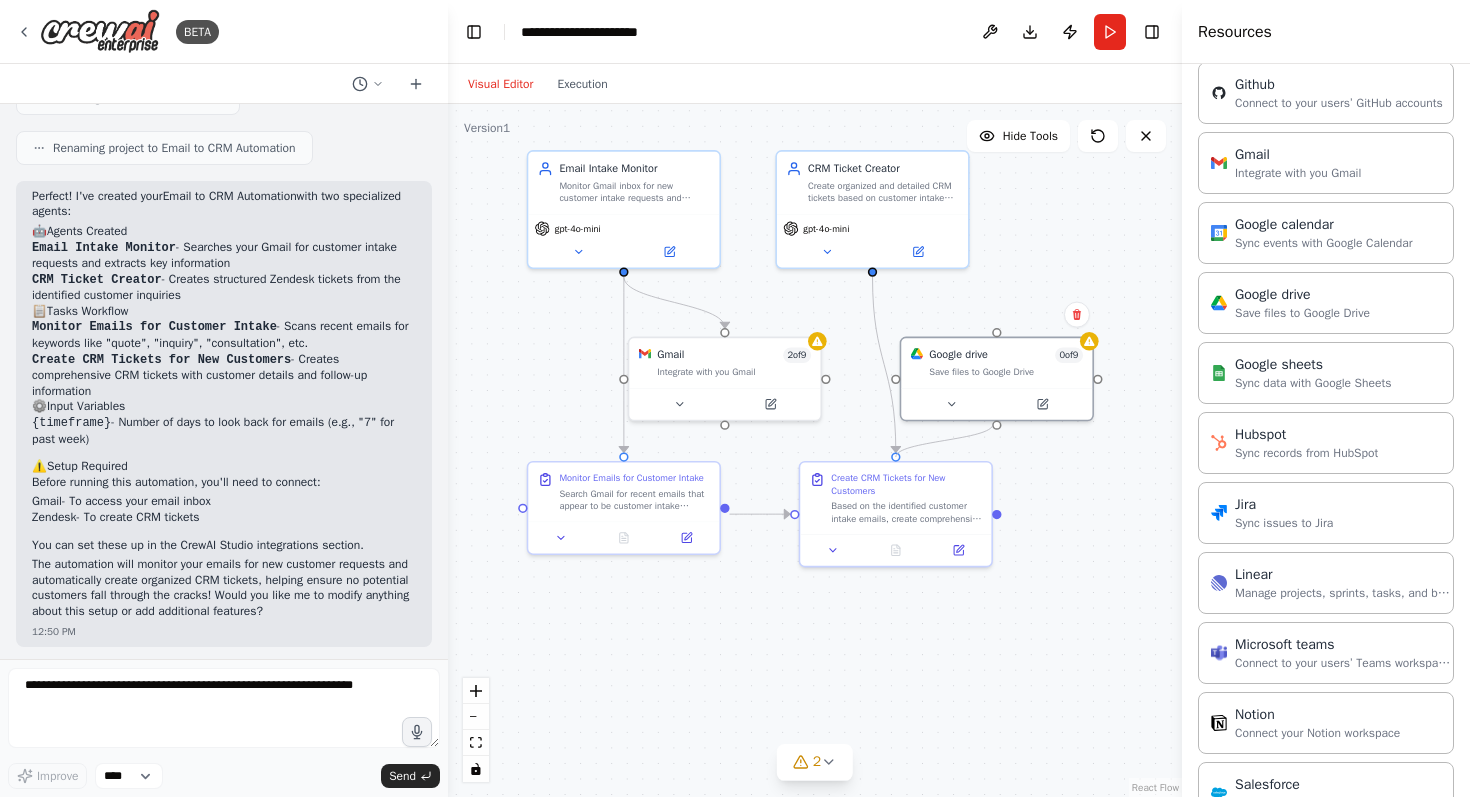 drag, startPoint x: 895, startPoint y: 453, endPoint x: 995, endPoint y: 423, distance: 104.40307 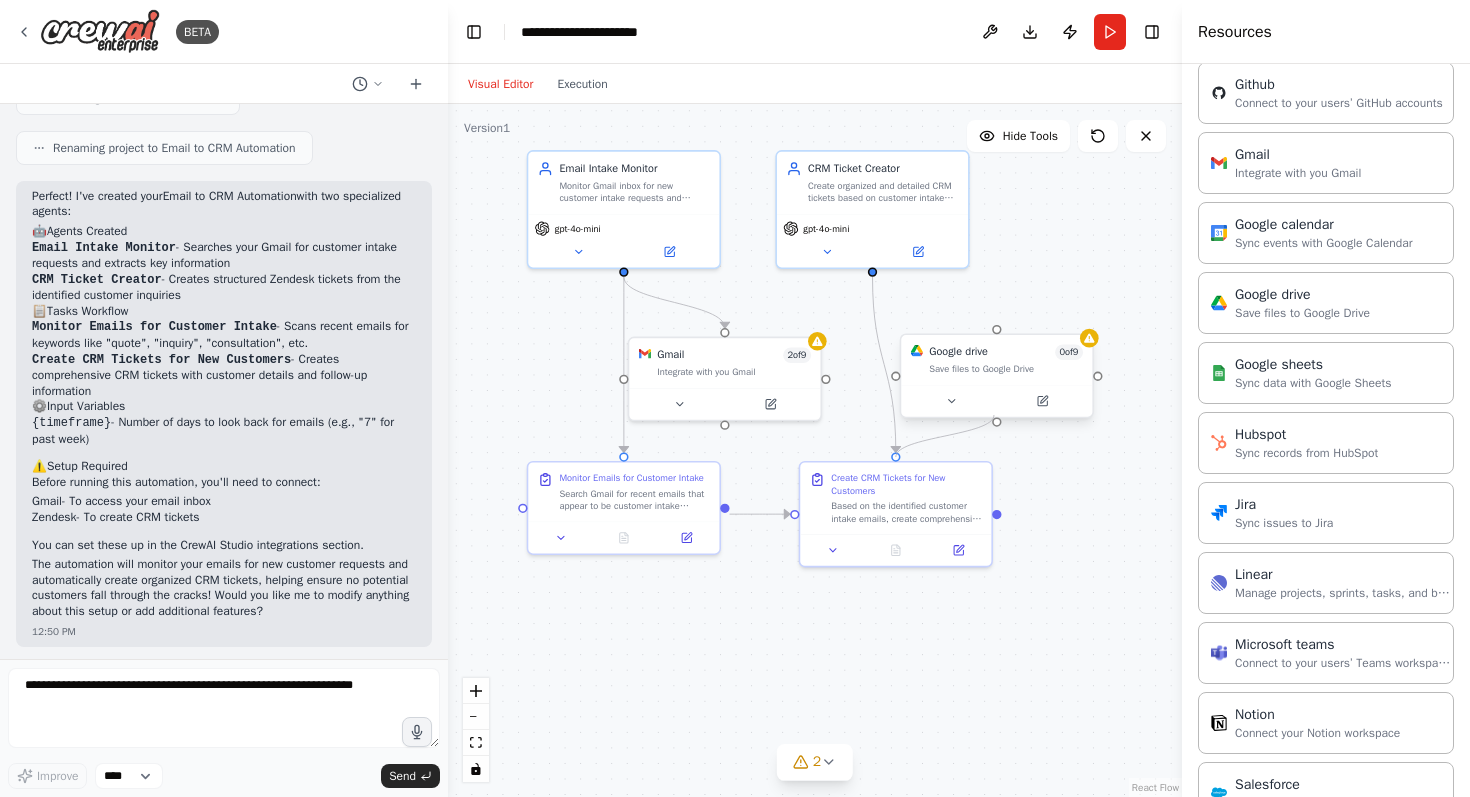drag, startPoint x: 897, startPoint y: 457, endPoint x: 994, endPoint y: 415, distance: 105.702415 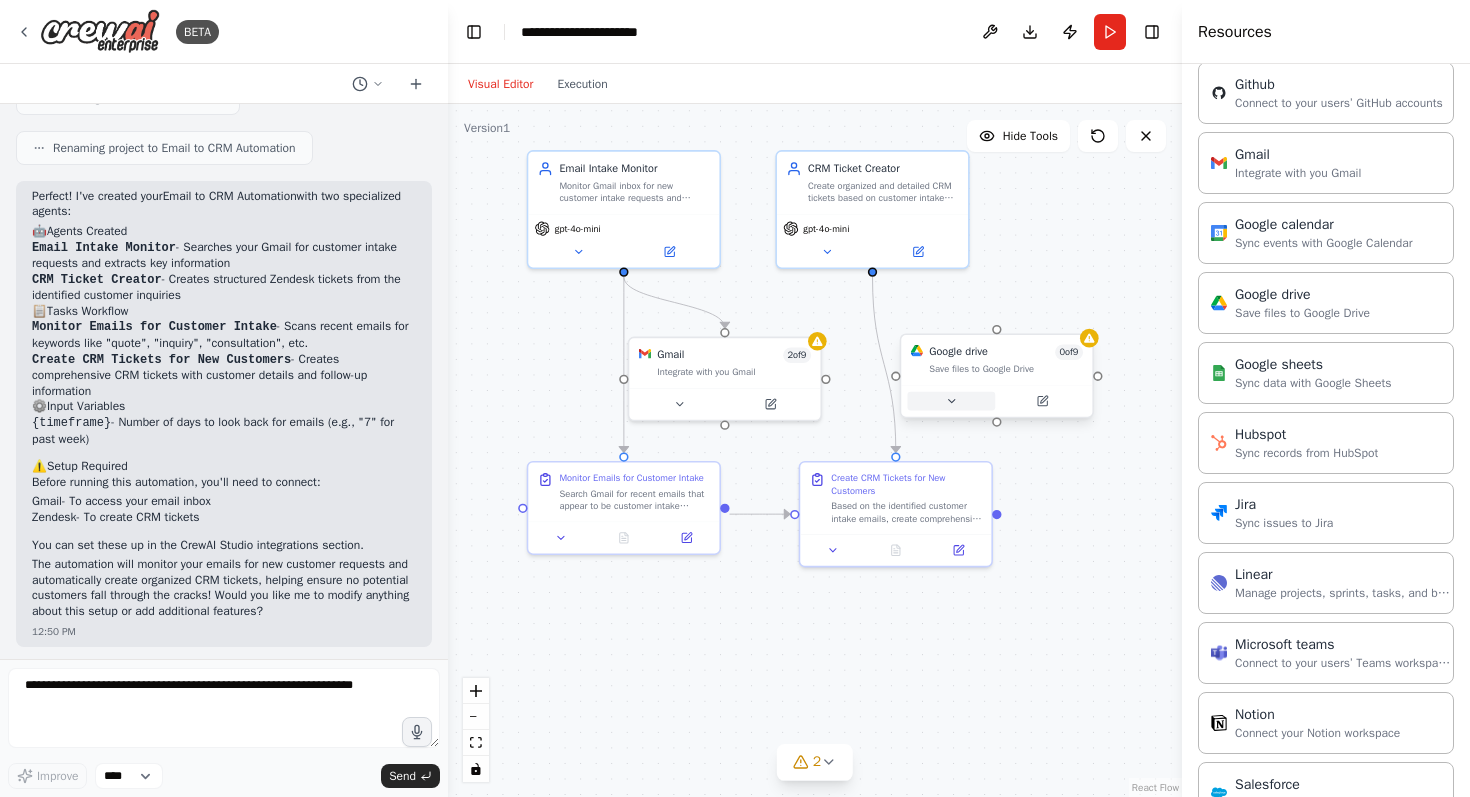 click at bounding box center (951, 401) 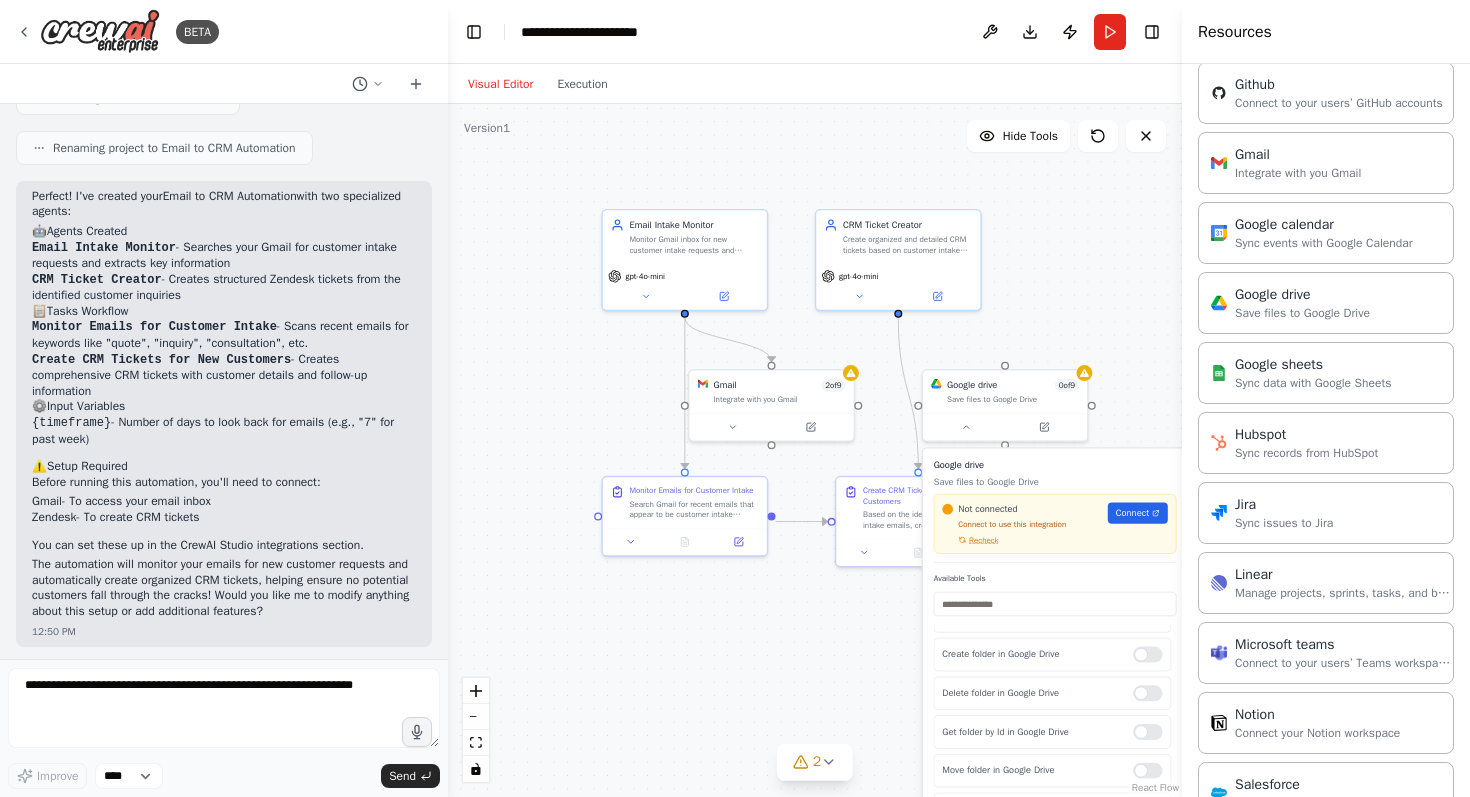scroll, scrollTop: 214, scrollLeft: 0, axis: vertical 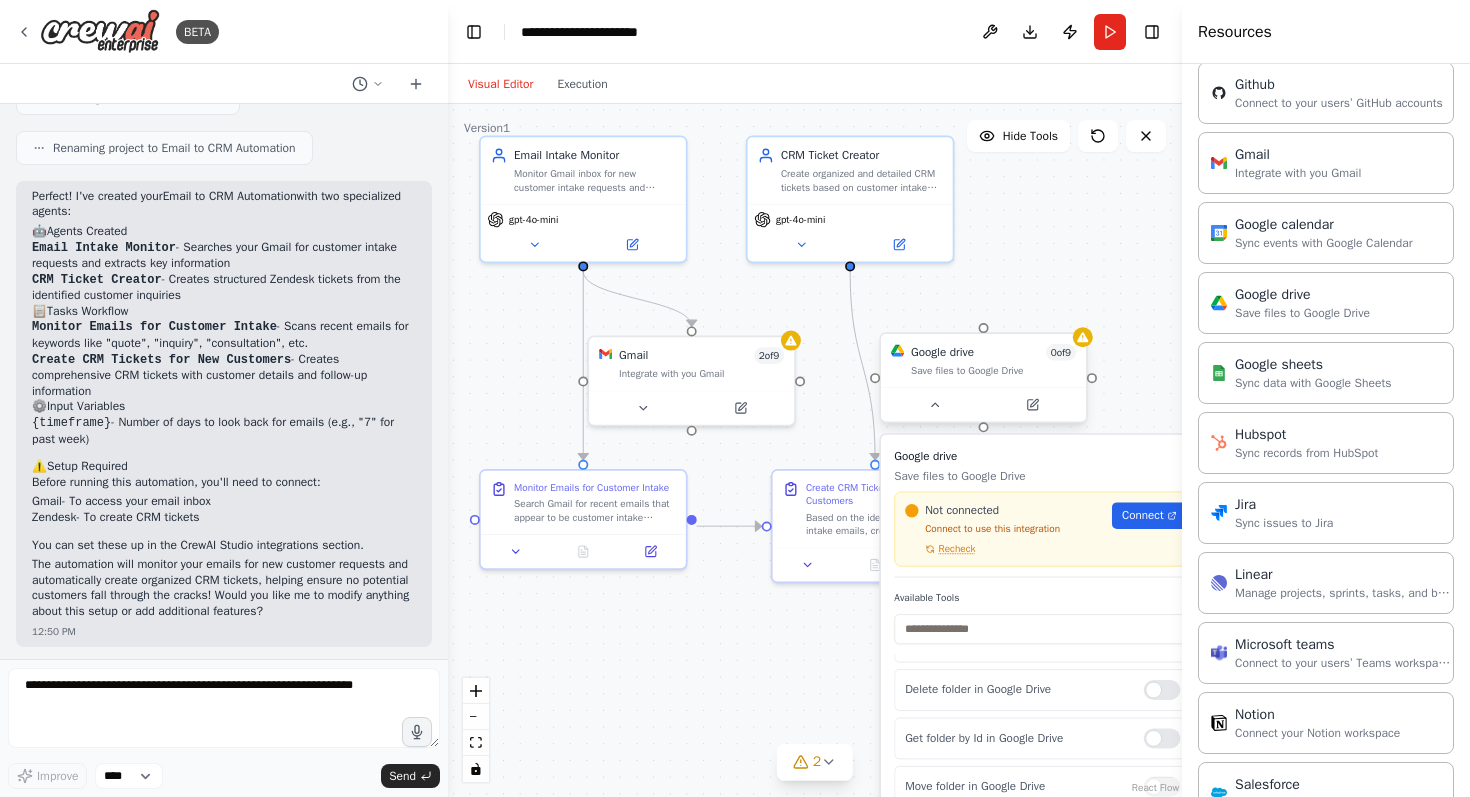 click on "Google drive 0  of  9 Save files to Google Drive" at bounding box center (983, 360) 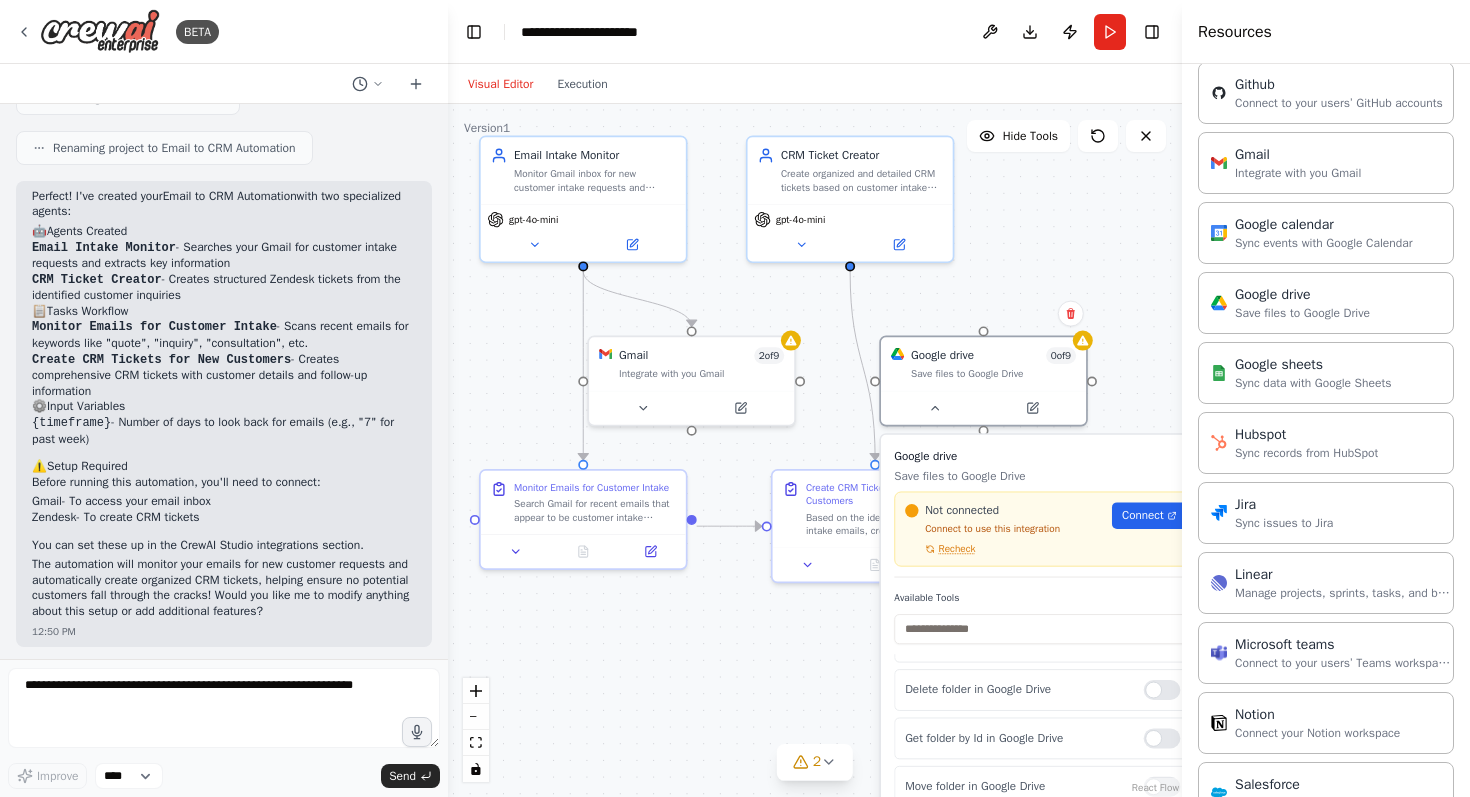 click on ".deletable-edge-delete-btn {
width: 20px;
height: 20px;
border: 0px solid #ffffff;
color: #6b7280;
background-color: #f8fafc;
cursor: pointer;
border-radius: 50%;
font-size: 12px;
padding: 3px;
display: flex;
align-items: center;
justify-content: center;
transition: all 0.2s cubic-bezier(0.4, 0, 0.2, 1);
box-shadow: 0 2px 4px rgba(0, 0, 0, 0.1);
}
.deletable-edge-delete-btn:hover {
background-color: #ef4444;
color: #ffffff;
border-color: #dc2626;
transform: scale(1.1);
box-shadow: 0 4px 12px rgba(239, 68, 68, 0.4);
}
.deletable-edge-delete-btn:active {
transform: scale(0.95);
box-shadow: 0 2px 4px rgba(239, 68, 68, 0.3);
}
Email Intake Monitor gpt-4o-mini Gmail 2  of  9 CRM Ticket Creator 0" at bounding box center (815, 450) 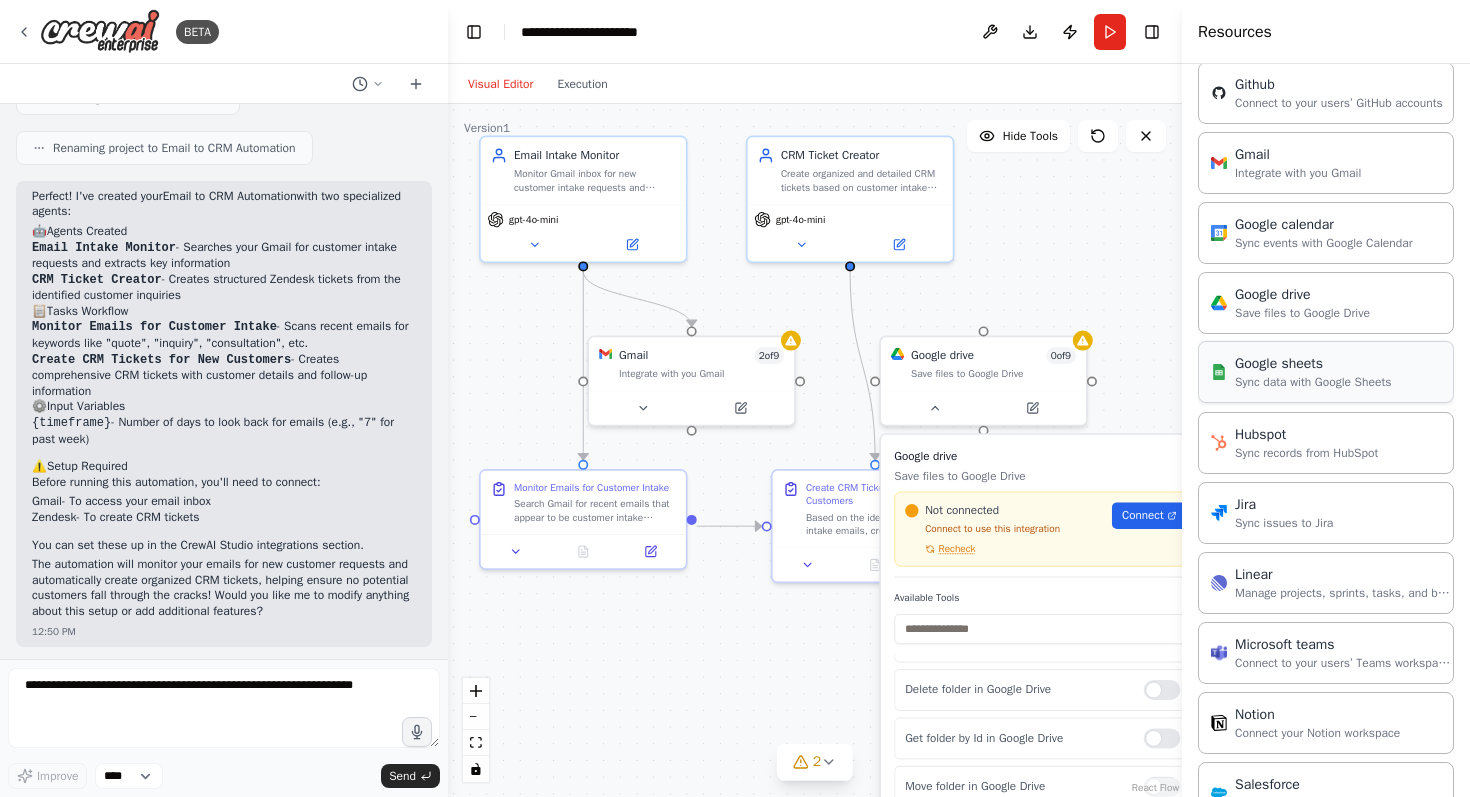 click on "Sync data with Google Sheets" at bounding box center [1313, 382] 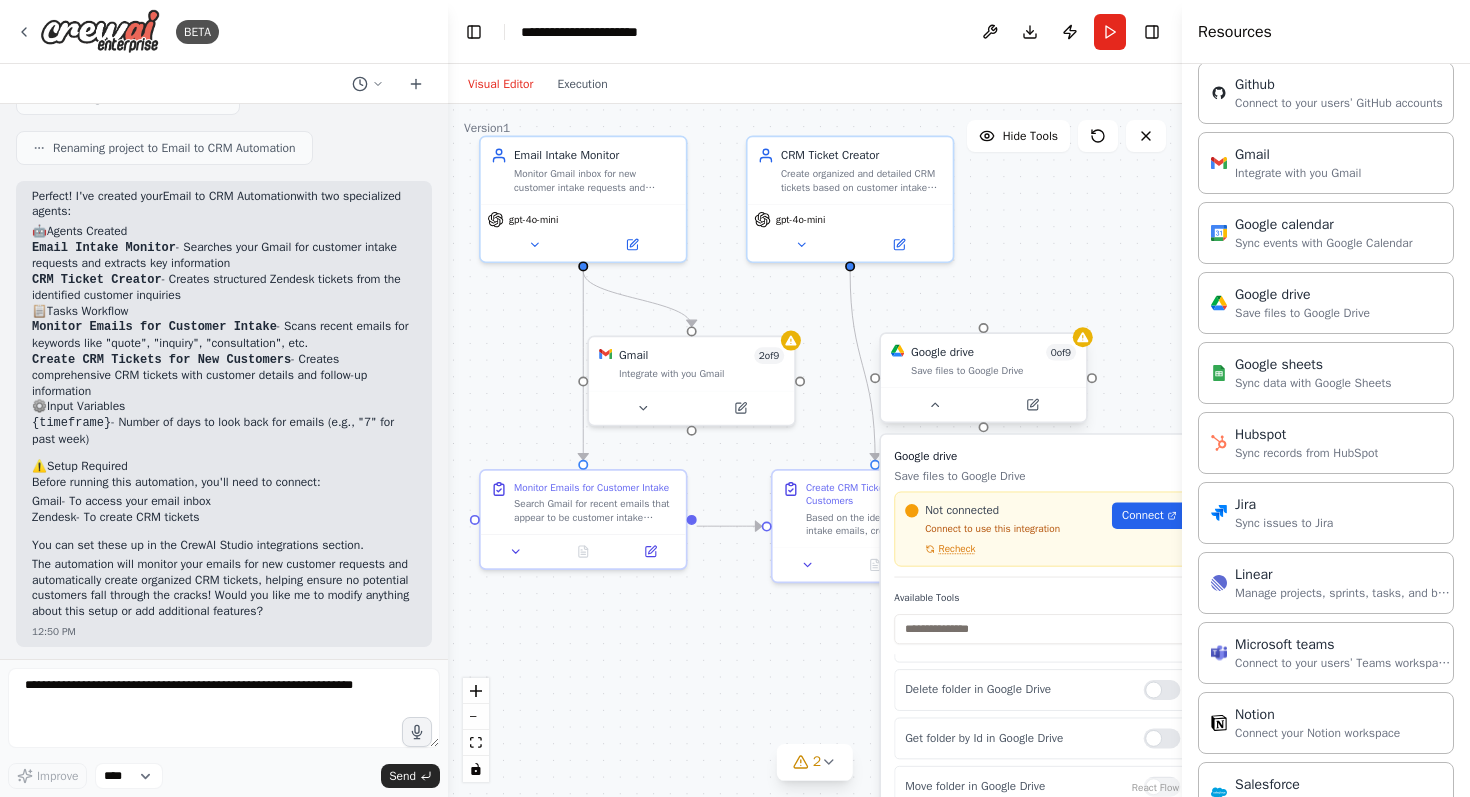 click on "Google drive 0  of  9 Save files to Google Drive" at bounding box center (993, 360) 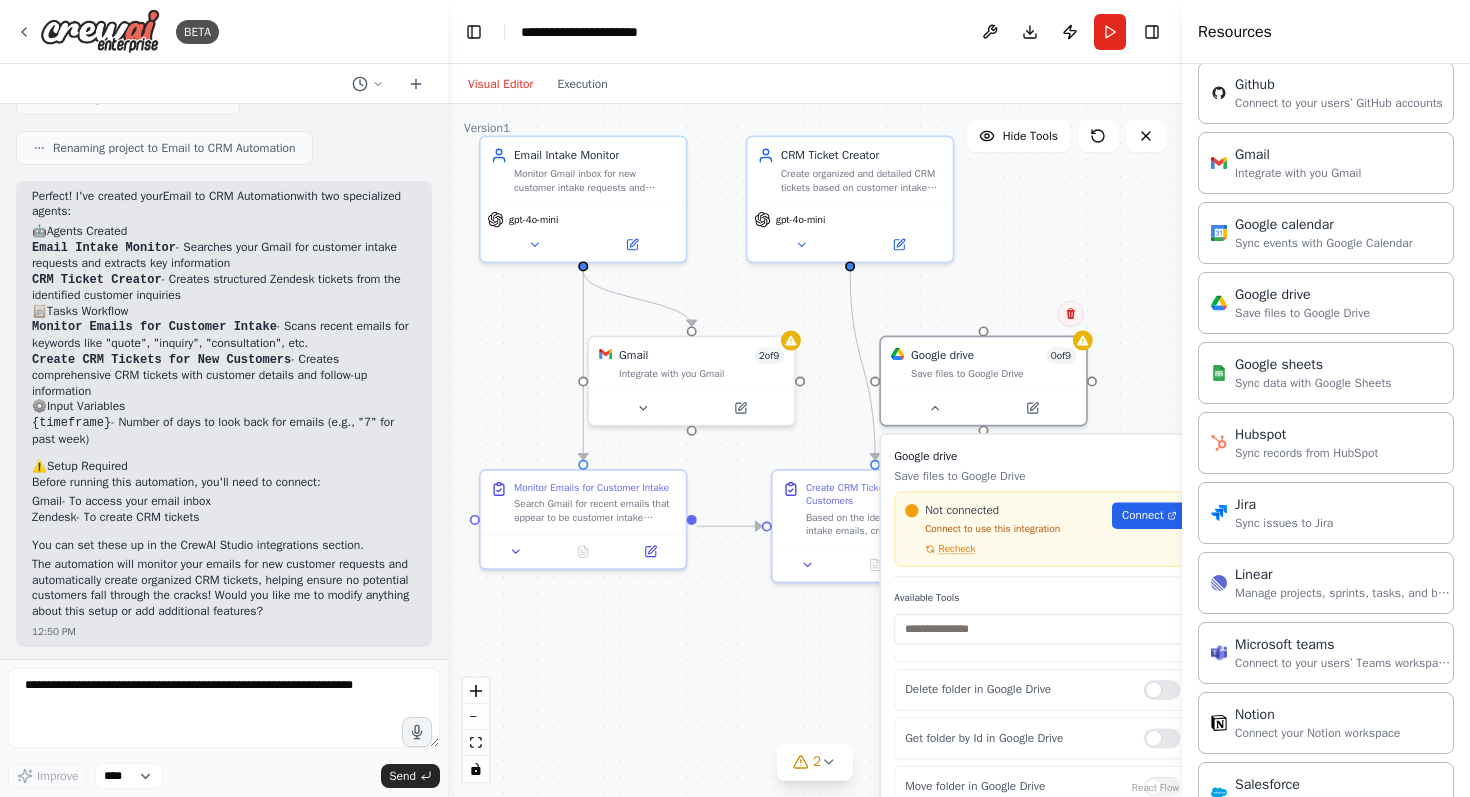 click at bounding box center (1071, 314) 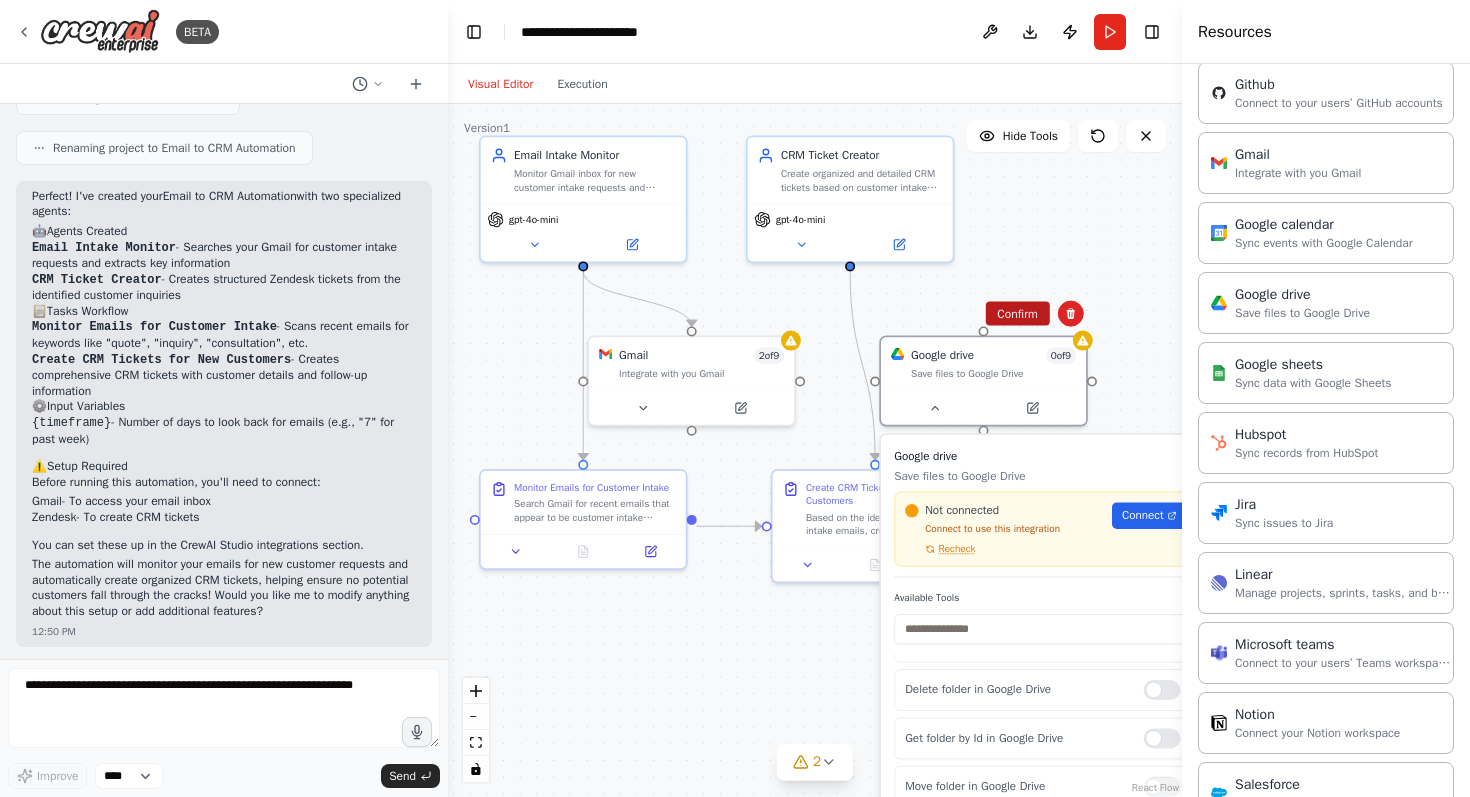click on "Confirm" at bounding box center (1017, 314) 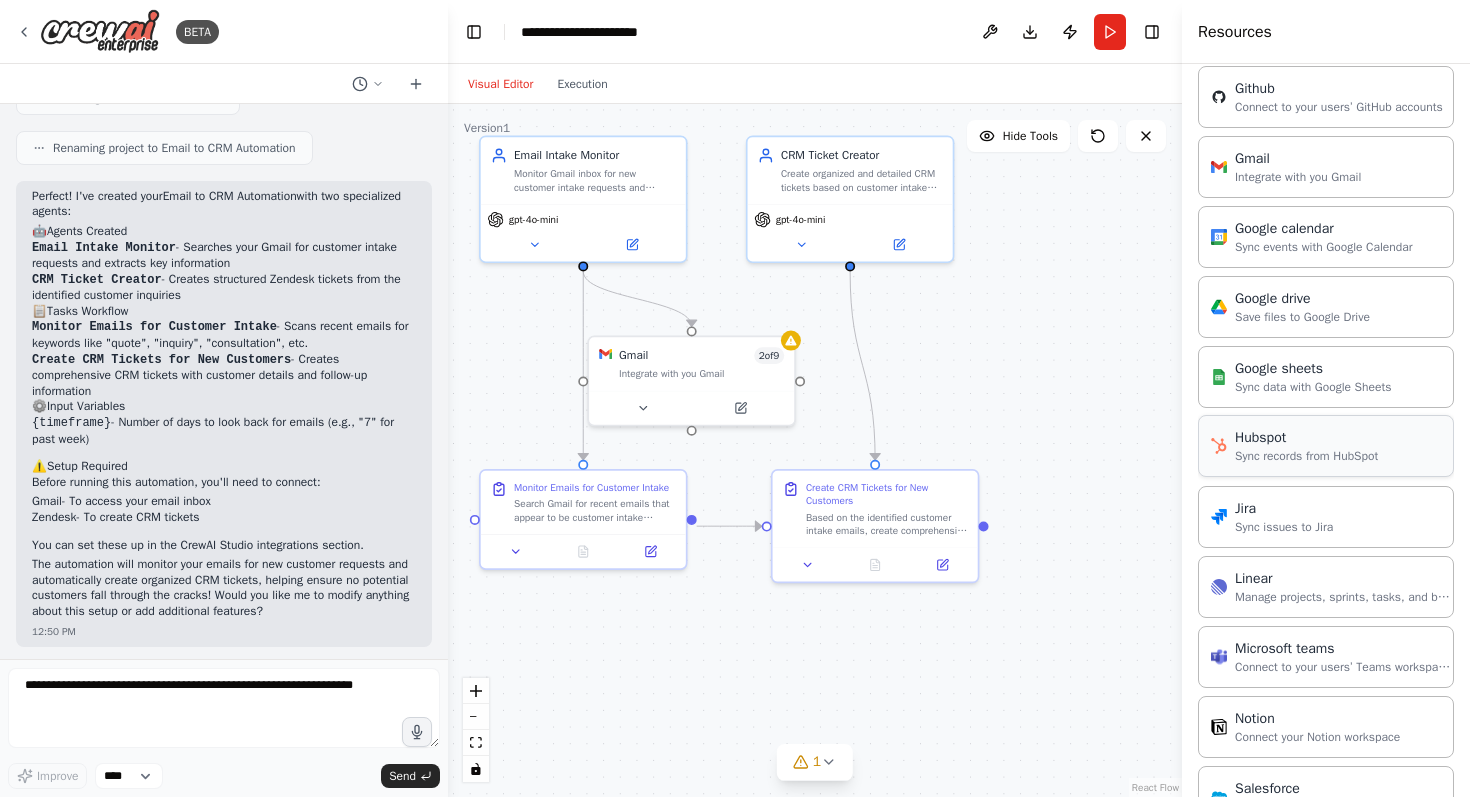 scroll, scrollTop: 1684, scrollLeft: 0, axis: vertical 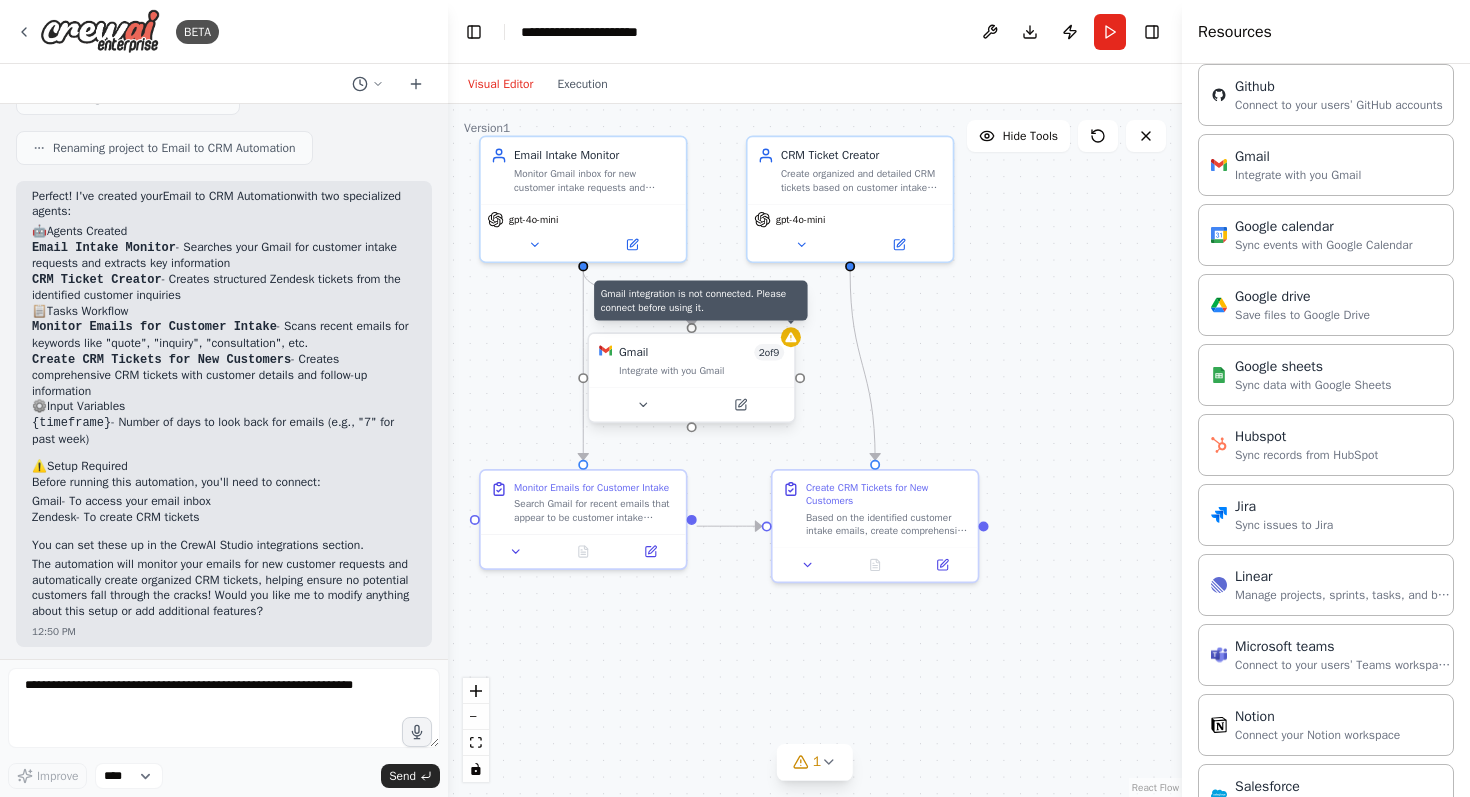click 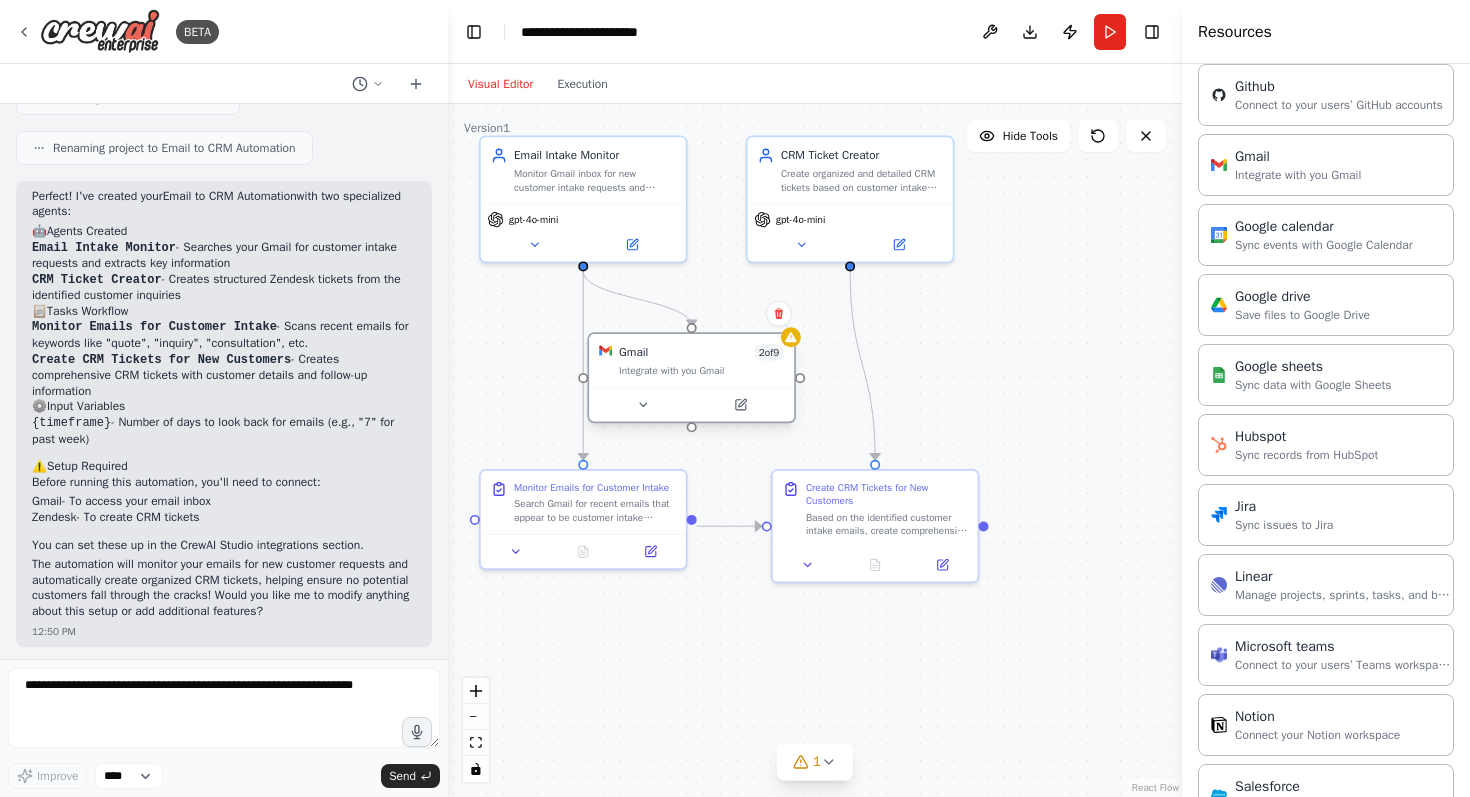 click on "2  of  9" at bounding box center (769, 352) 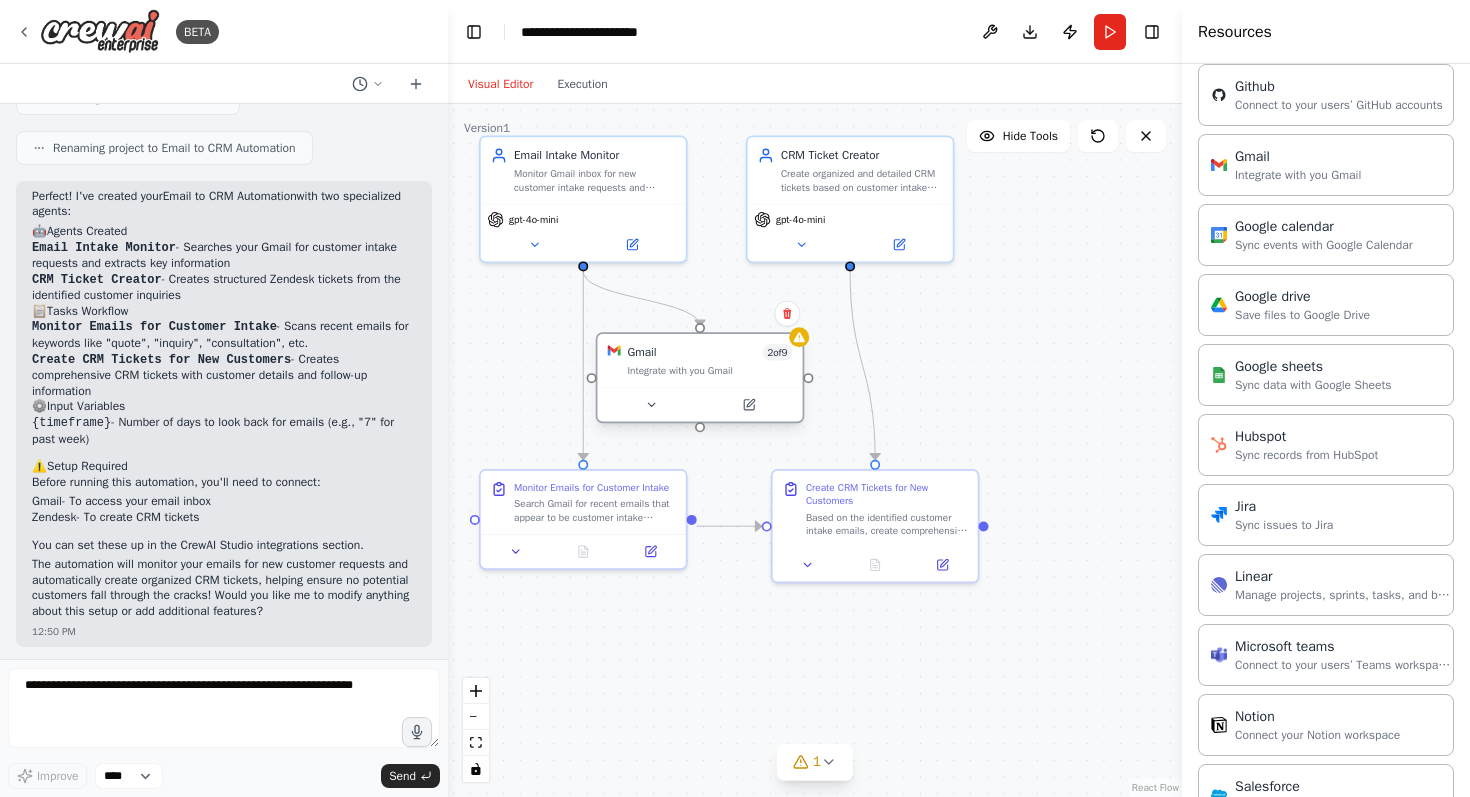 click on "Integrate with you Gmail" at bounding box center (709, 370) 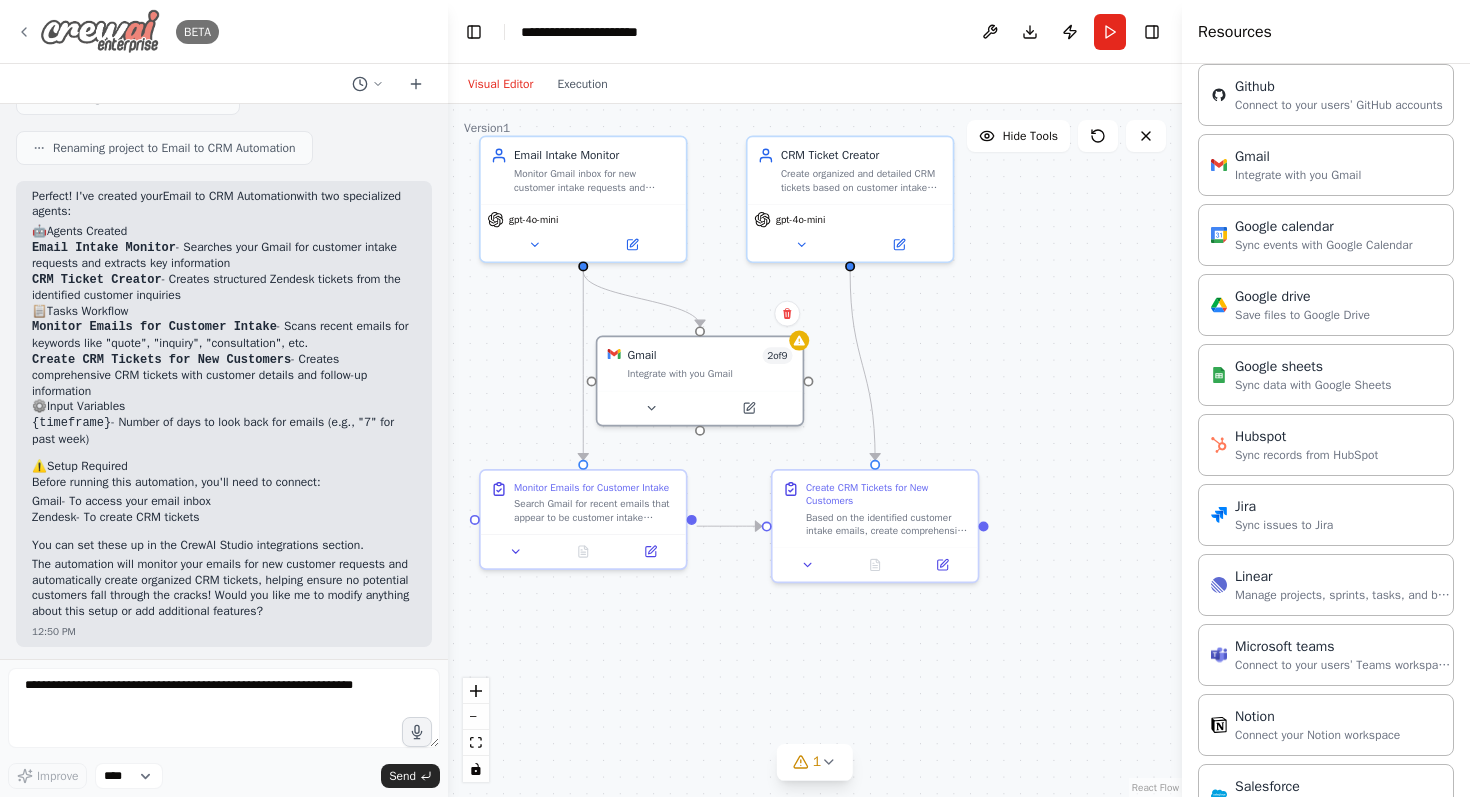 click on "BETA" at bounding box center (117, 31) 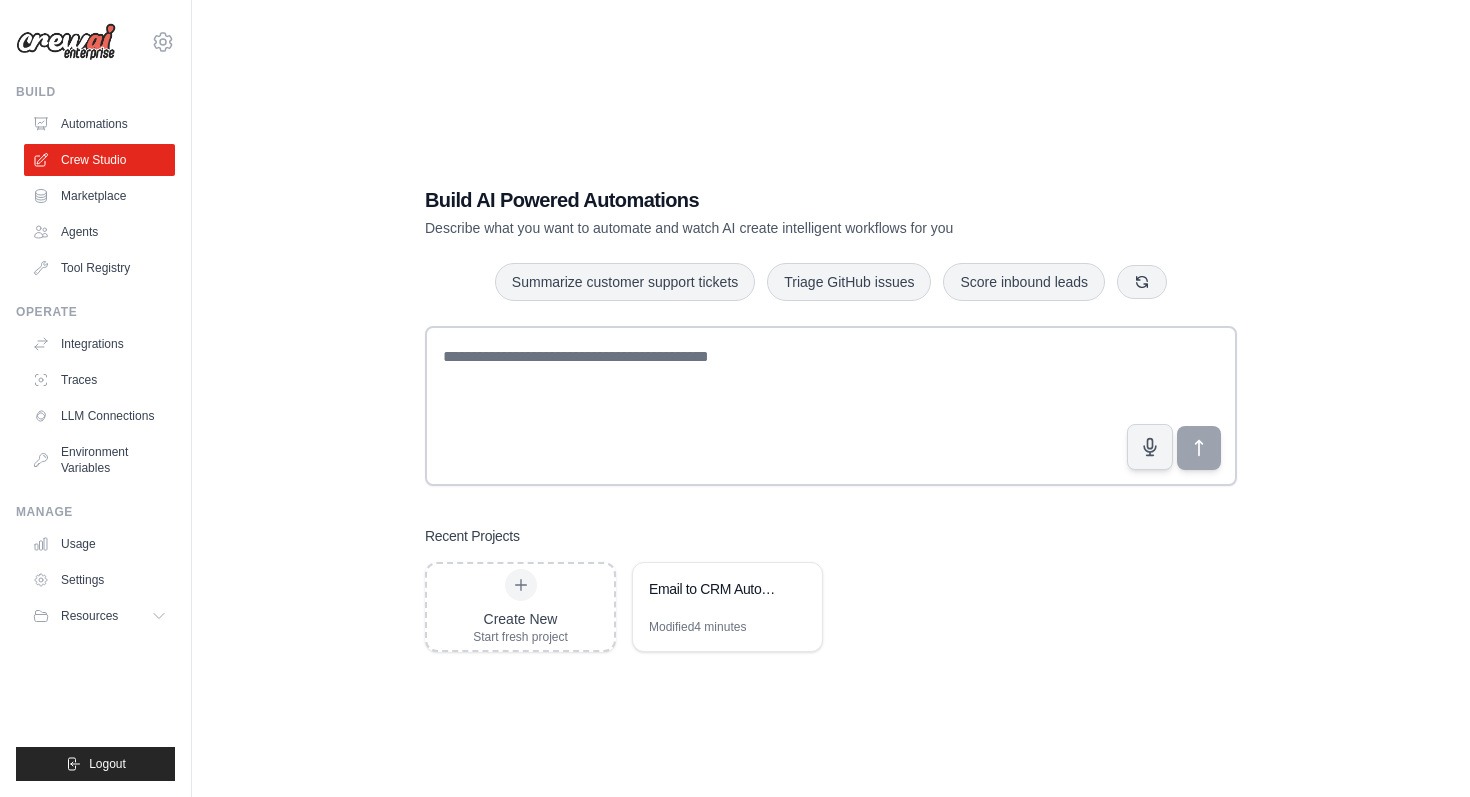 scroll, scrollTop: 0, scrollLeft: 0, axis: both 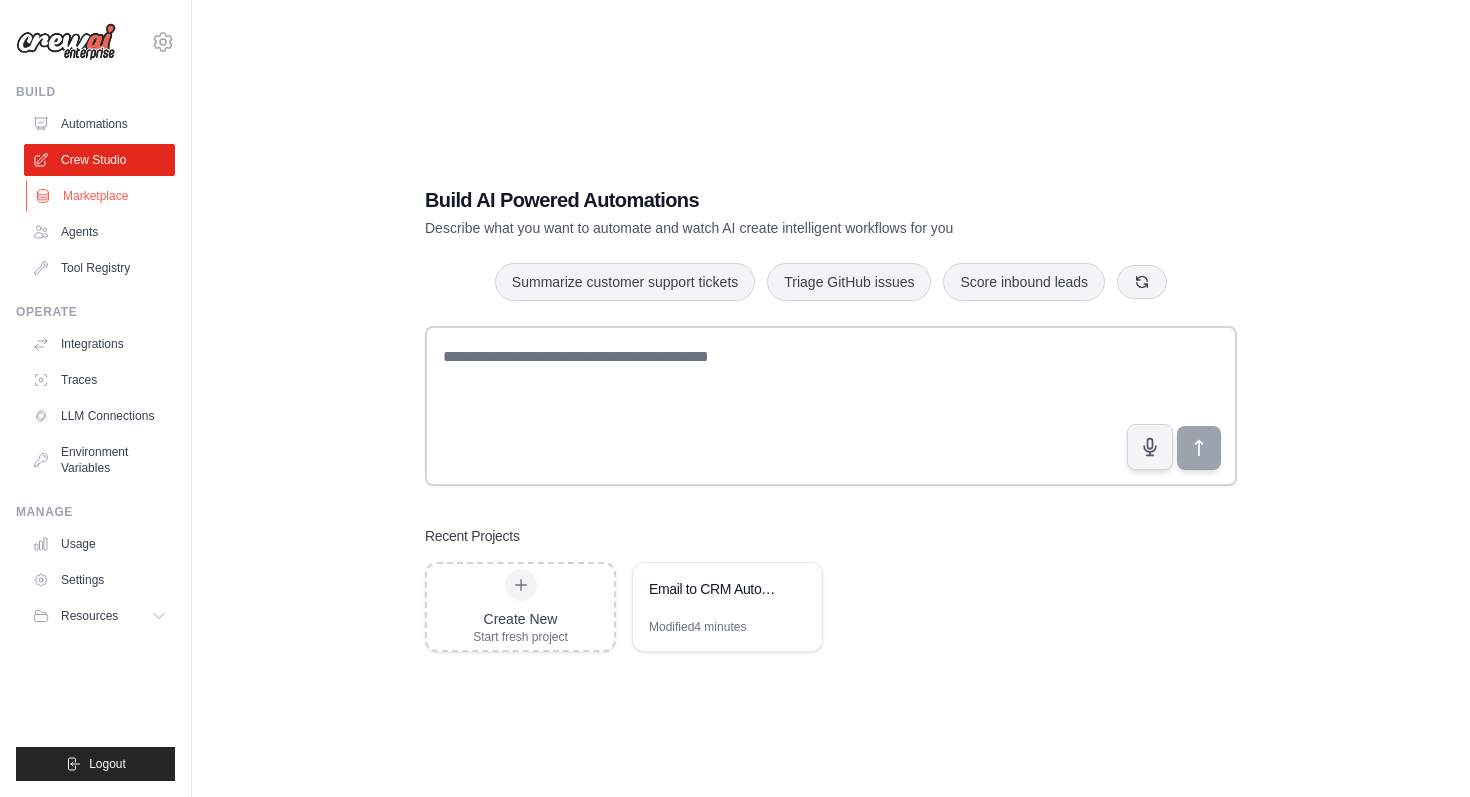 click on "Marketplace" at bounding box center (101, 196) 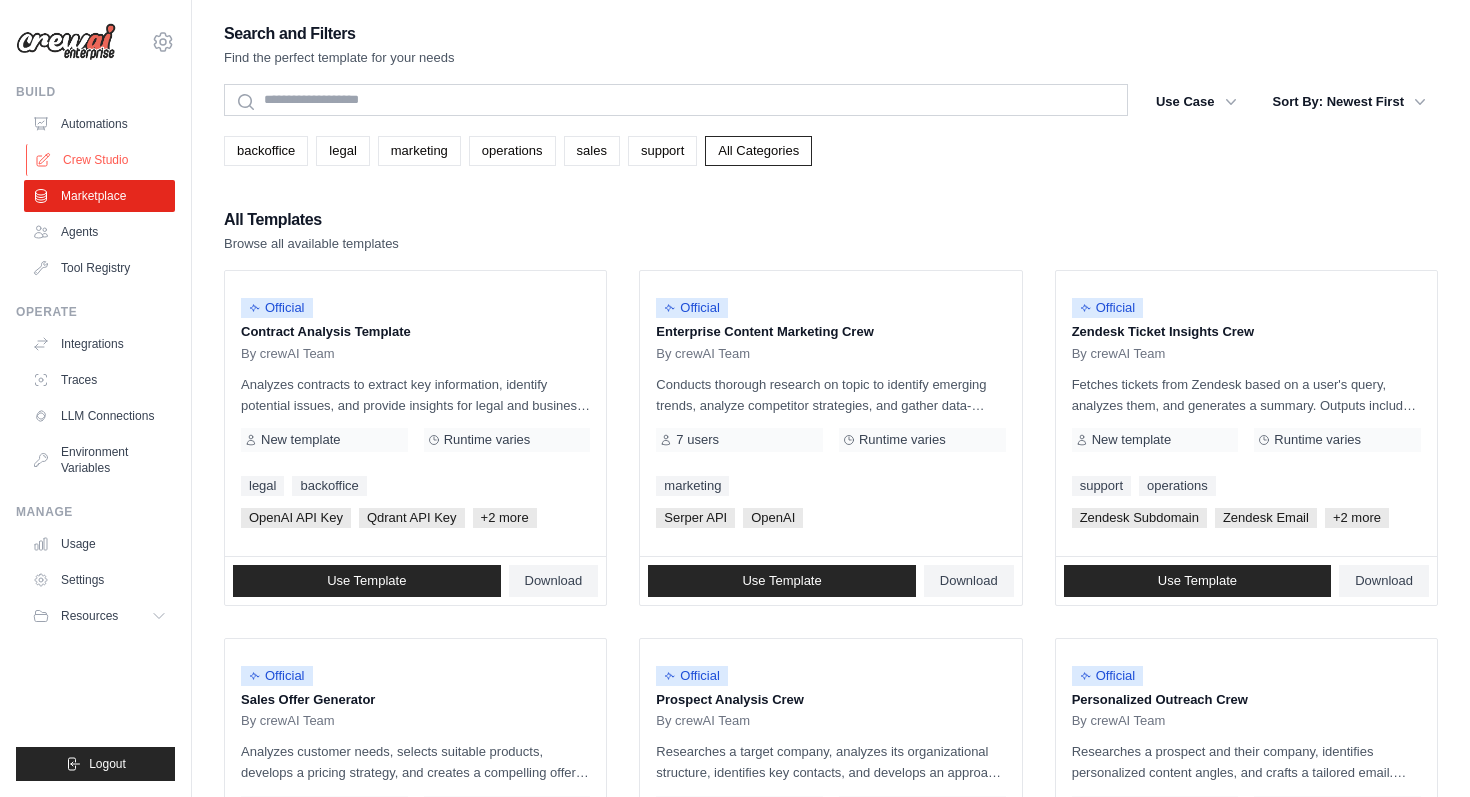 click on "Crew Studio" at bounding box center (101, 160) 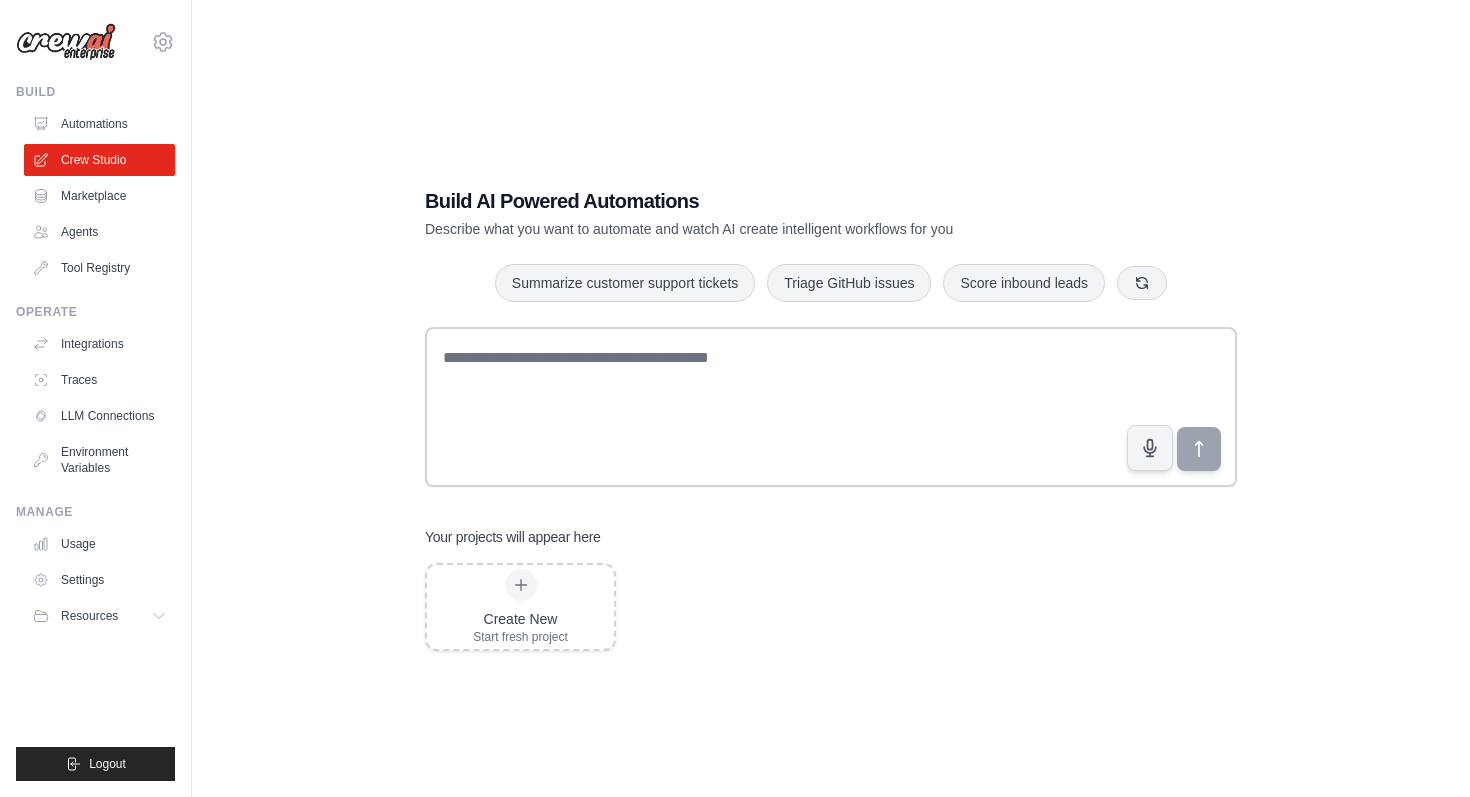 scroll, scrollTop: 0, scrollLeft: 0, axis: both 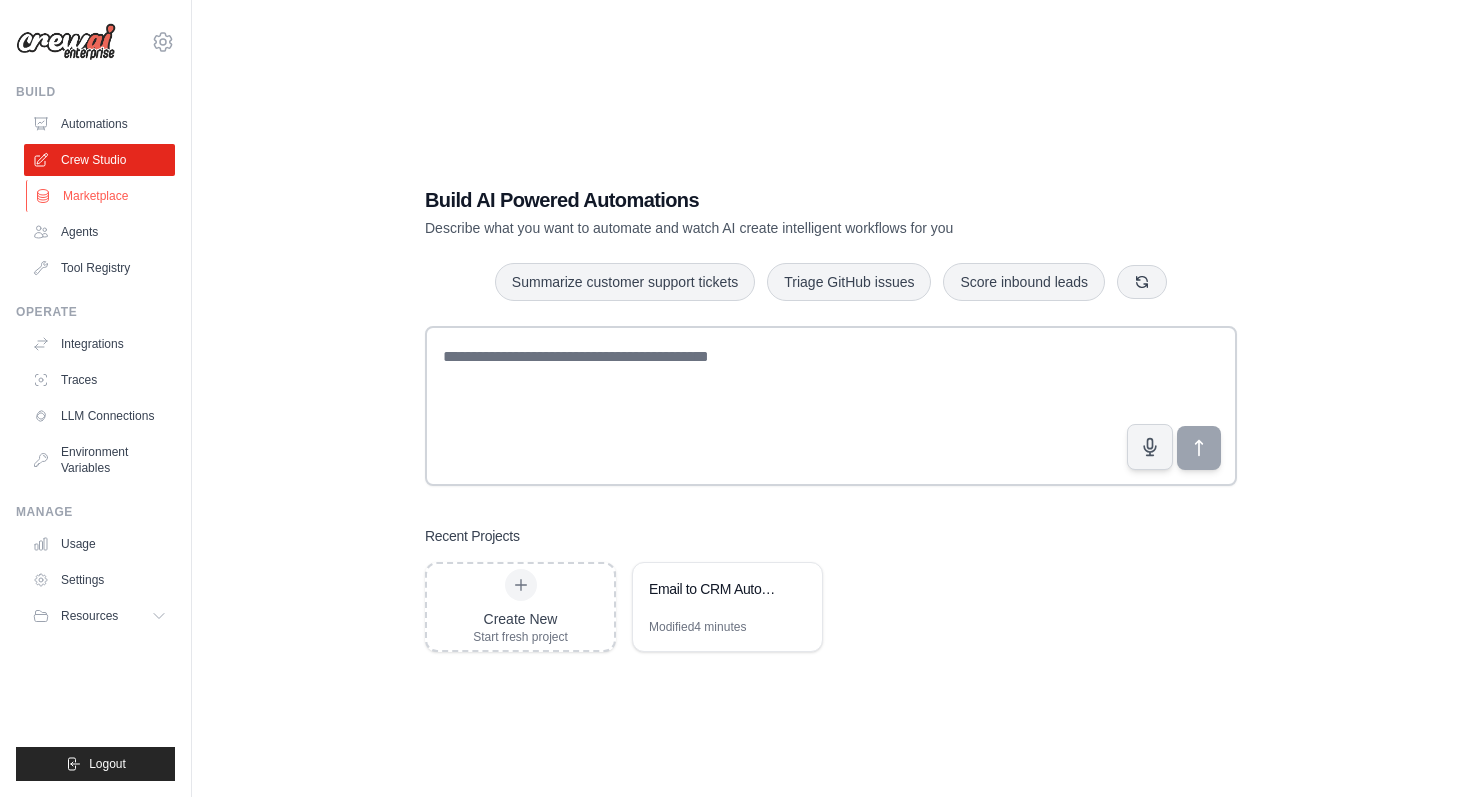 click on "Marketplace" at bounding box center [101, 196] 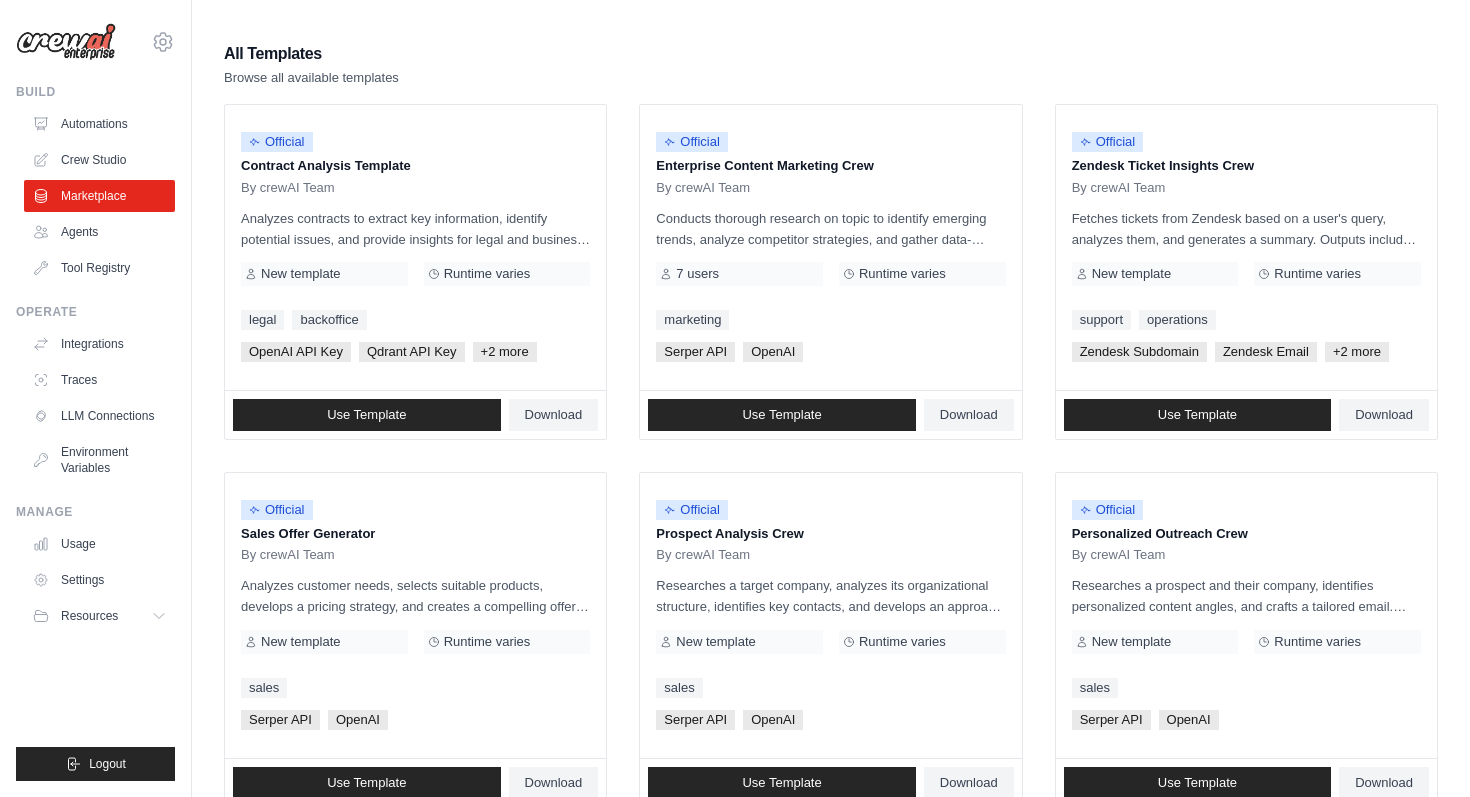 scroll, scrollTop: 0, scrollLeft: 0, axis: both 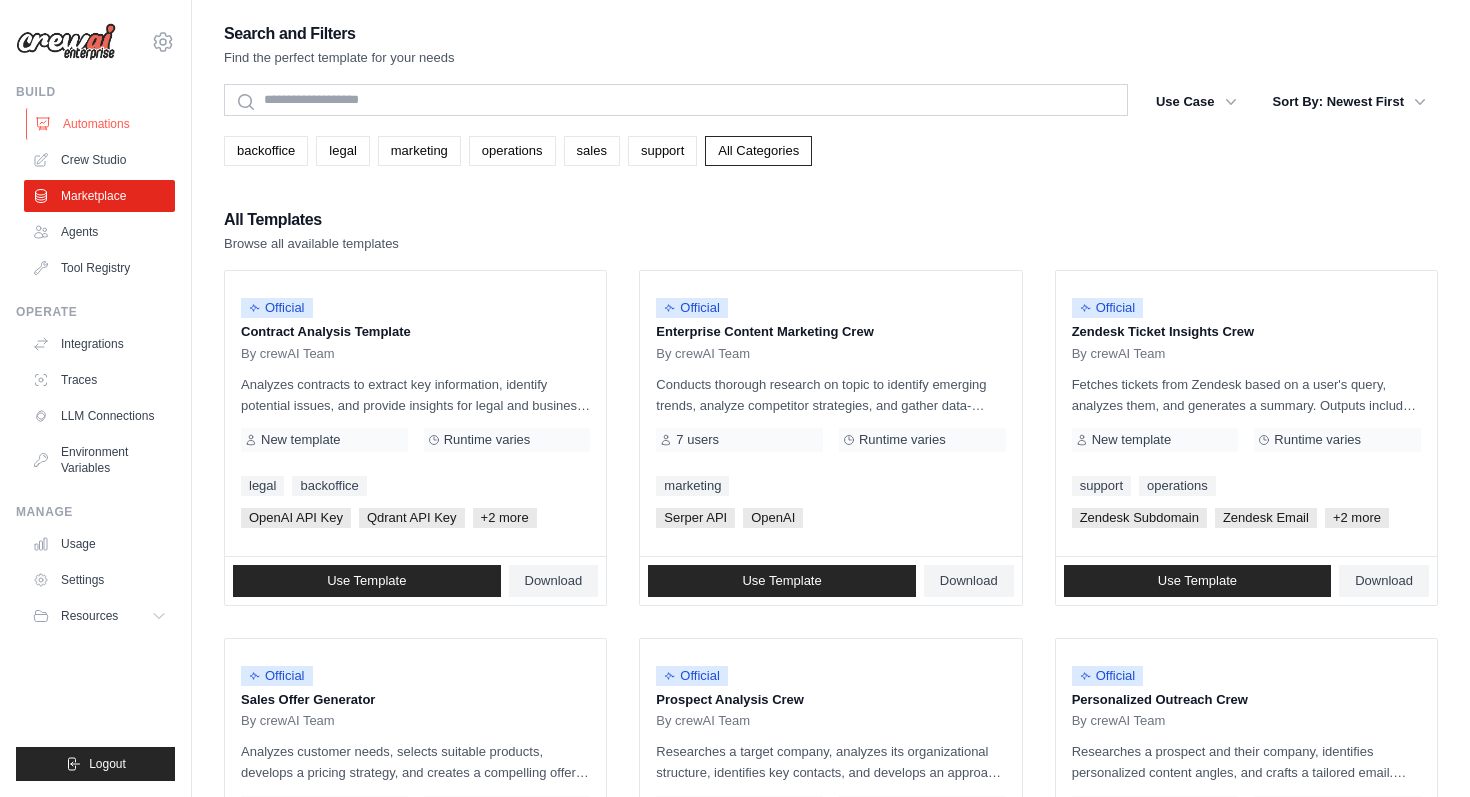 click on "Automations" at bounding box center (101, 124) 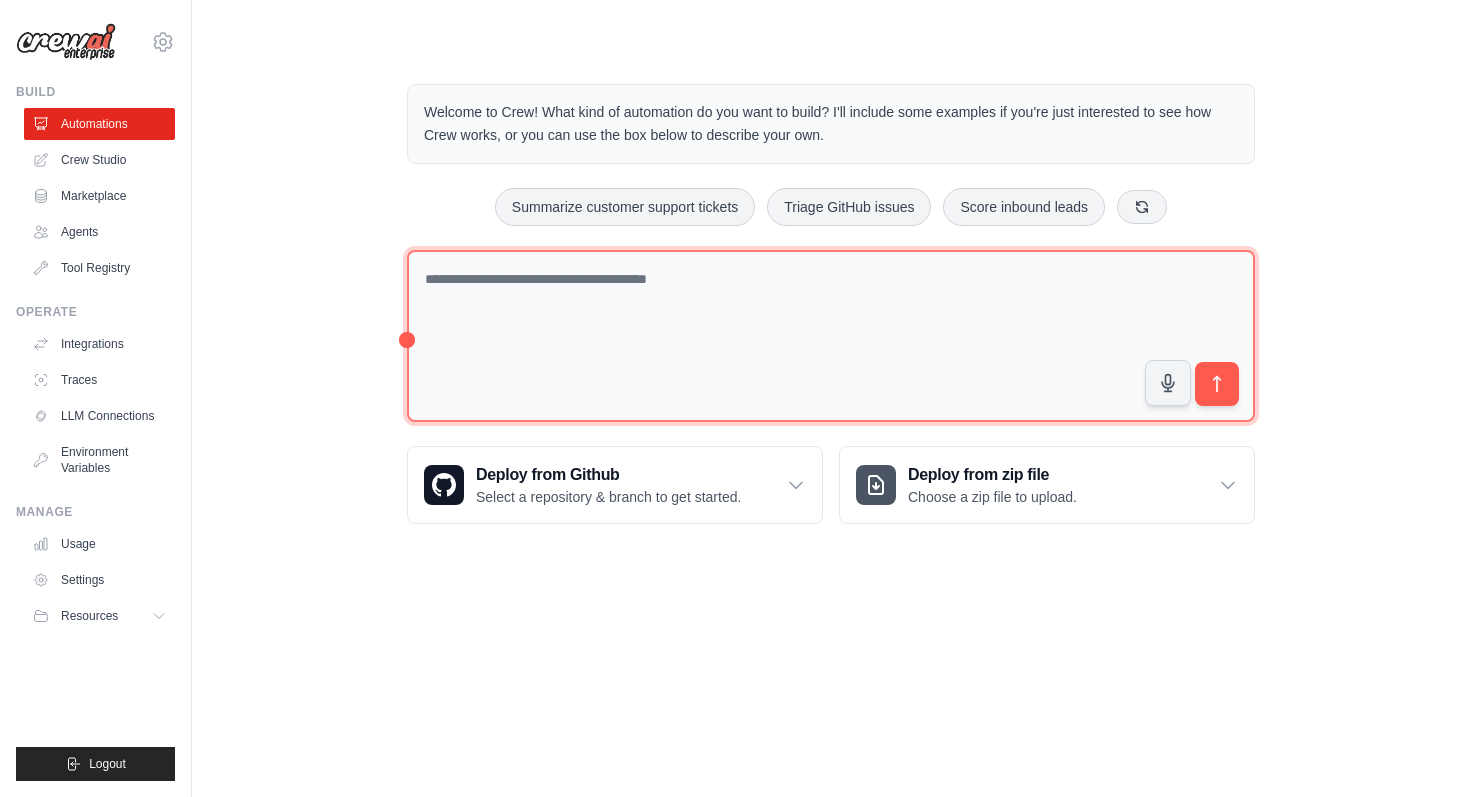 click at bounding box center (831, 336) 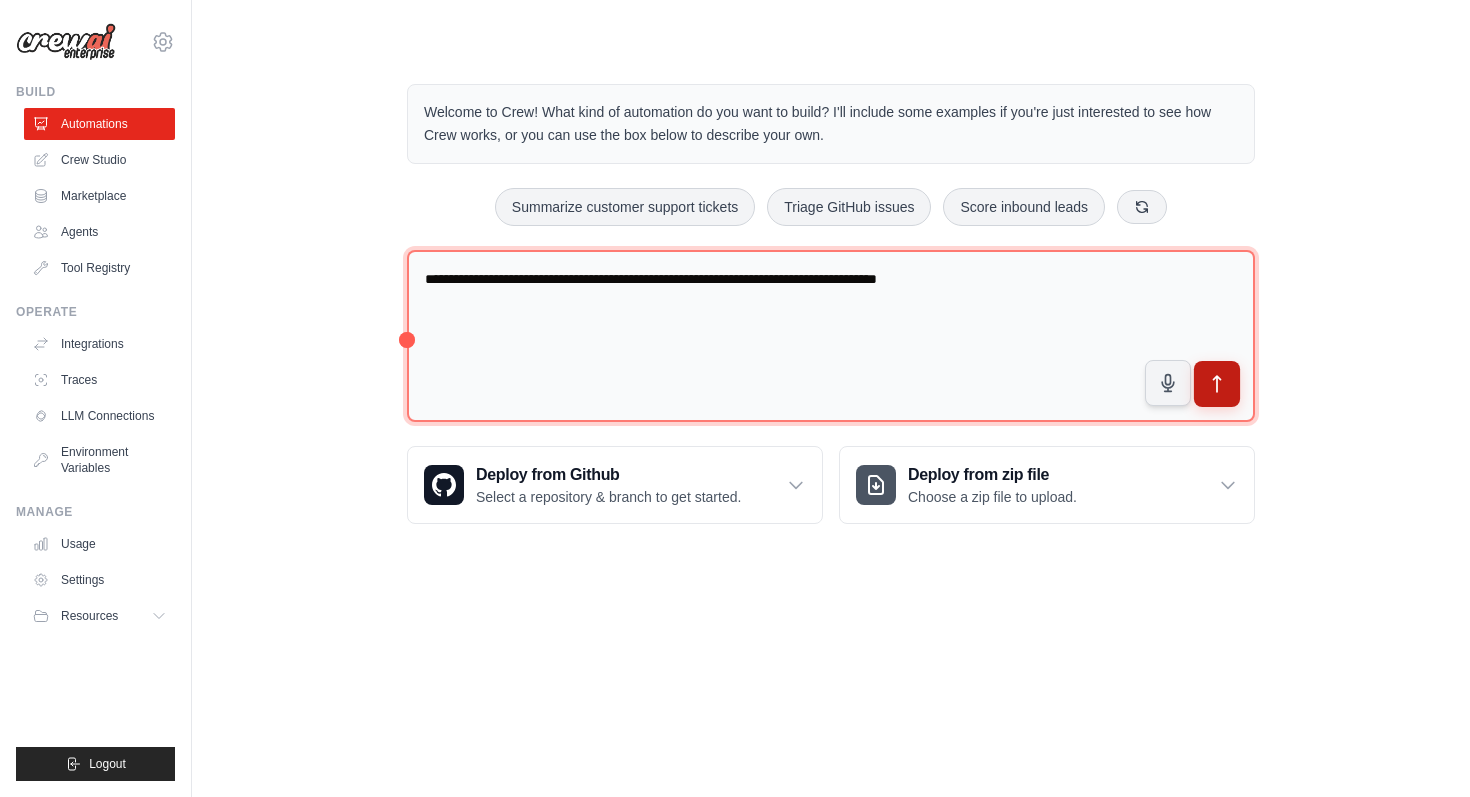 type on "**********" 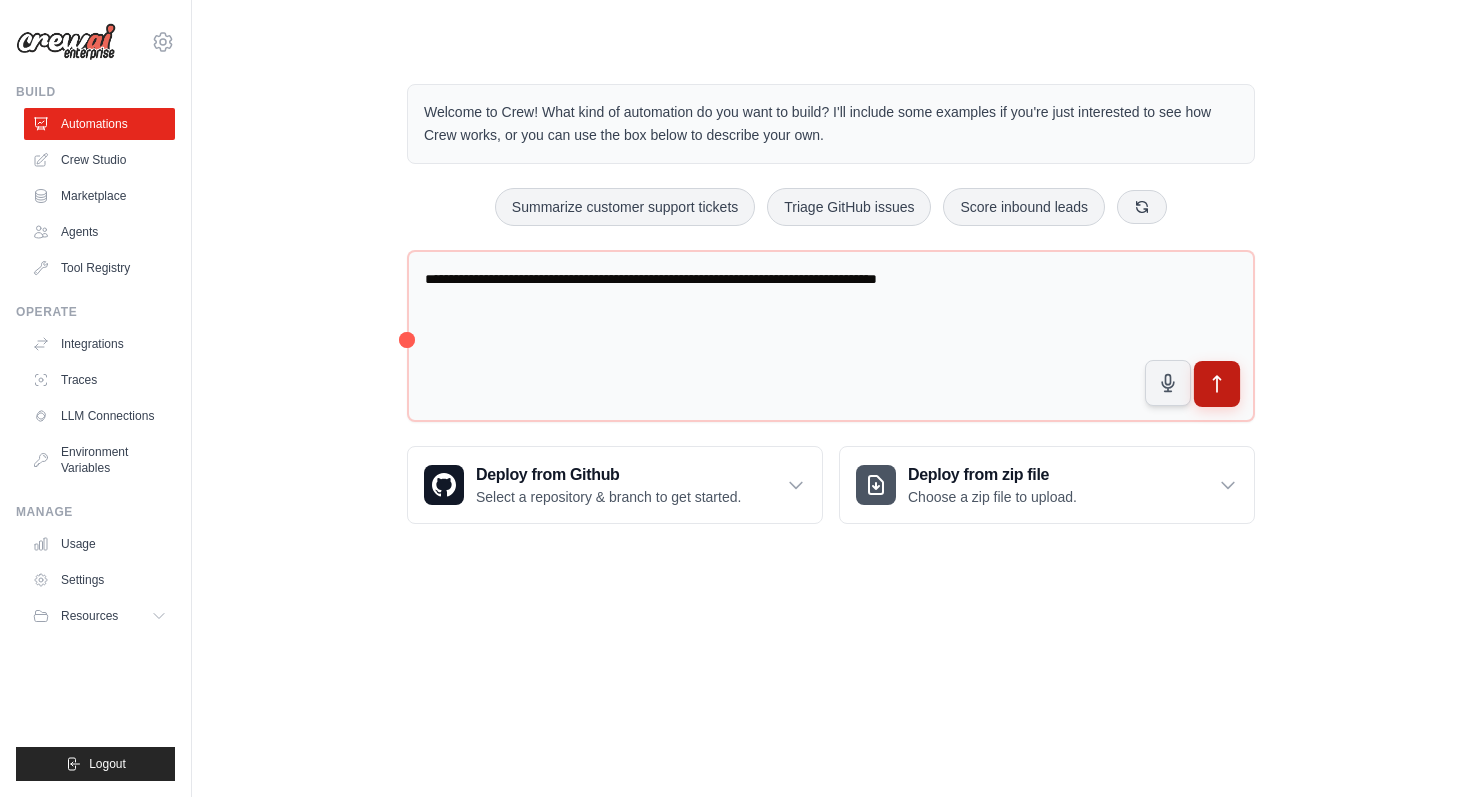 click at bounding box center [1217, 384] 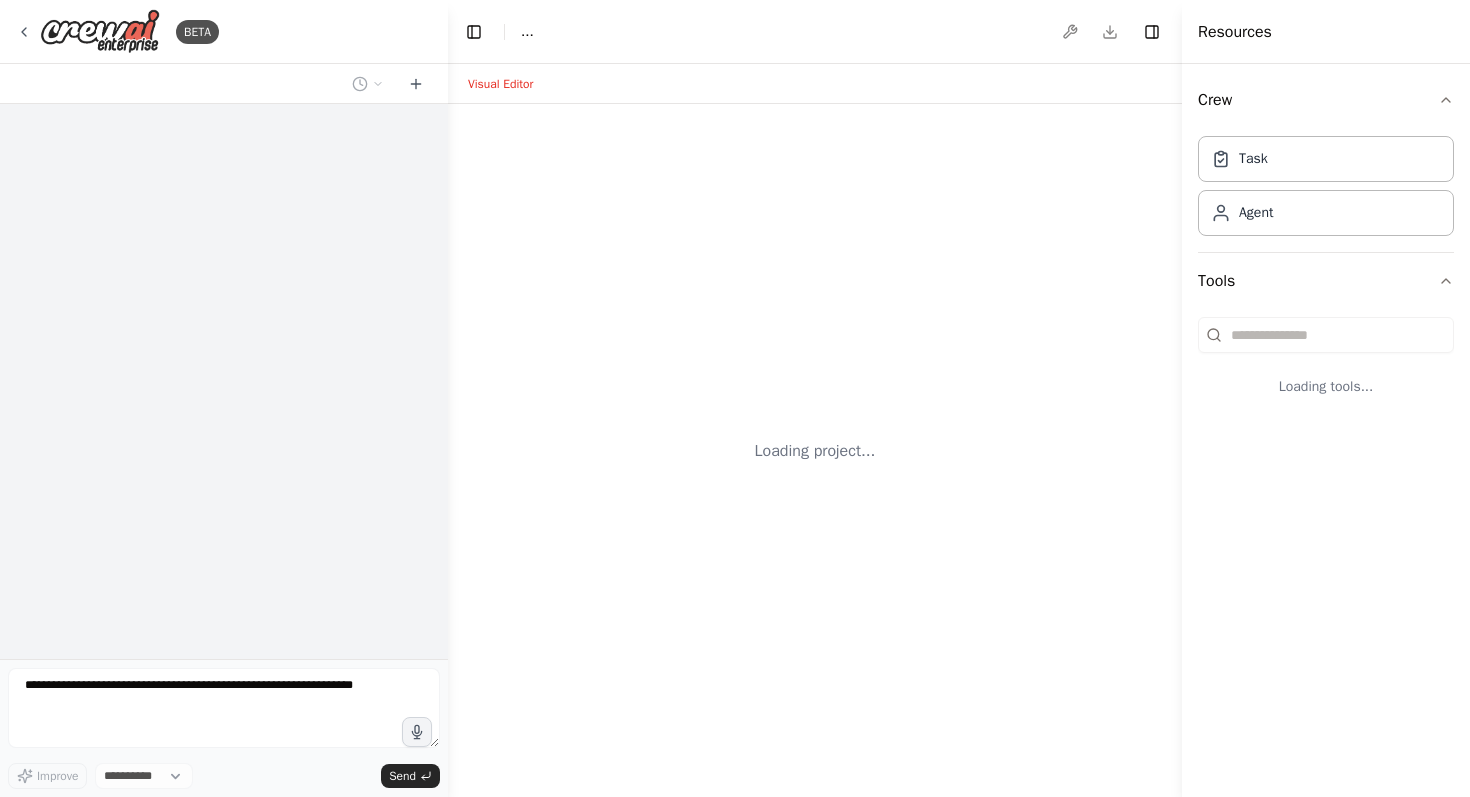 scroll, scrollTop: 0, scrollLeft: 0, axis: both 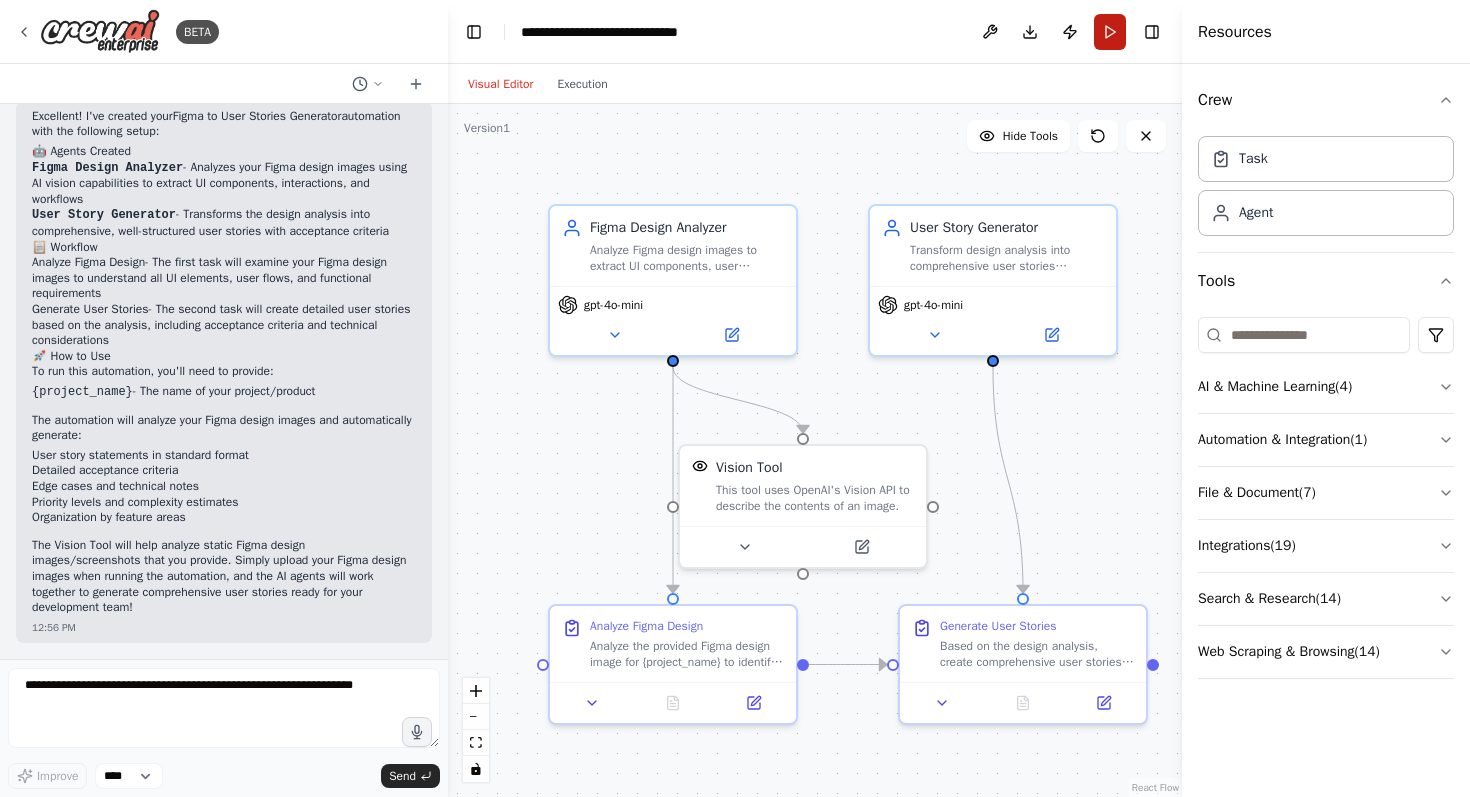 click on "Run" at bounding box center [1110, 32] 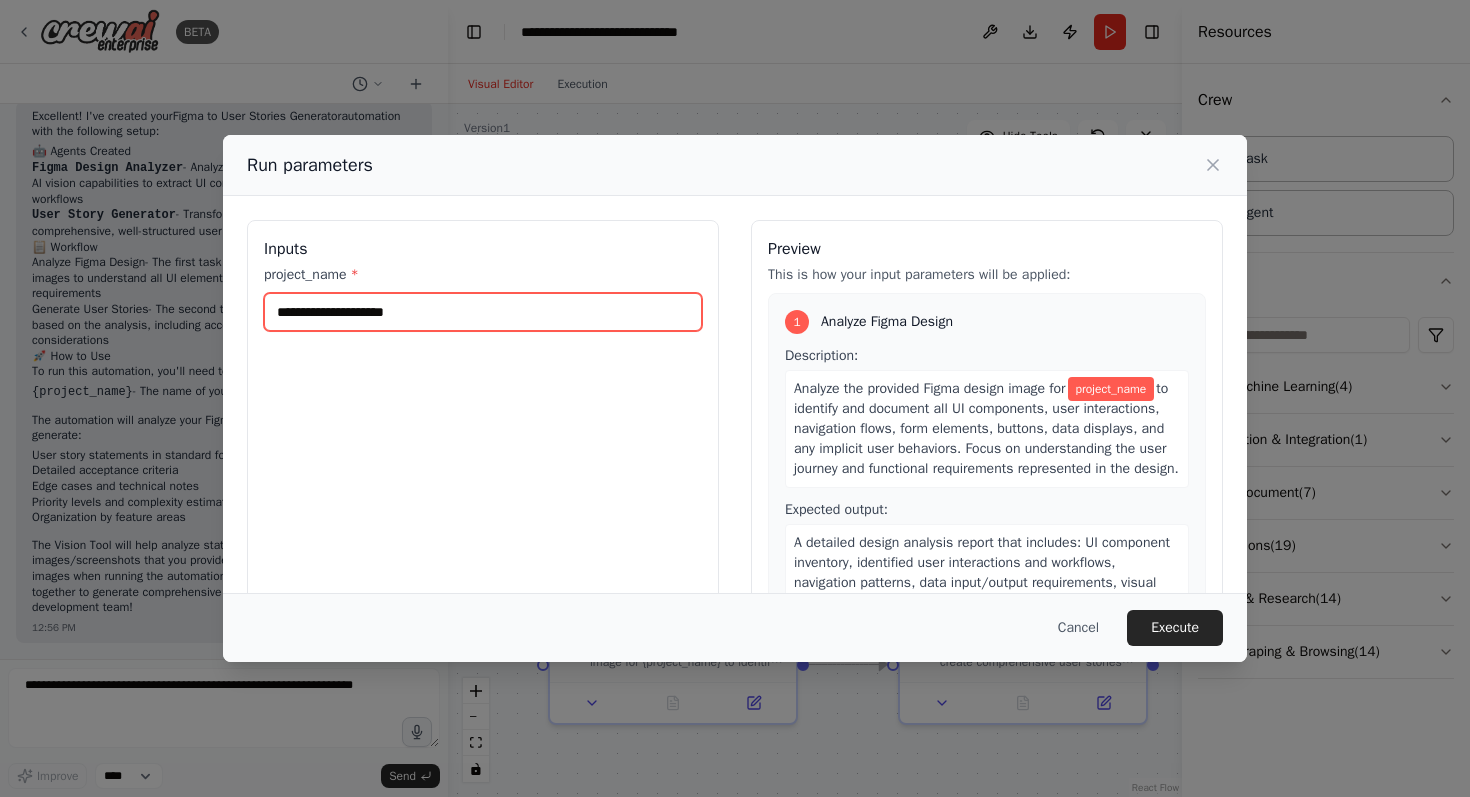 click on "project_name *" at bounding box center (483, 312) 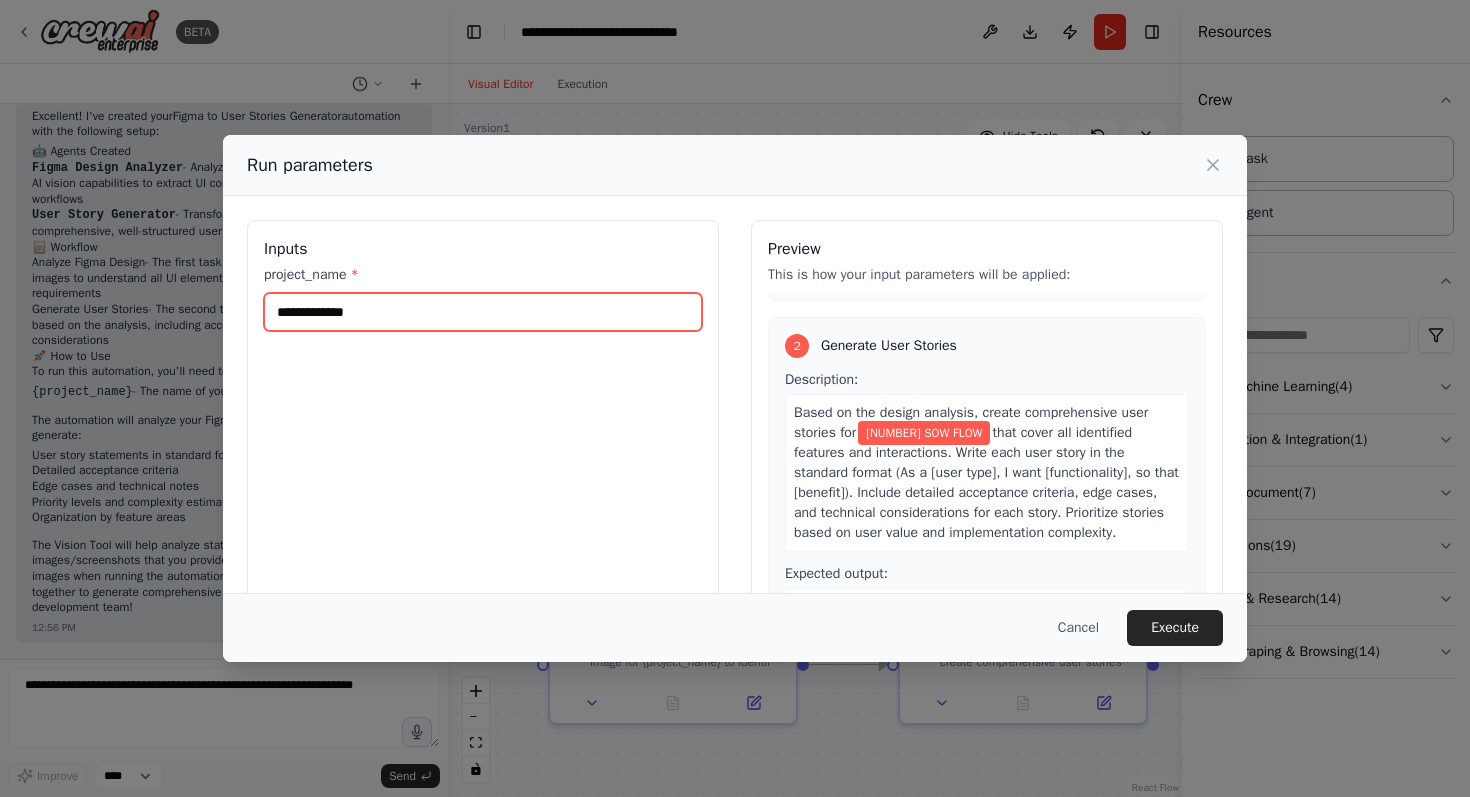 scroll, scrollTop: 370, scrollLeft: 0, axis: vertical 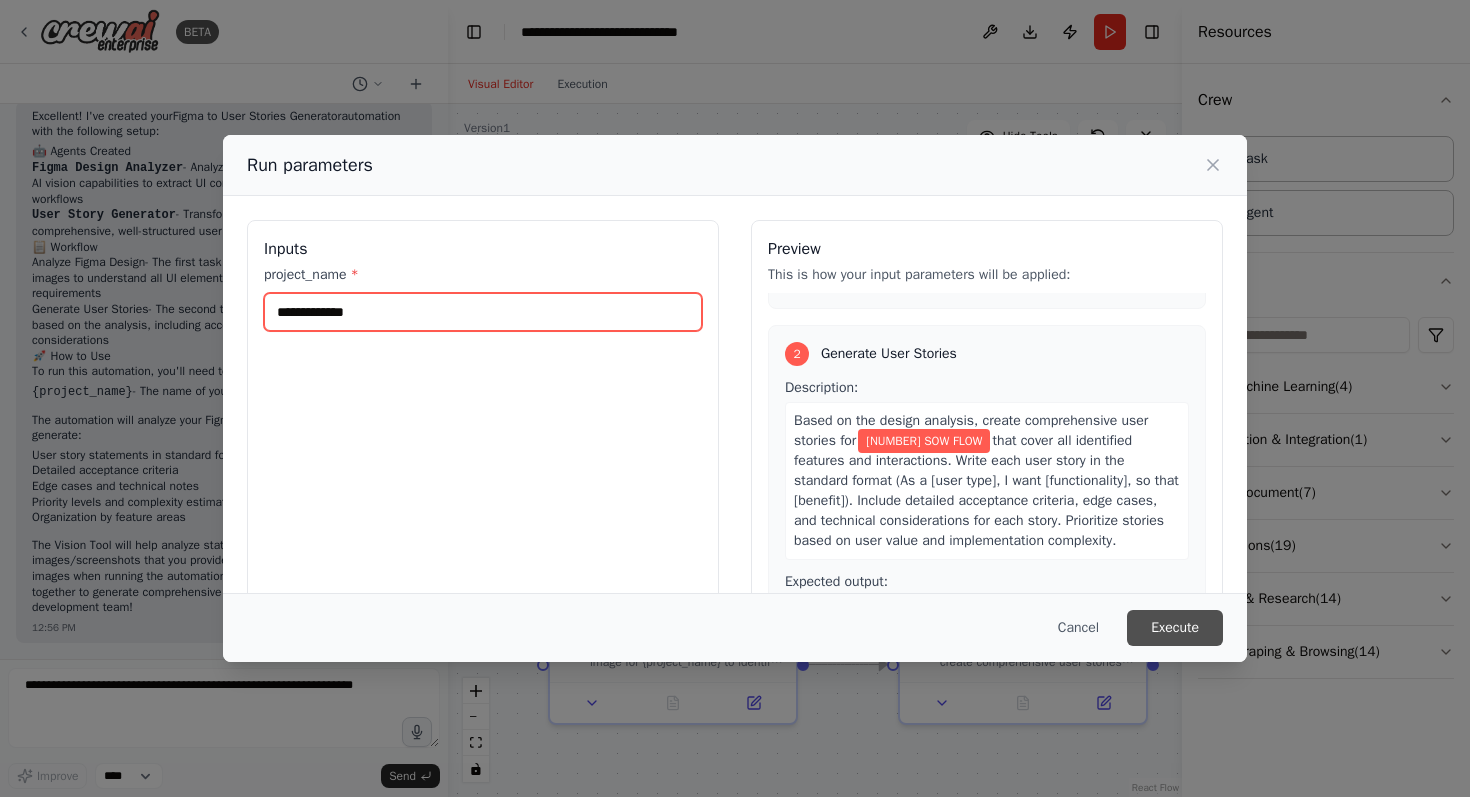 type on "**********" 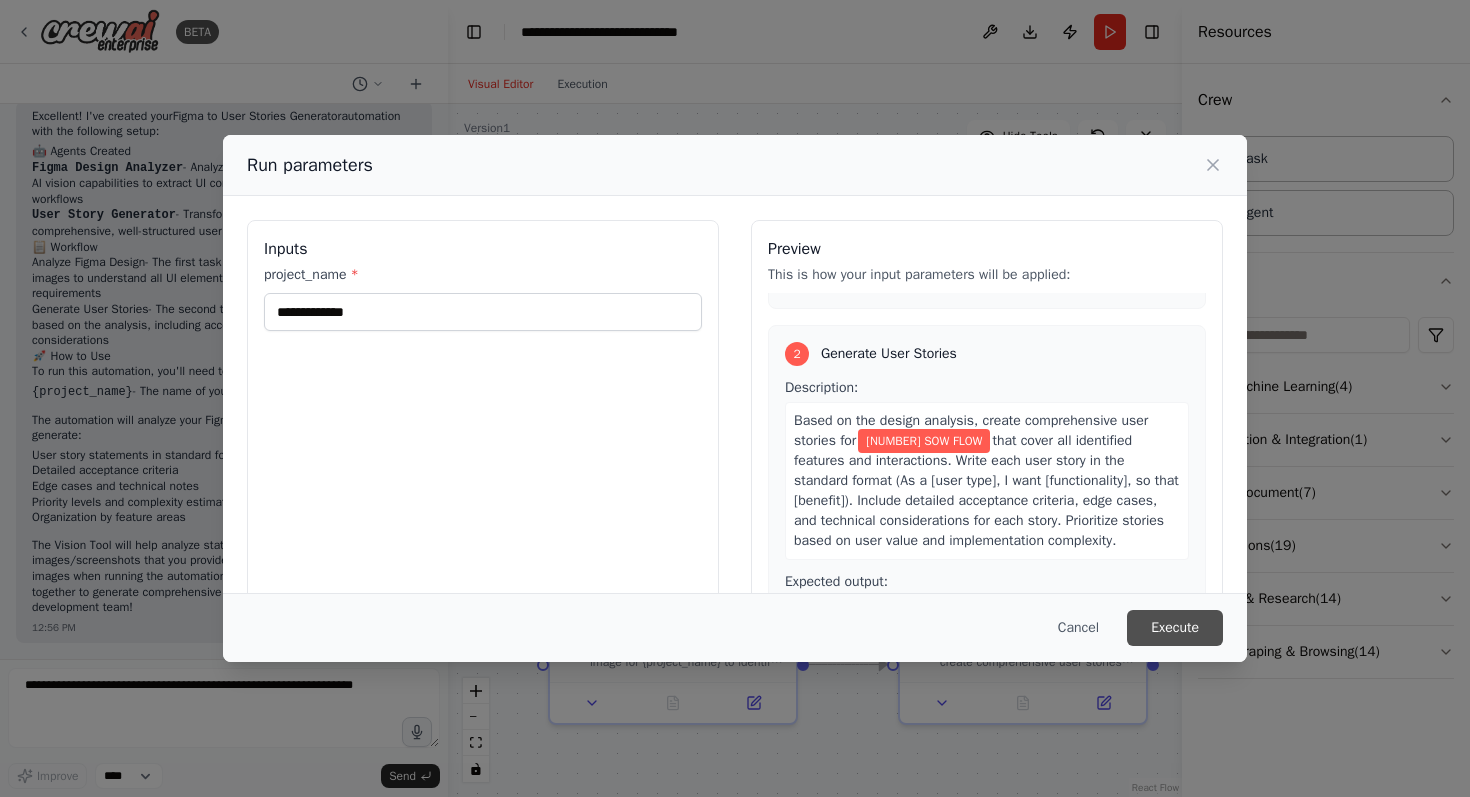 click on "Execute" at bounding box center (1175, 628) 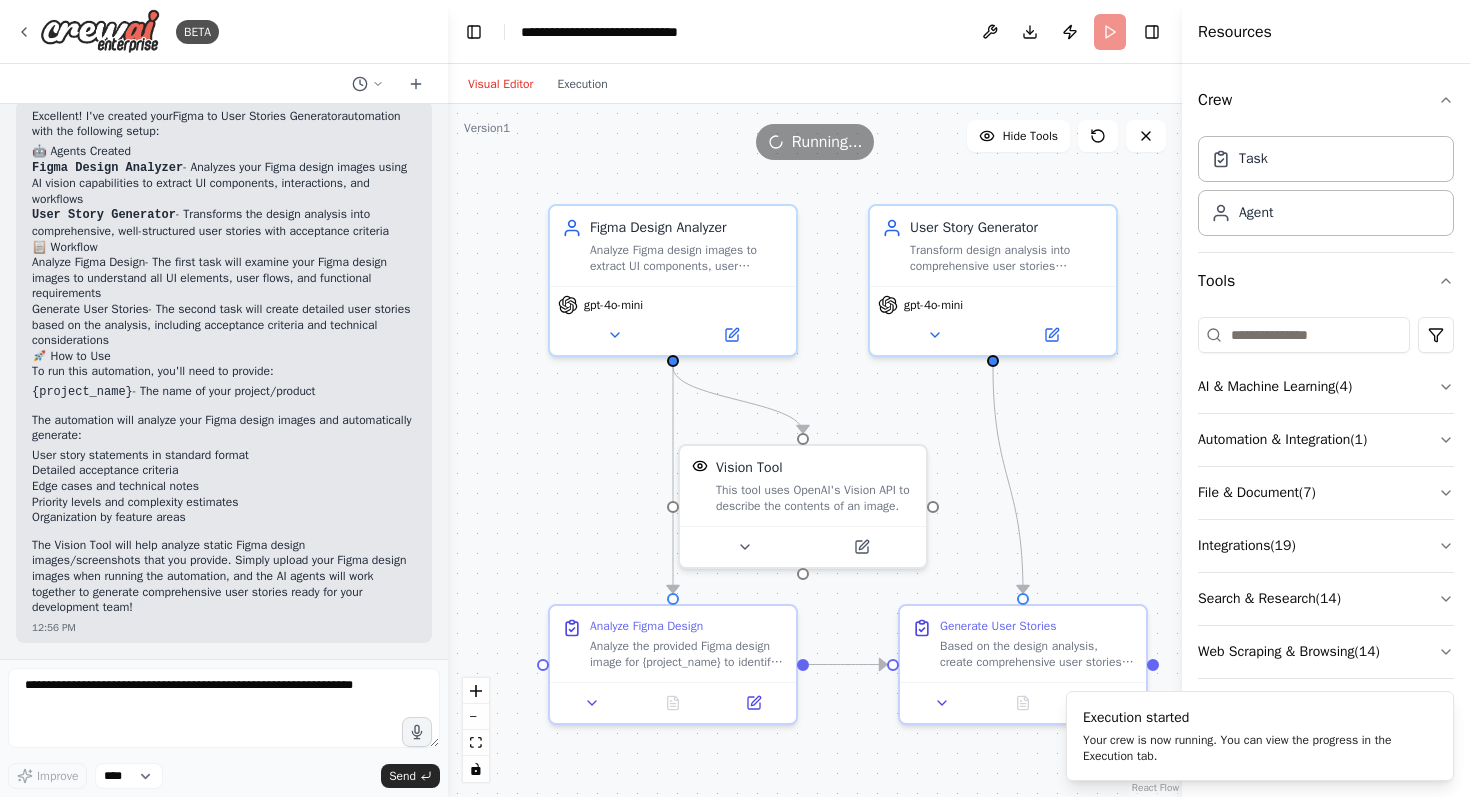 click on "Visual Editor Execution" at bounding box center (538, 84) 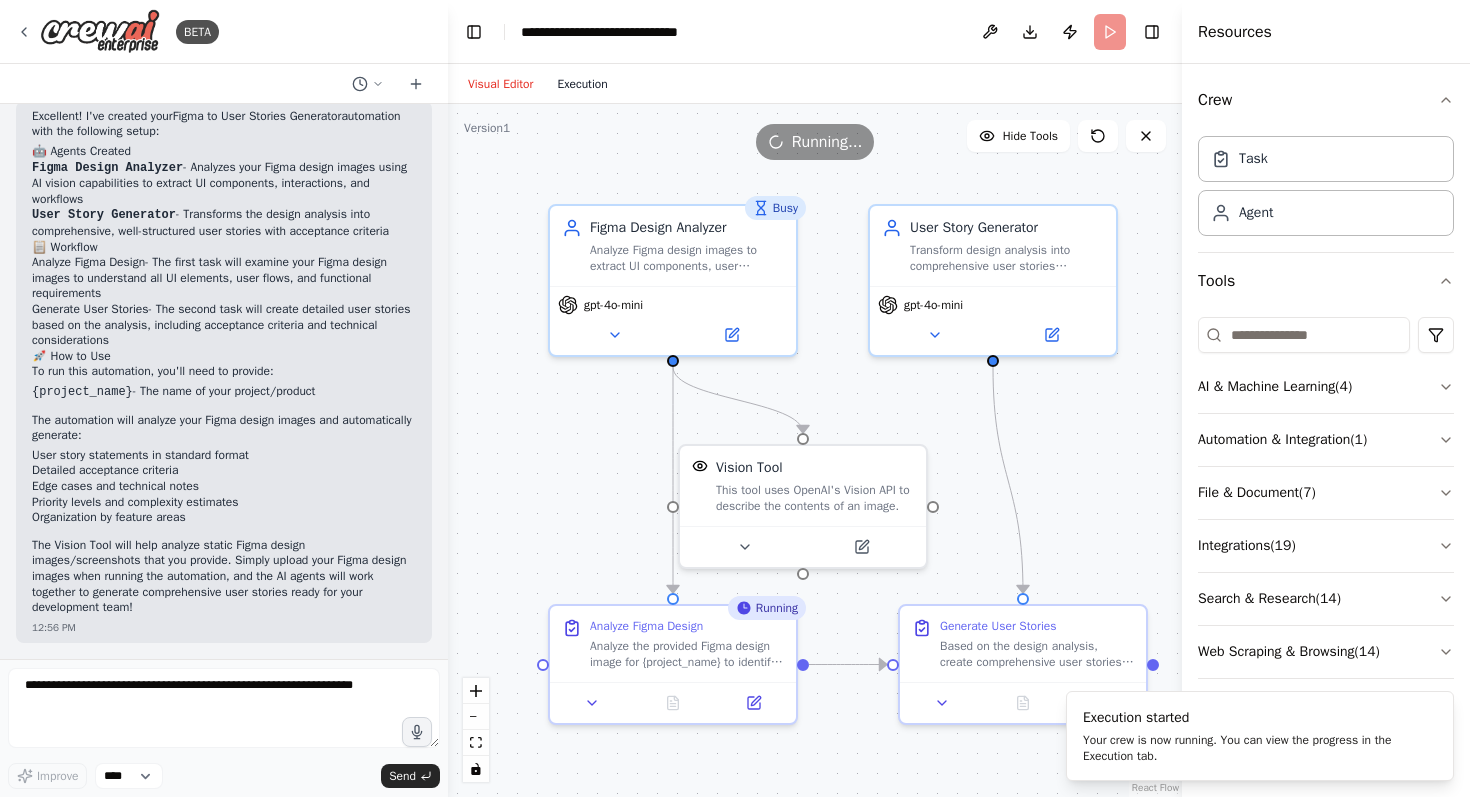 click on "Execution" at bounding box center (582, 84) 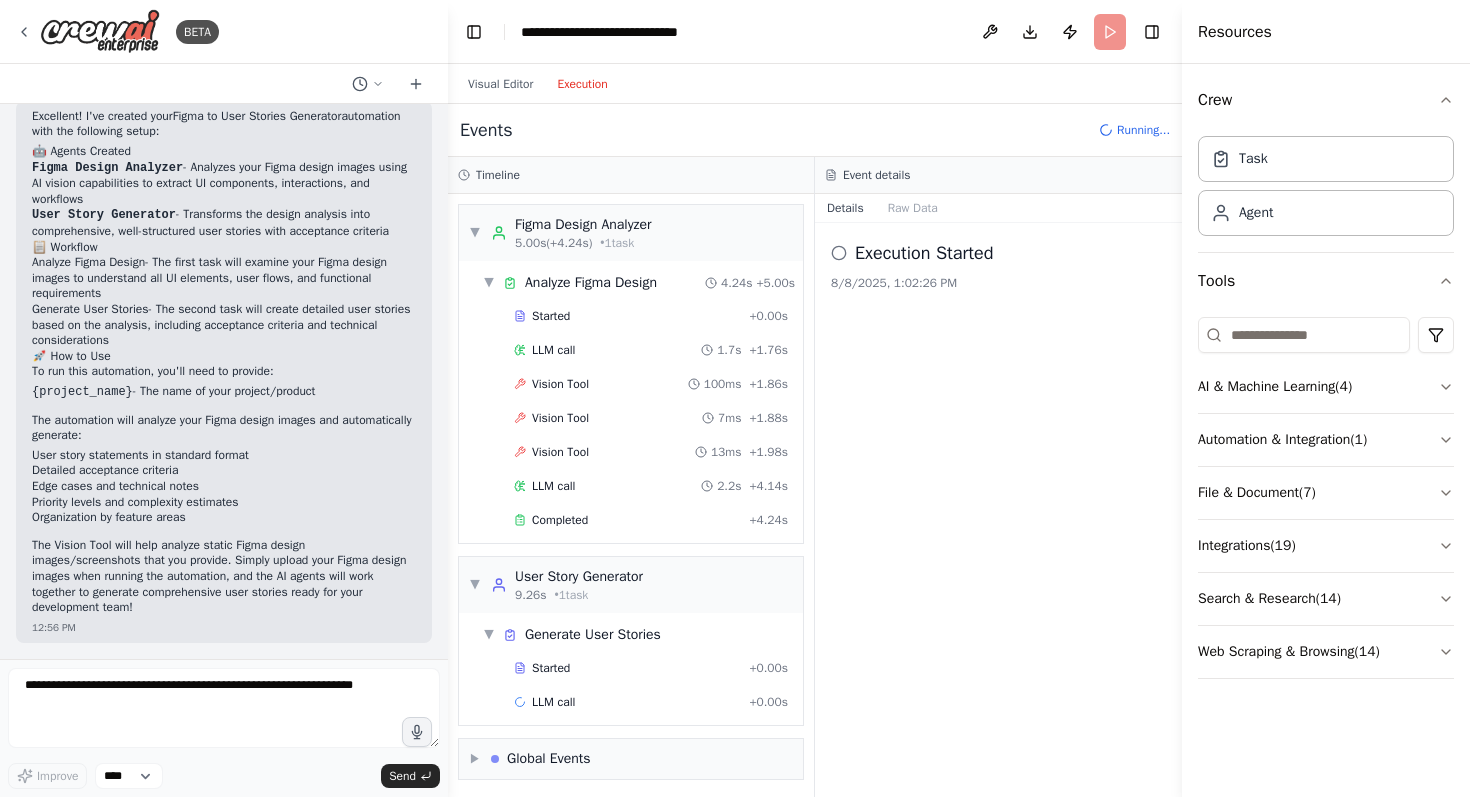 scroll, scrollTop: 39, scrollLeft: 0, axis: vertical 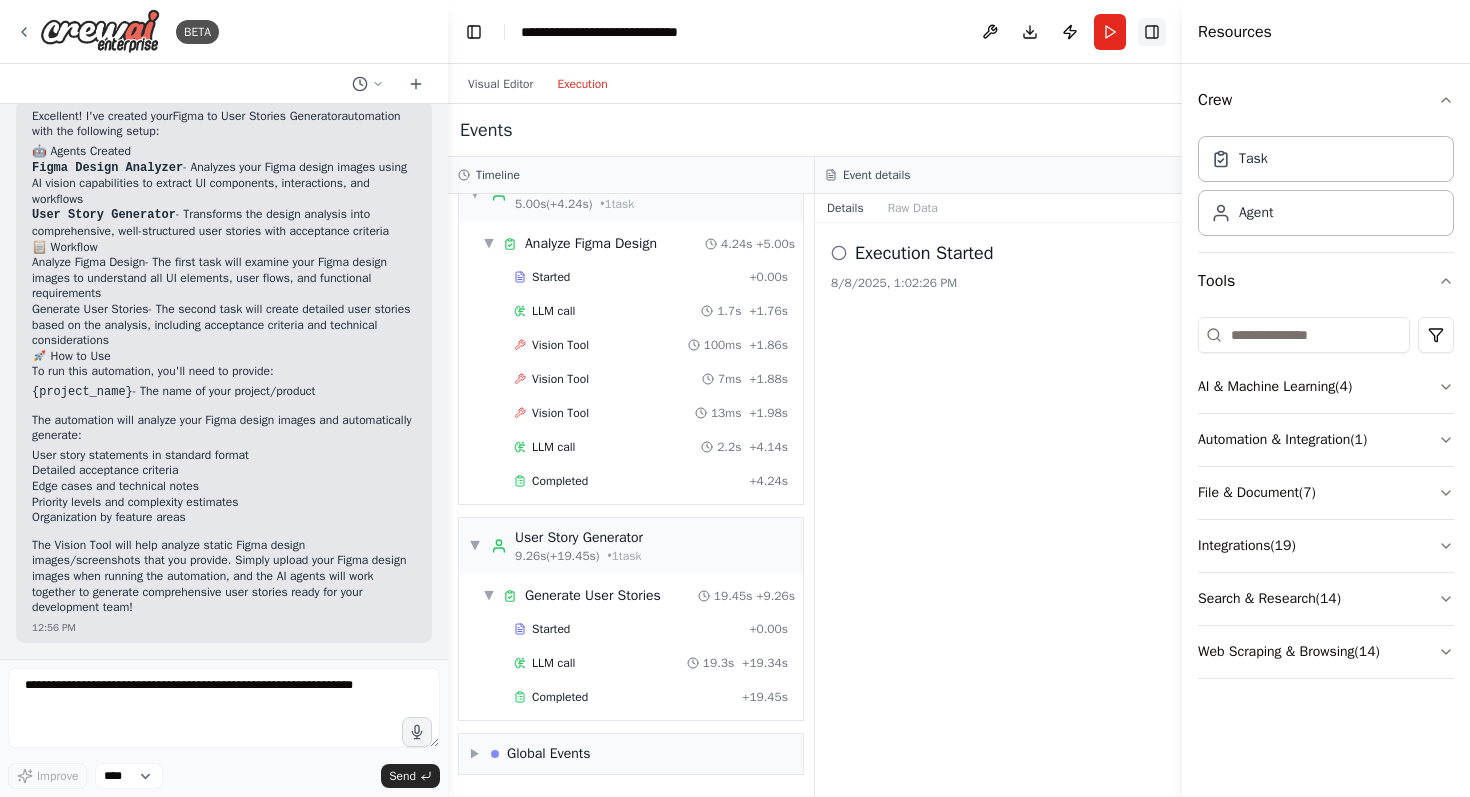 click on "Toggle Right Sidebar" at bounding box center [1152, 32] 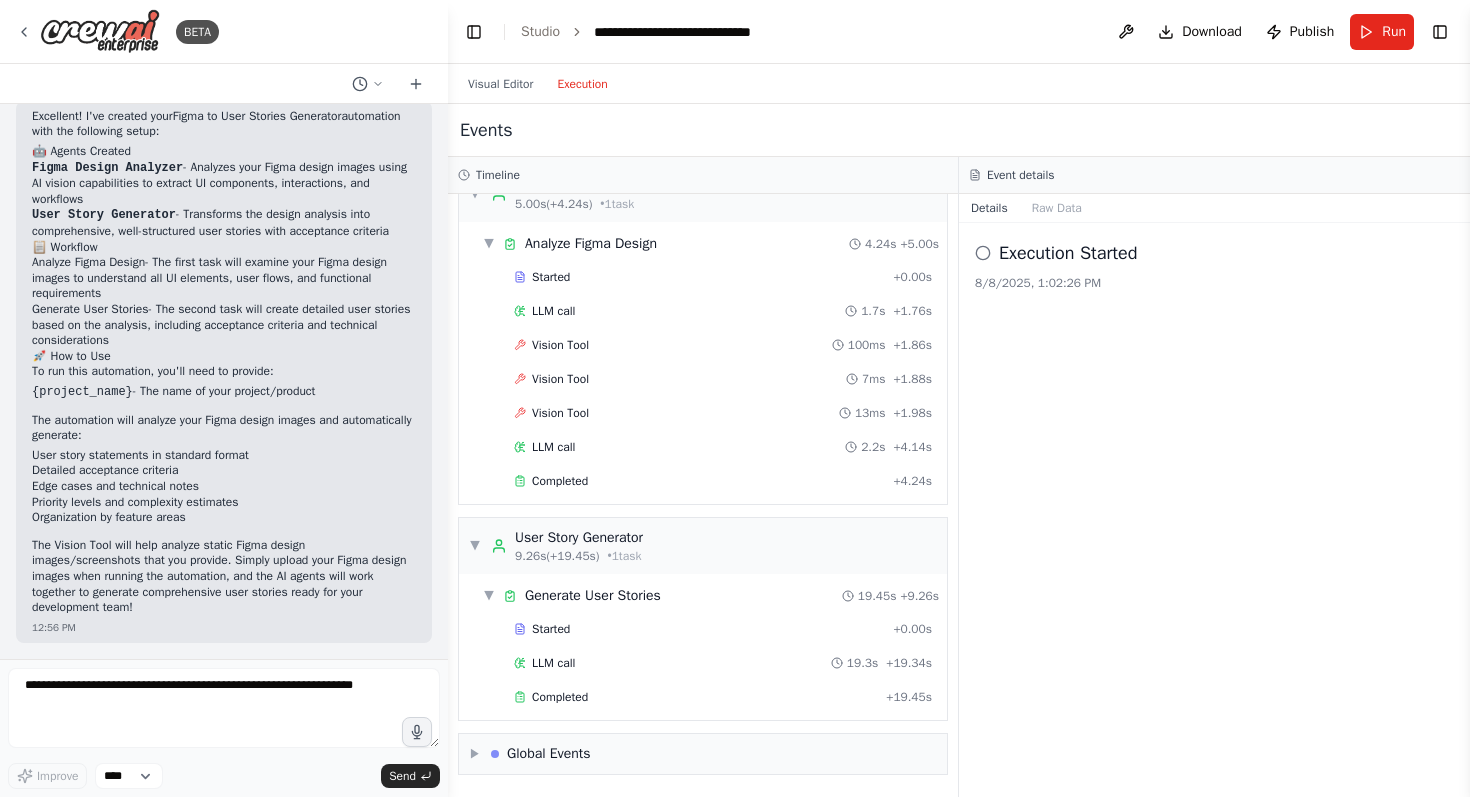 click on "Execution Started" at bounding box center [1214, 253] 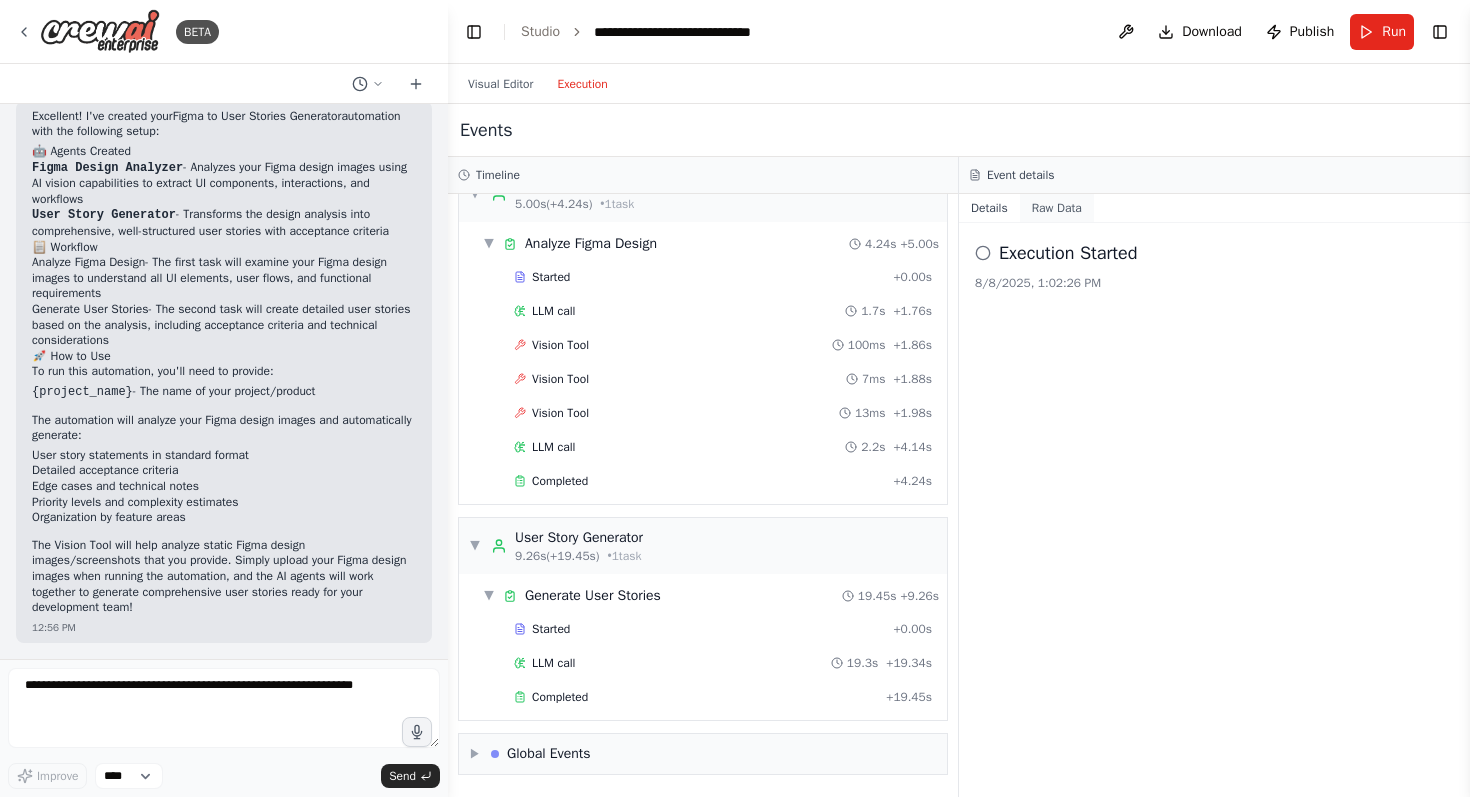 click on "Raw Data" at bounding box center (1057, 208) 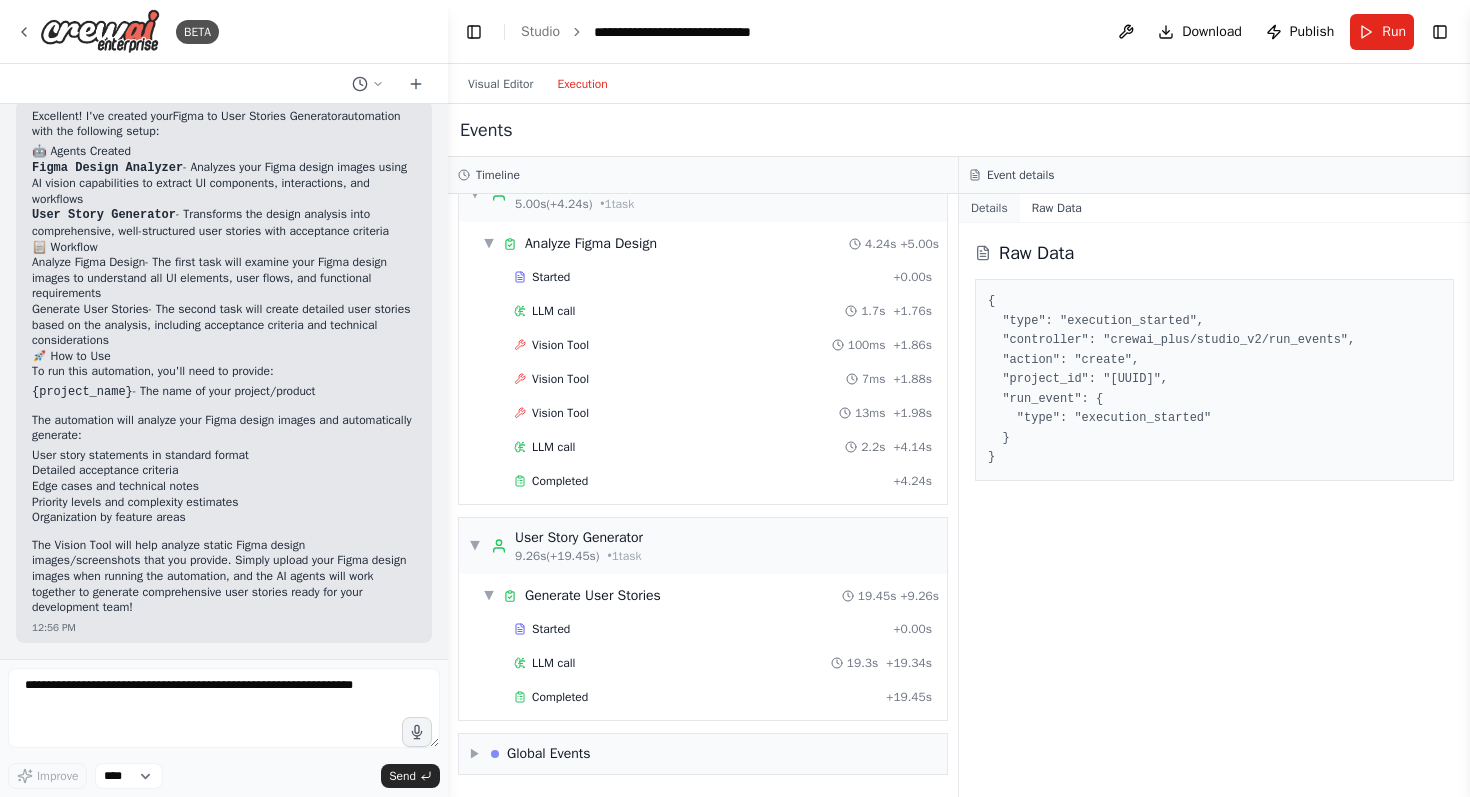 click on "Details" at bounding box center (989, 208) 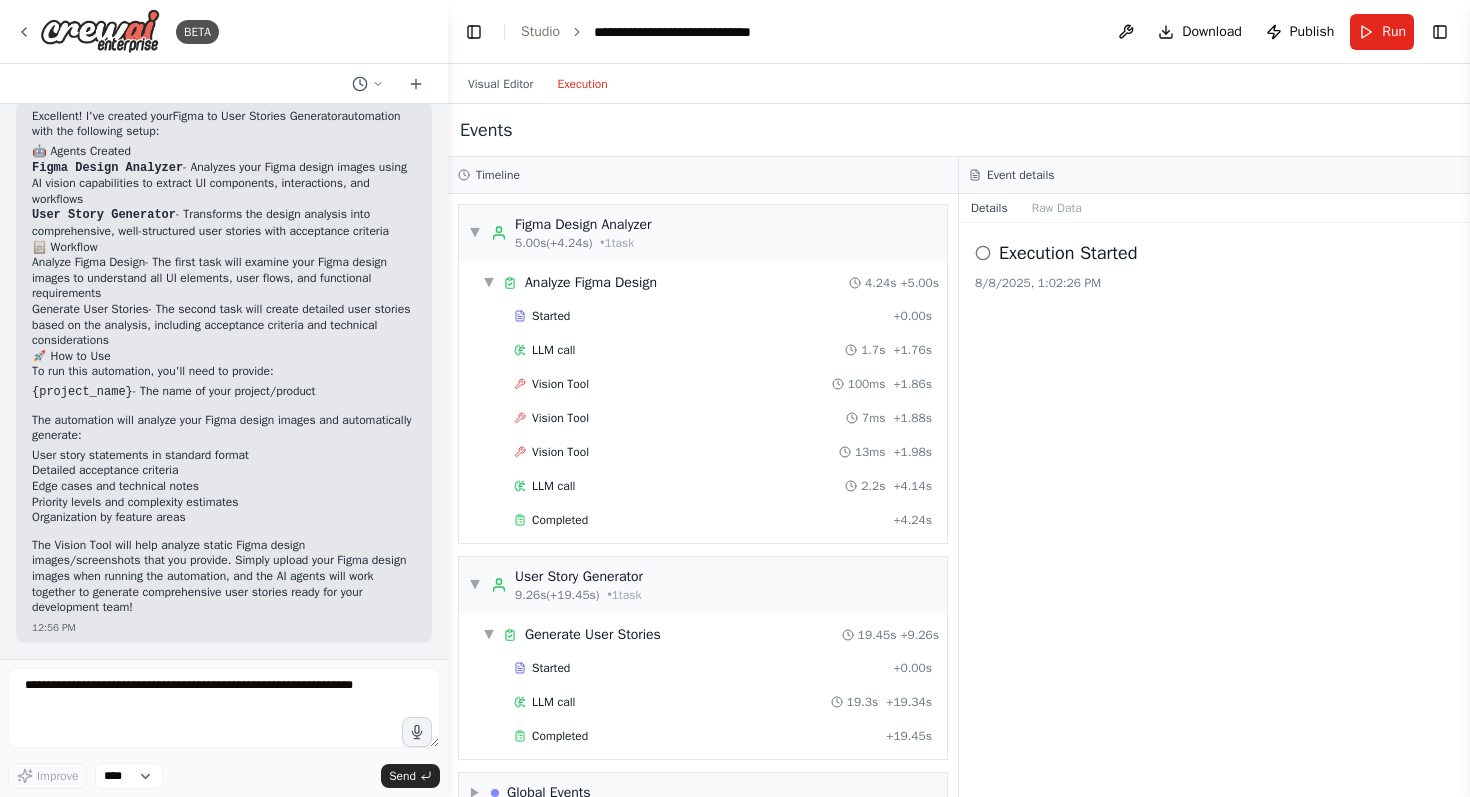 scroll, scrollTop: 39, scrollLeft: 0, axis: vertical 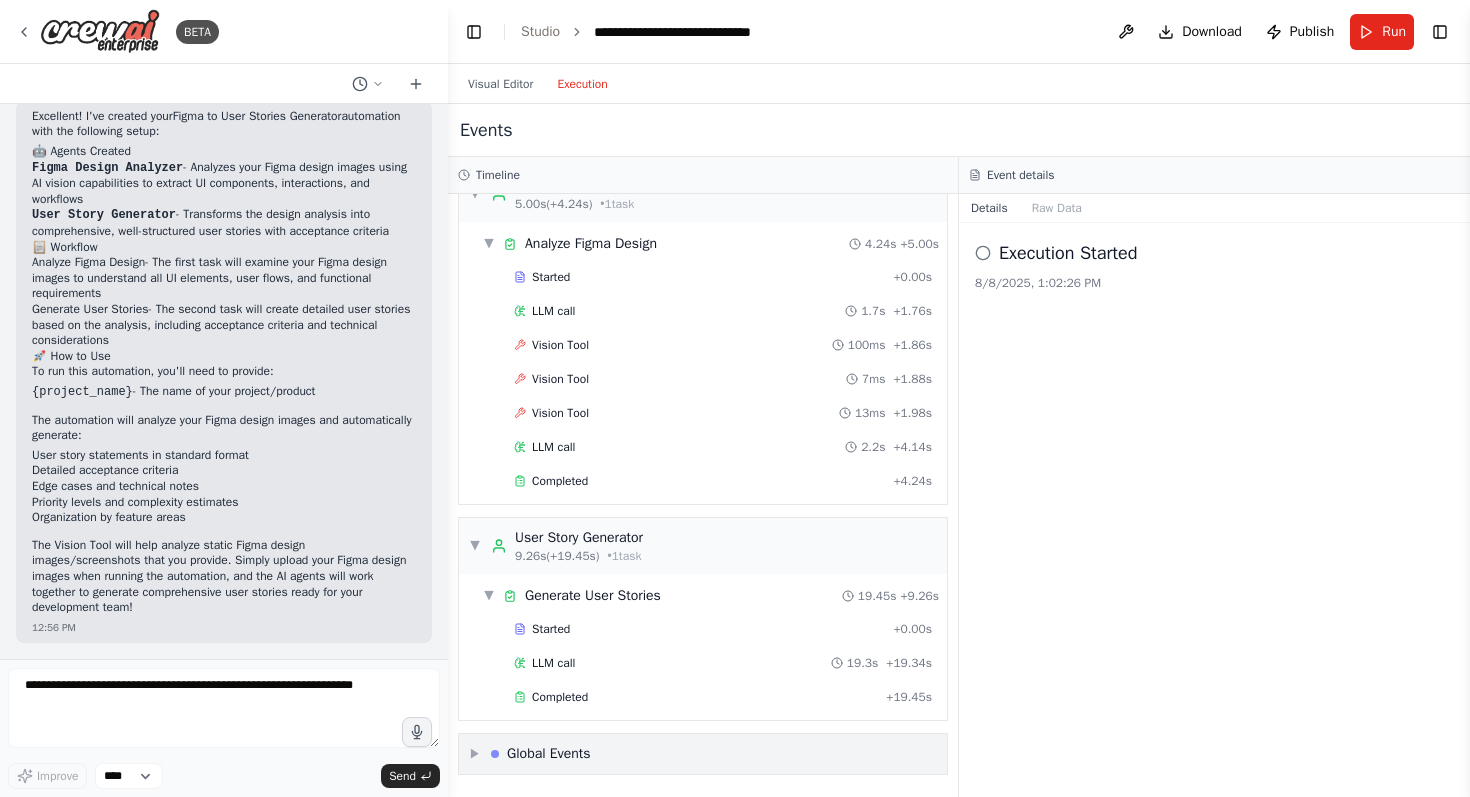 click on "▶" at bounding box center [475, 754] 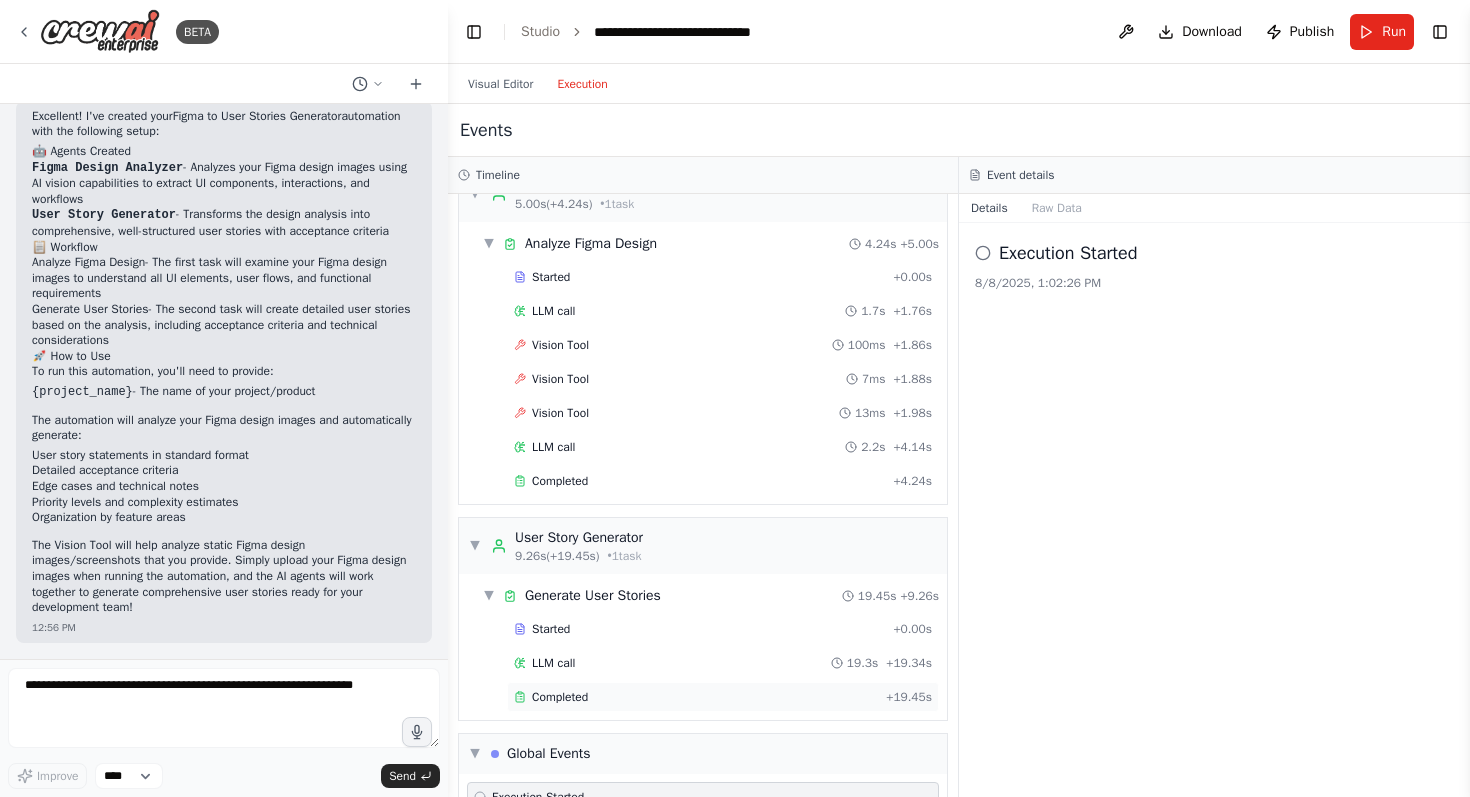 scroll, scrollTop: 187, scrollLeft: 0, axis: vertical 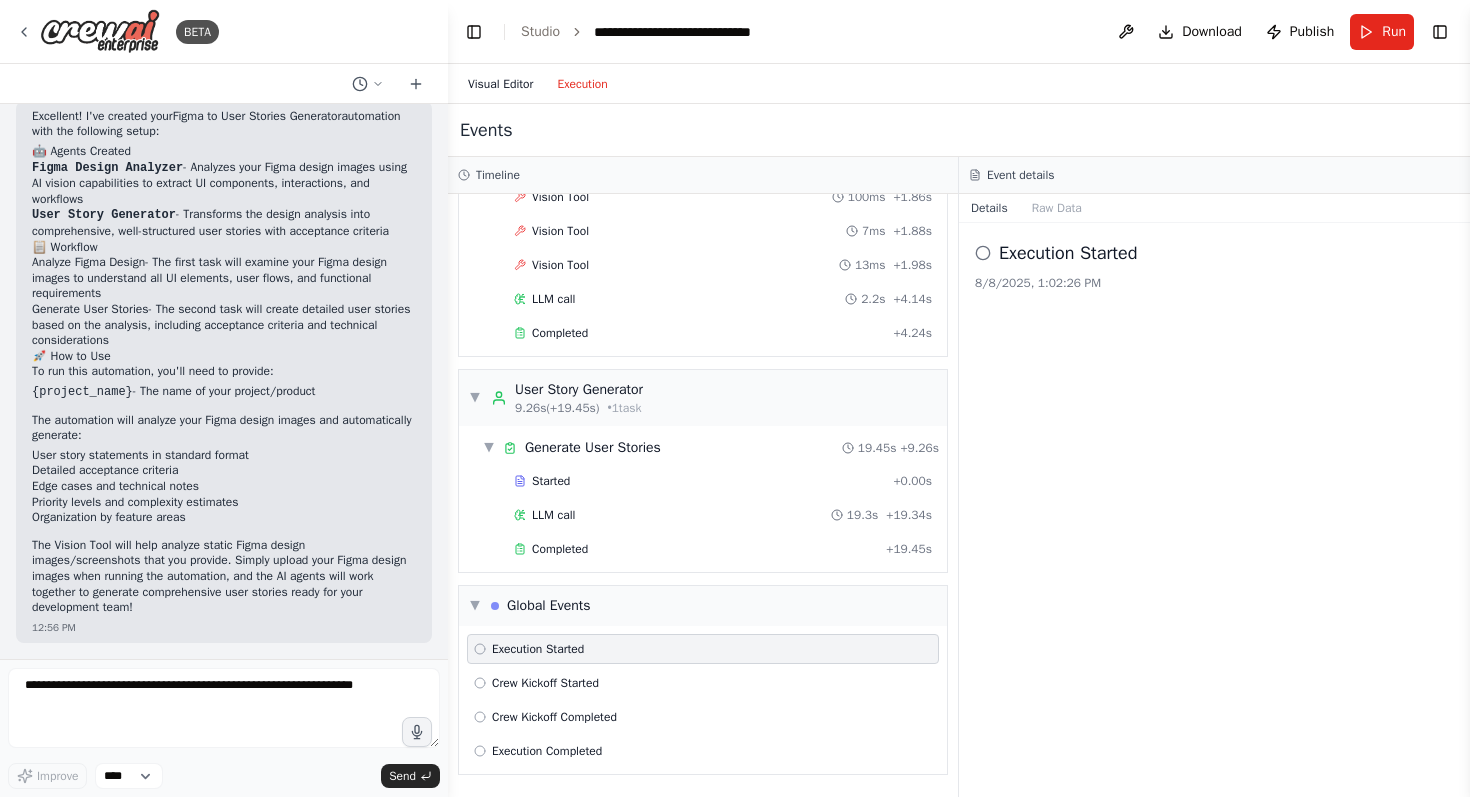 click on "Visual Editor" at bounding box center [500, 84] 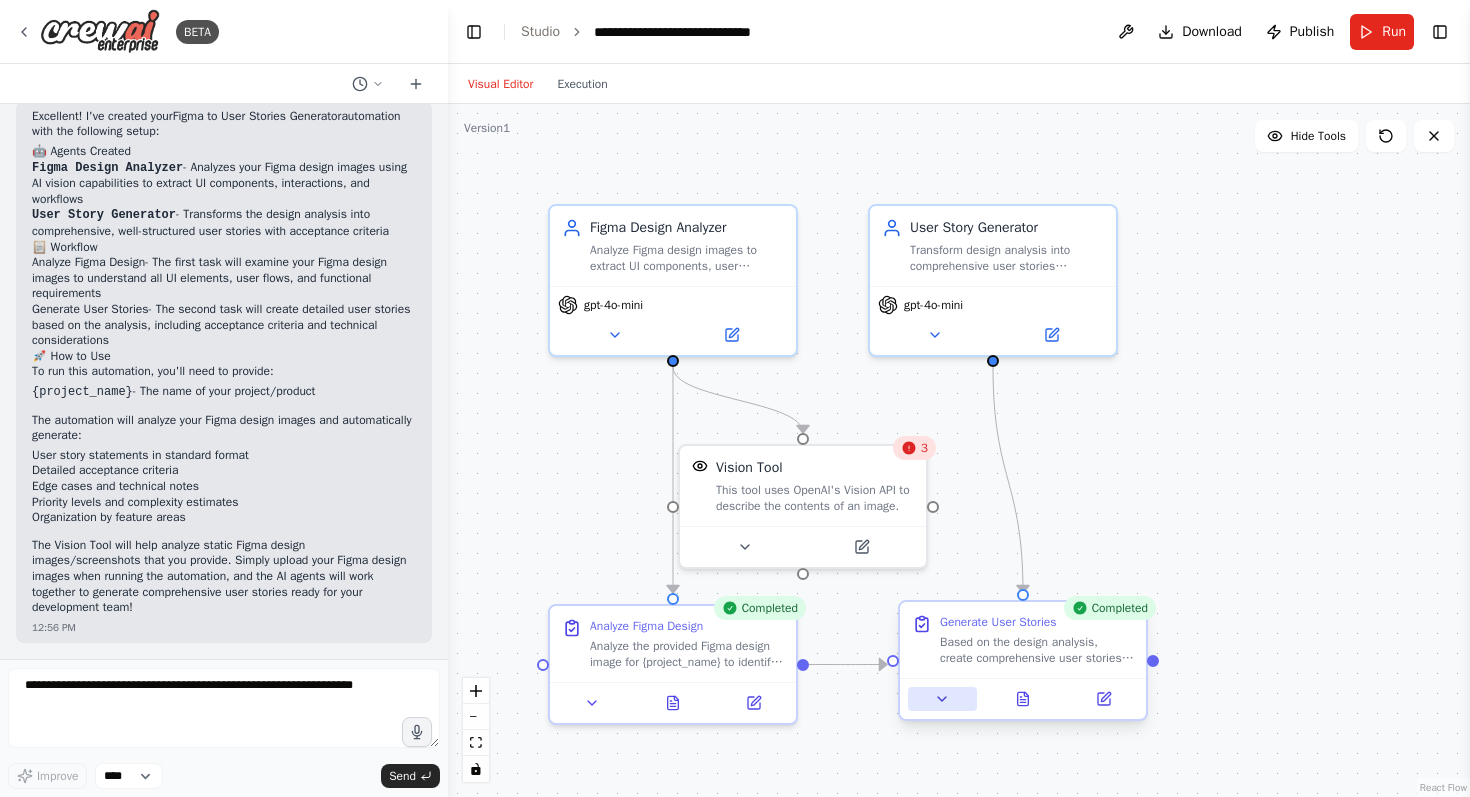 click 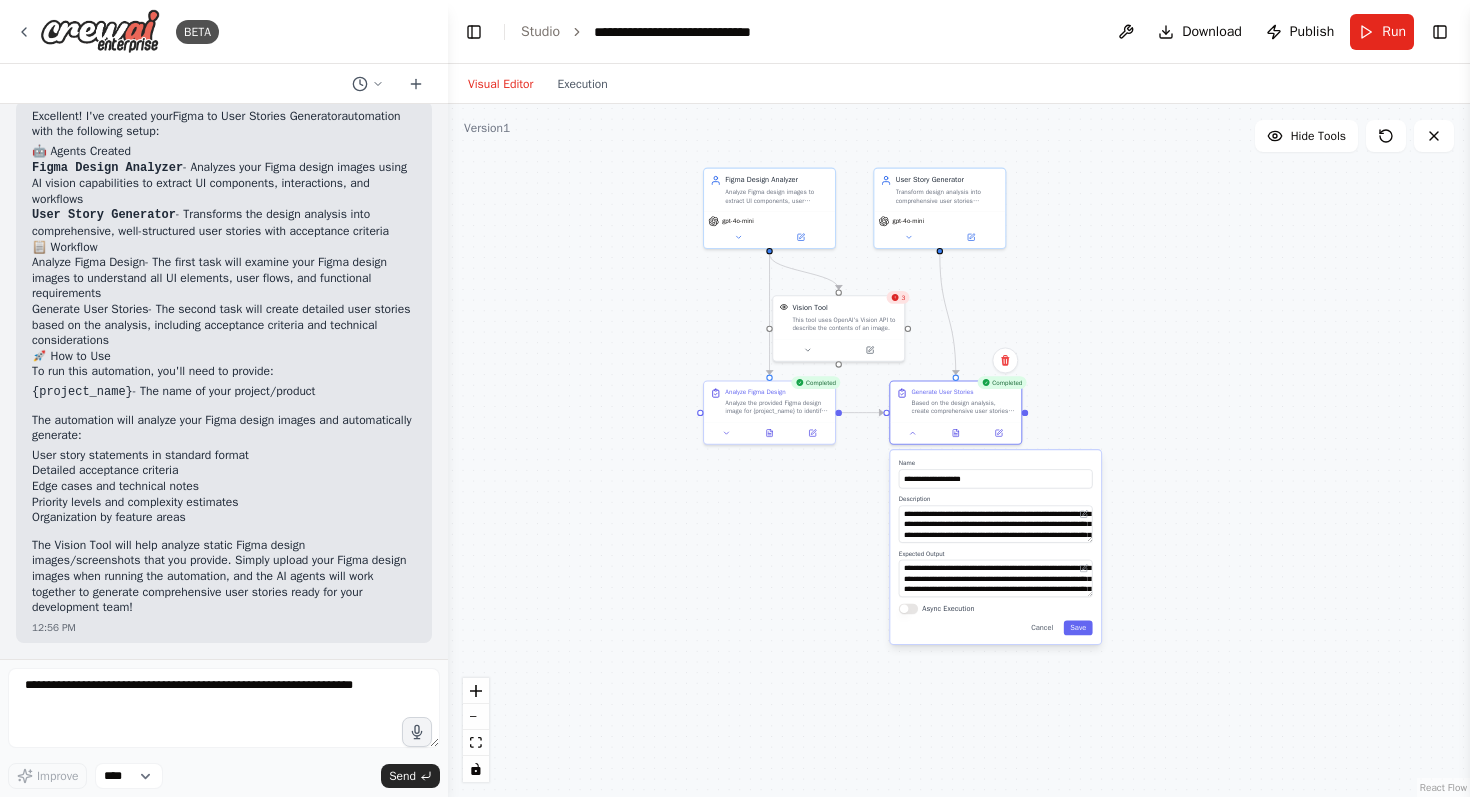 drag, startPoint x: 1187, startPoint y: 682, endPoint x: 1075, endPoint y: 427, distance: 278.51212 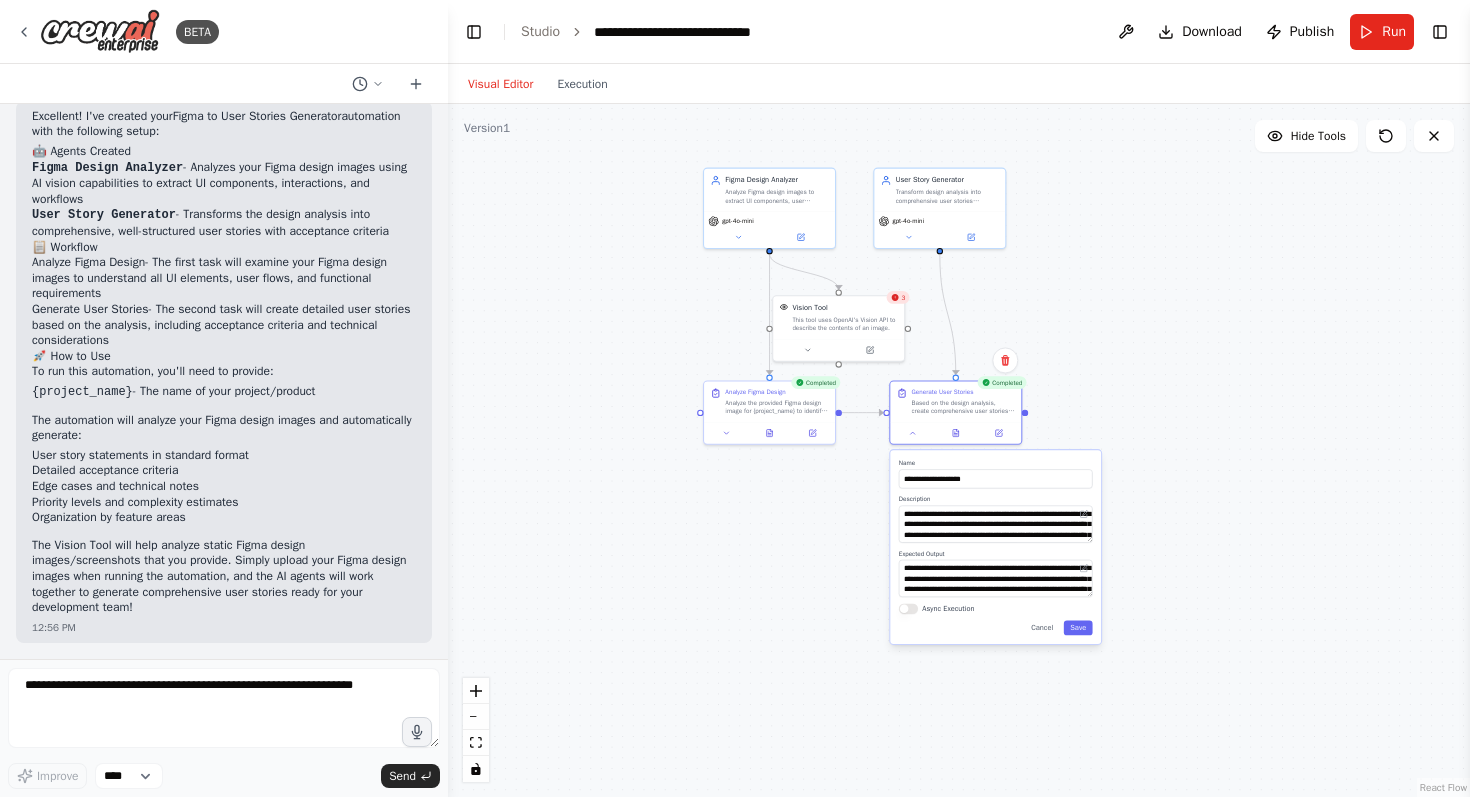 click on ".deletable-edge-delete-btn {
width: 20px;
height: 20px;
border: 0px solid #ffffff;
color: #6b7280;
background-color: #f8fafc;
cursor: pointer;
border-radius: 50%;
font-size: 12px;
padding: 3px;
display: flex;
align-items: center;
justify-content: center;
transition: all 0.2s cubic-bezier(0.4, 0, 0.2, 1);
box-shadow: 0 2px 4px rgba(0, 0, 0, 0.1);
}
.deletable-edge-delete-btn:hover {
background-color: #ef4444;
color: #ffffff;
border-color: #dc2626;
transform: scale(1.1);
box-shadow: 0 4px 12px rgba(239, 68, 68, 0.4);
}
.deletable-edge-delete-btn:active {
transform: scale(0.95);
box-shadow: 0 2px 4px rgba(239, 68, 68, 0.3);
}
Figma Design Analyzer gpt-4o-mini 3 Vision Tool User Story Generator" at bounding box center (959, 450) 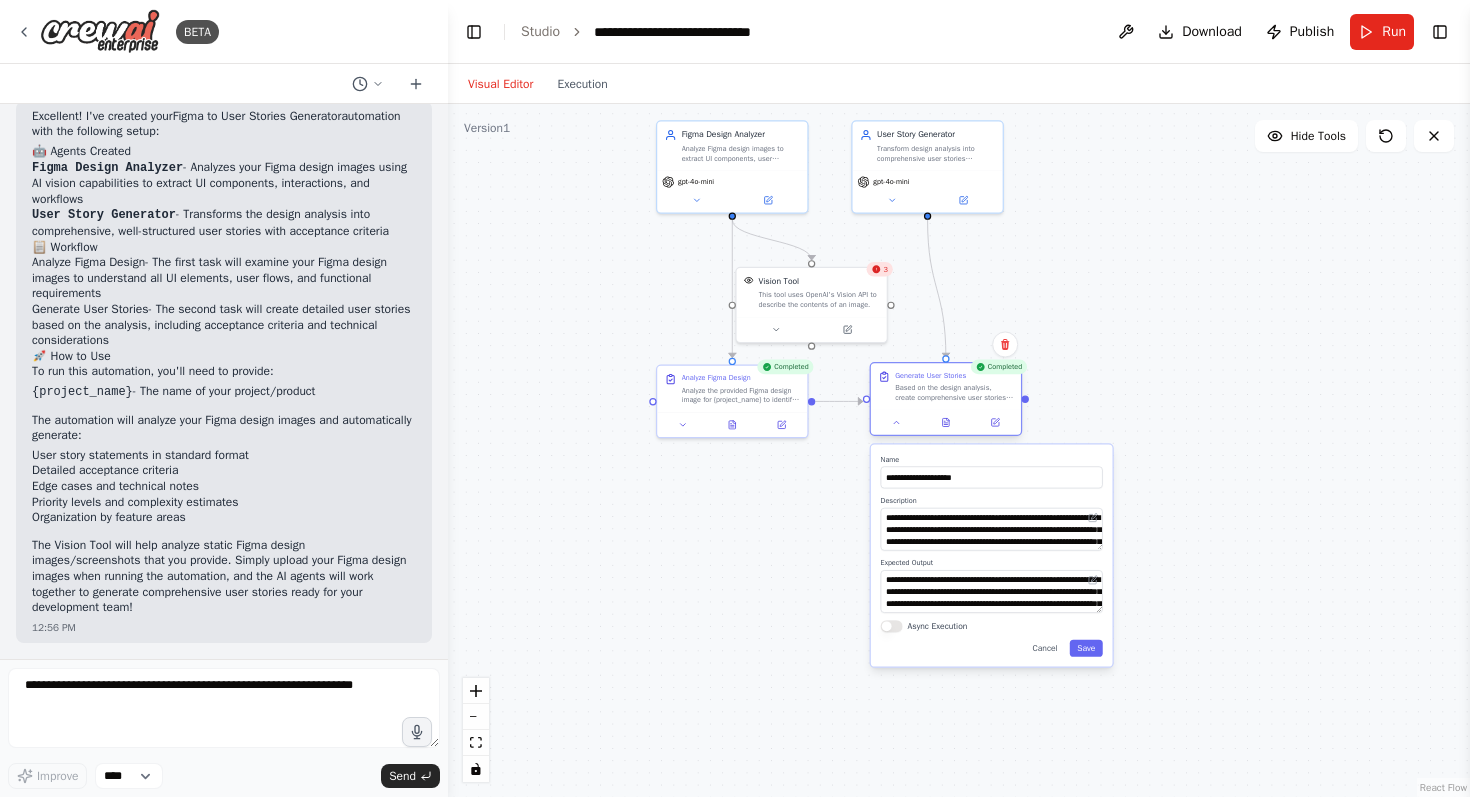 click on "Generate User Stories Based on the design analysis, create comprehensive user stories for {project_name} that cover all identified features and interactions. Write each user story in the standard format (As a [user type], I want [functionality], so that [benefit]). Include detailed acceptance criteria, edge cases, and technical considerations for each story. Prioritize stories based on user value and implementation complexity." at bounding box center [946, 399] 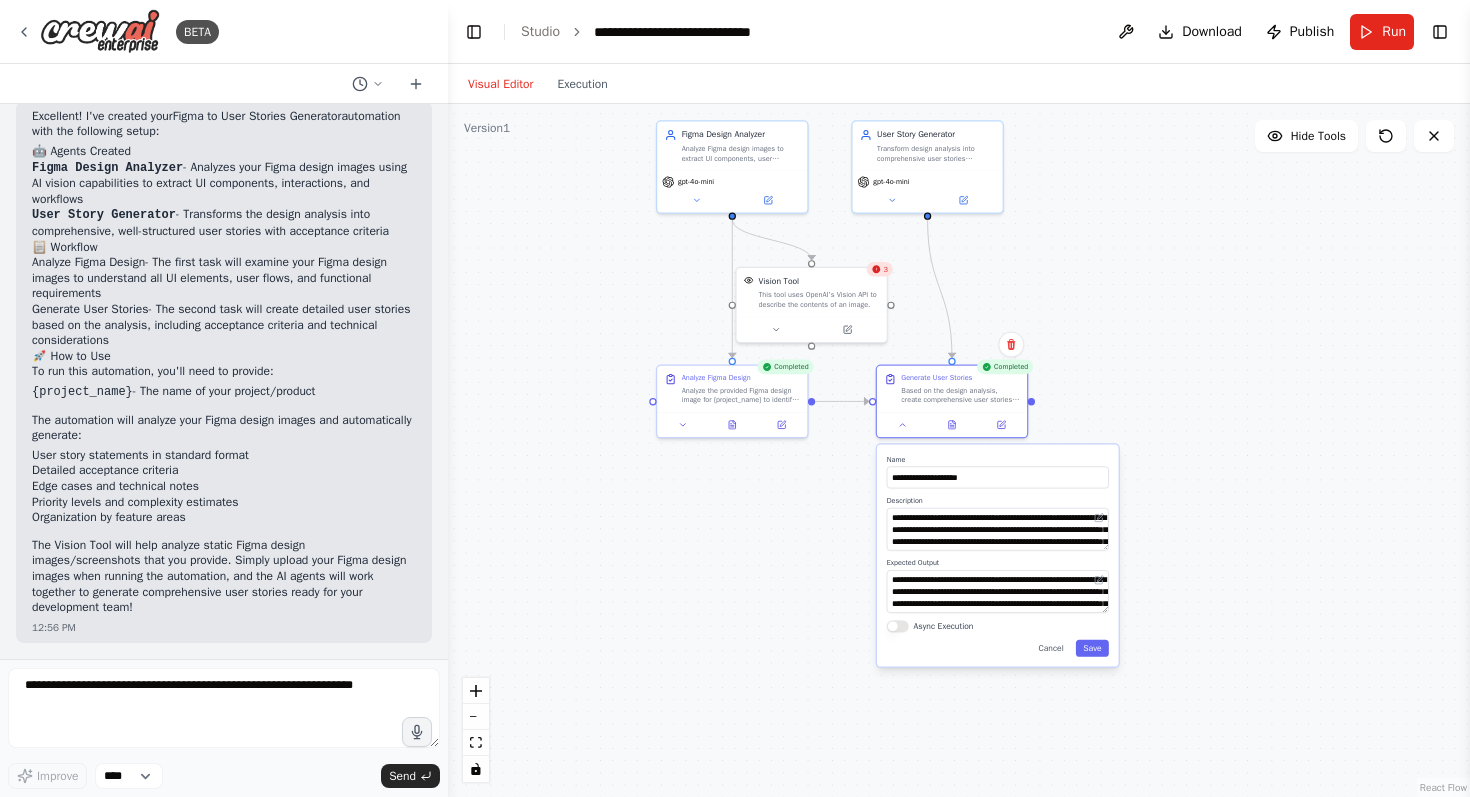 click on ".deletable-edge-delete-btn {
width: 20px;
height: 20px;
border: 0px solid #ffffff;
color: #6b7280;
background-color: #f8fafc;
cursor: pointer;
border-radius: 50%;
font-size: 12px;
padding: 3px;
display: flex;
align-items: center;
justify-content: center;
transition: all 0.2s cubic-bezier(0.4, 0, 0.2, 1);
box-shadow: 0 2px 4px rgba(0, 0, 0, 0.1);
}
.deletable-edge-delete-btn:hover {
background-color: #ef4444;
color: #ffffff;
border-color: #dc2626;
transform: scale(1.1);
box-shadow: 0 4px 12px rgba(239, 68, 68, 0.4);
}
.deletable-edge-delete-btn:active {
transform: scale(0.95);
box-shadow: 0 2px 4px rgba(239, 68, 68, 0.3);
}
Figma Design Analyzer gpt-4o-mini 3 Vision Tool User Story Generator" at bounding box center (959, 450) 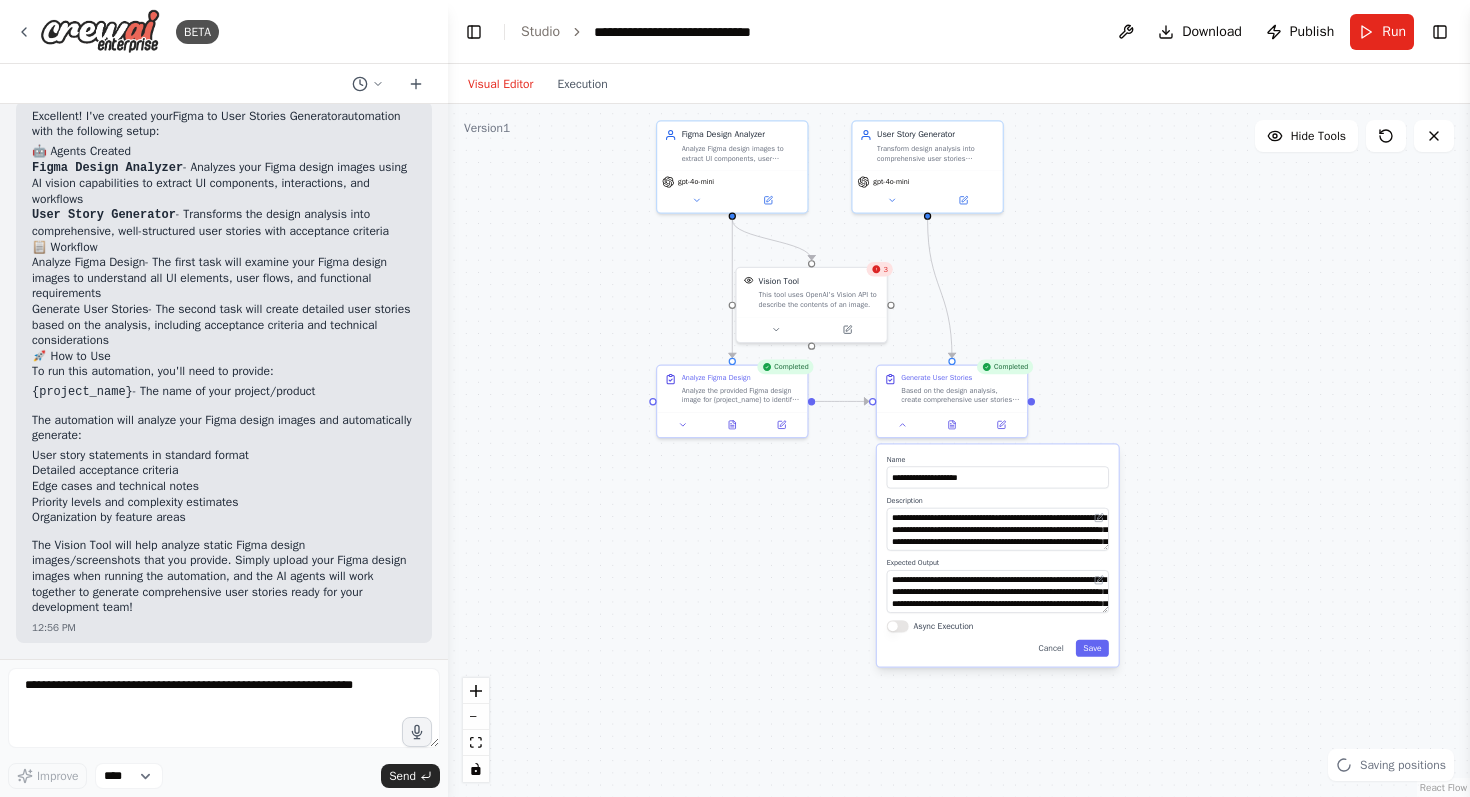 click on "**********" at bounding box center (998, 555) 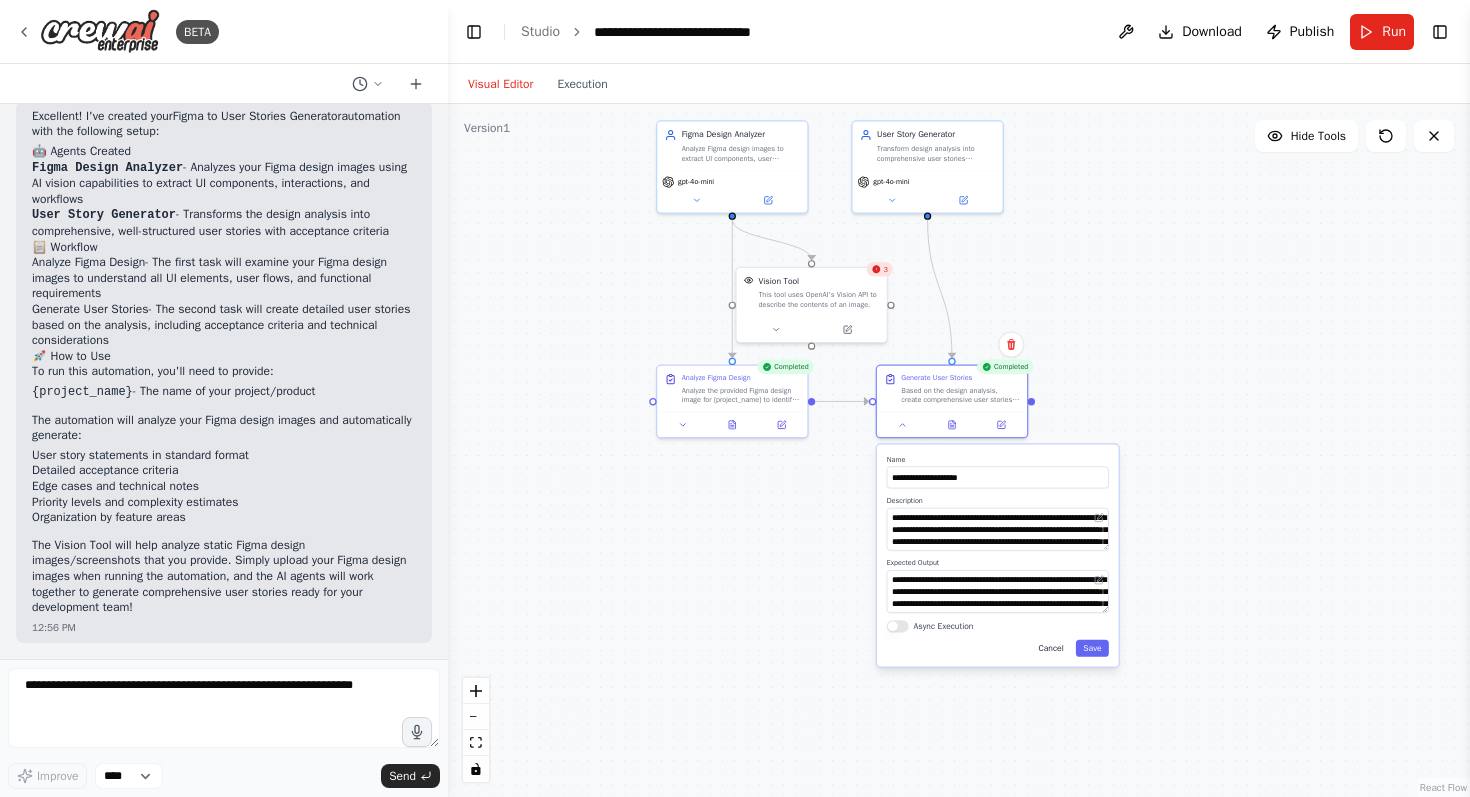 click on "Cancel" at bounding box center [1051, 648] 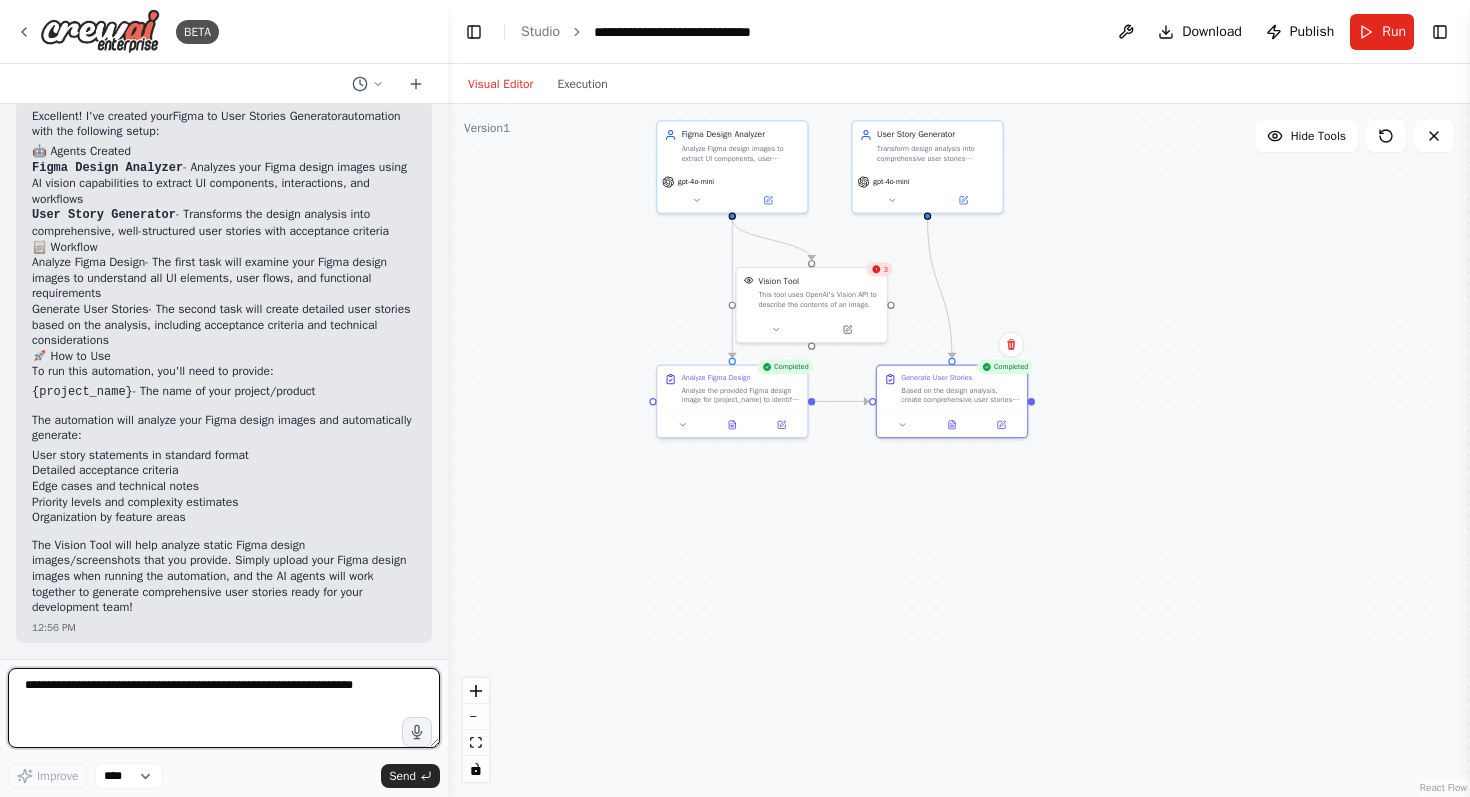 click at bounding box center (224, 708) 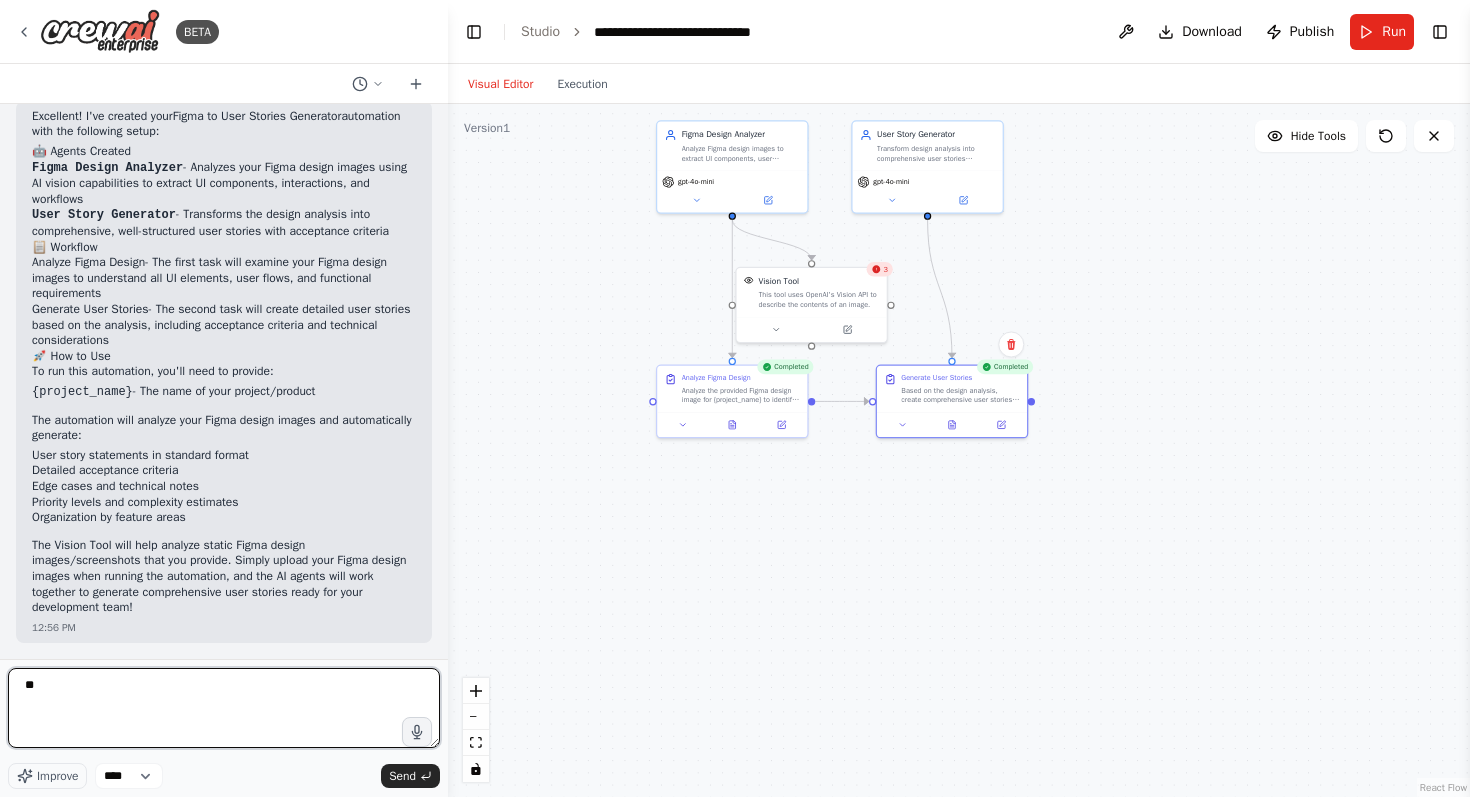type on "*" 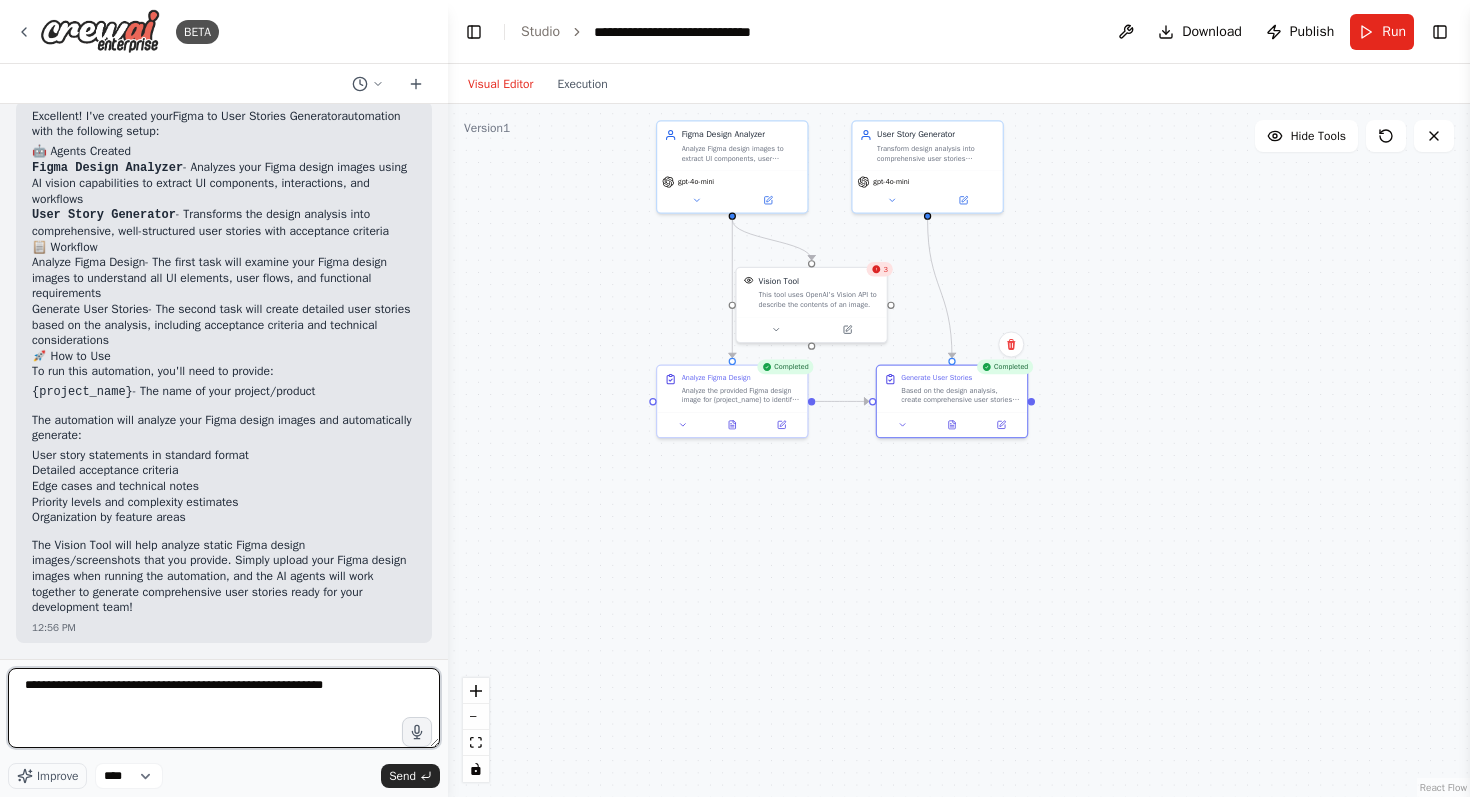 type on "**********" 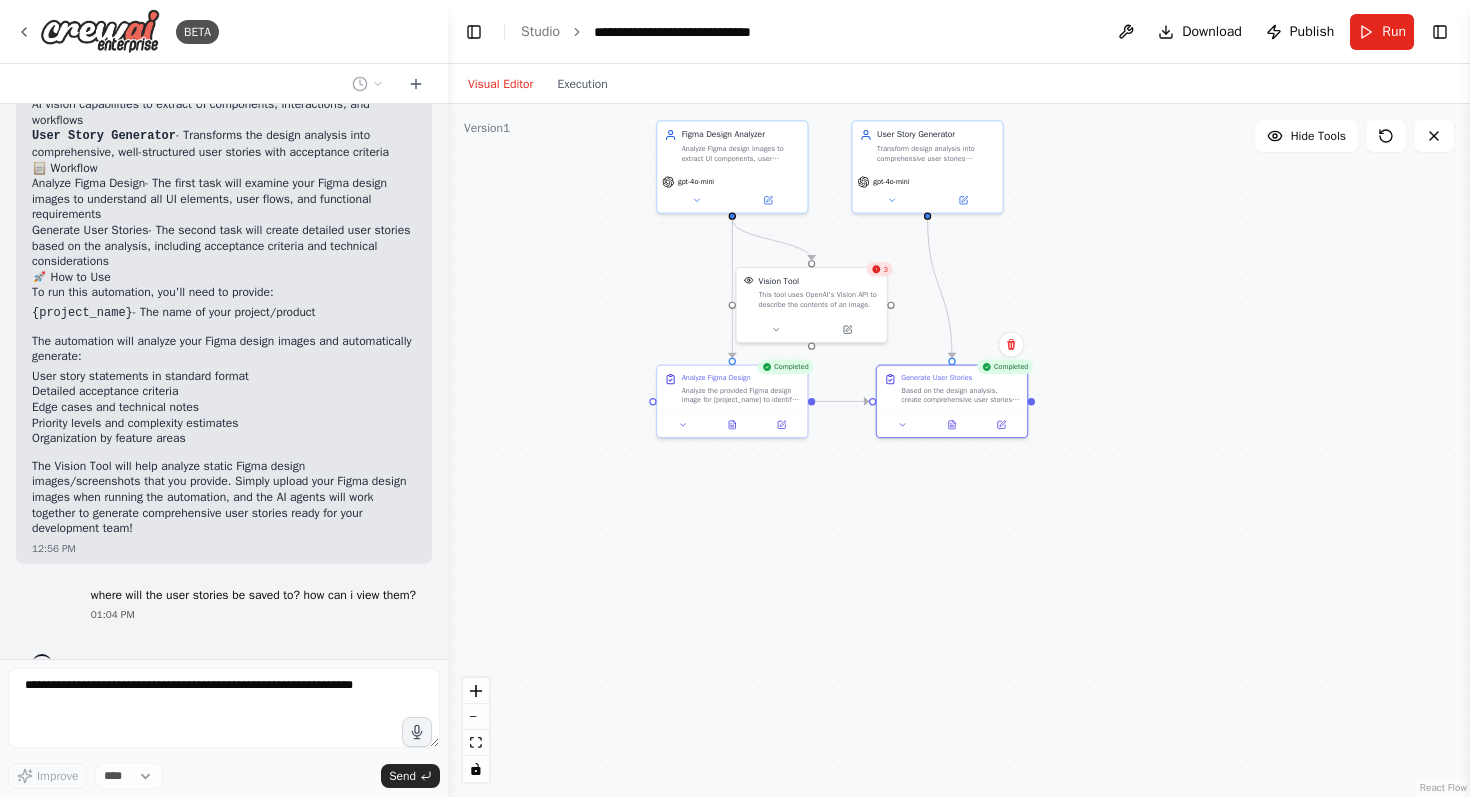 scroll, scrollTop: 1691, scrollLeft: 0, axis: vertical 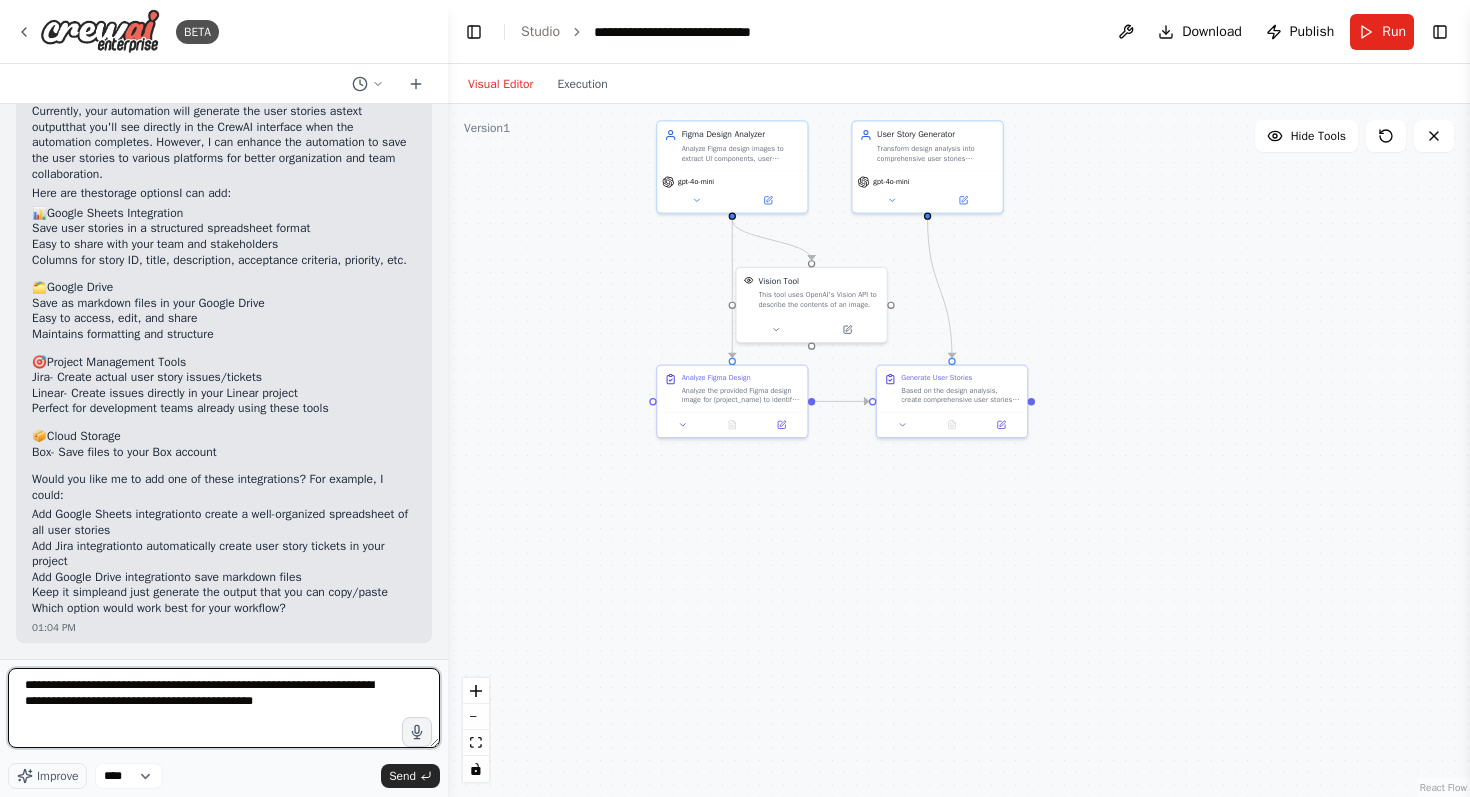 type on "**********" 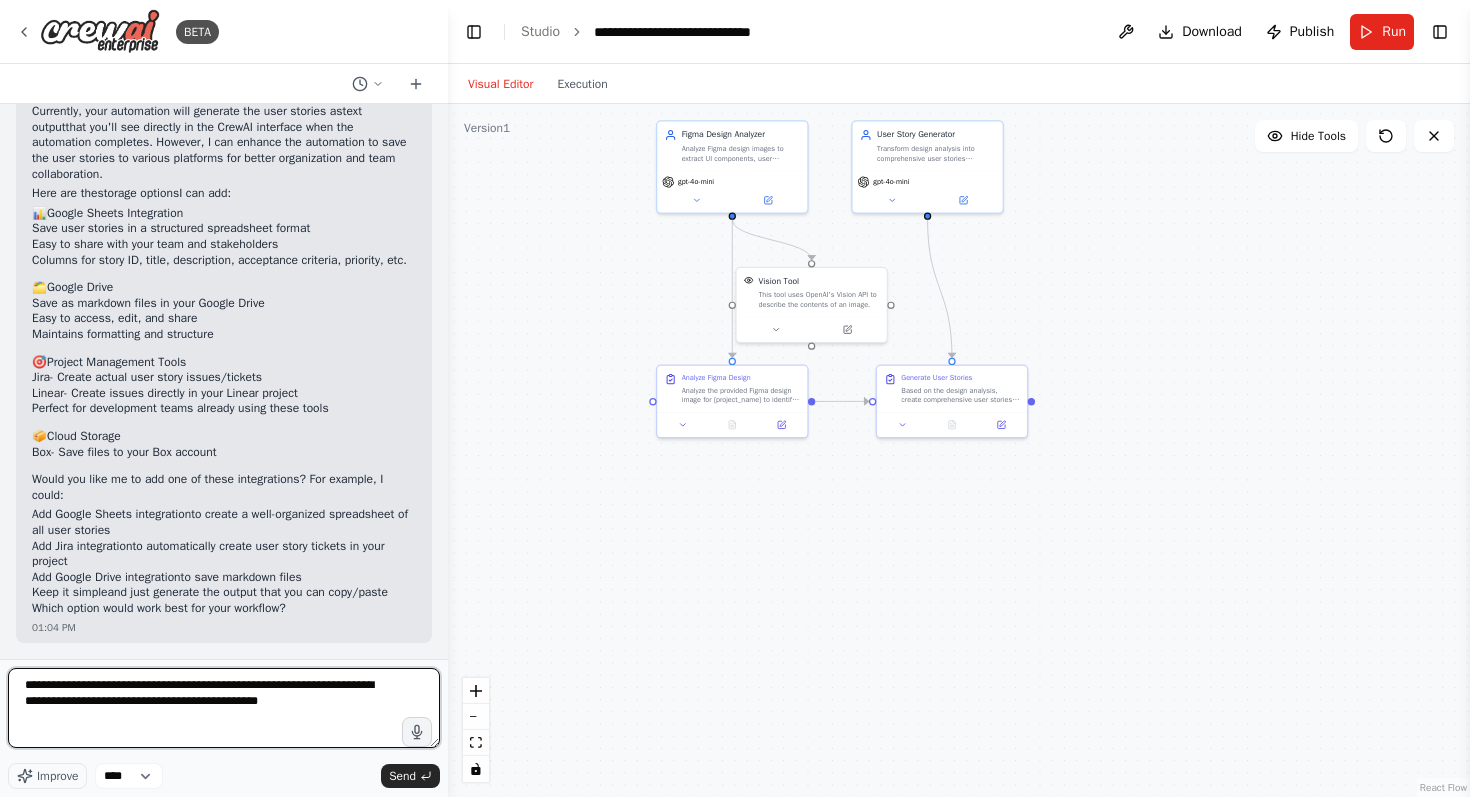 type 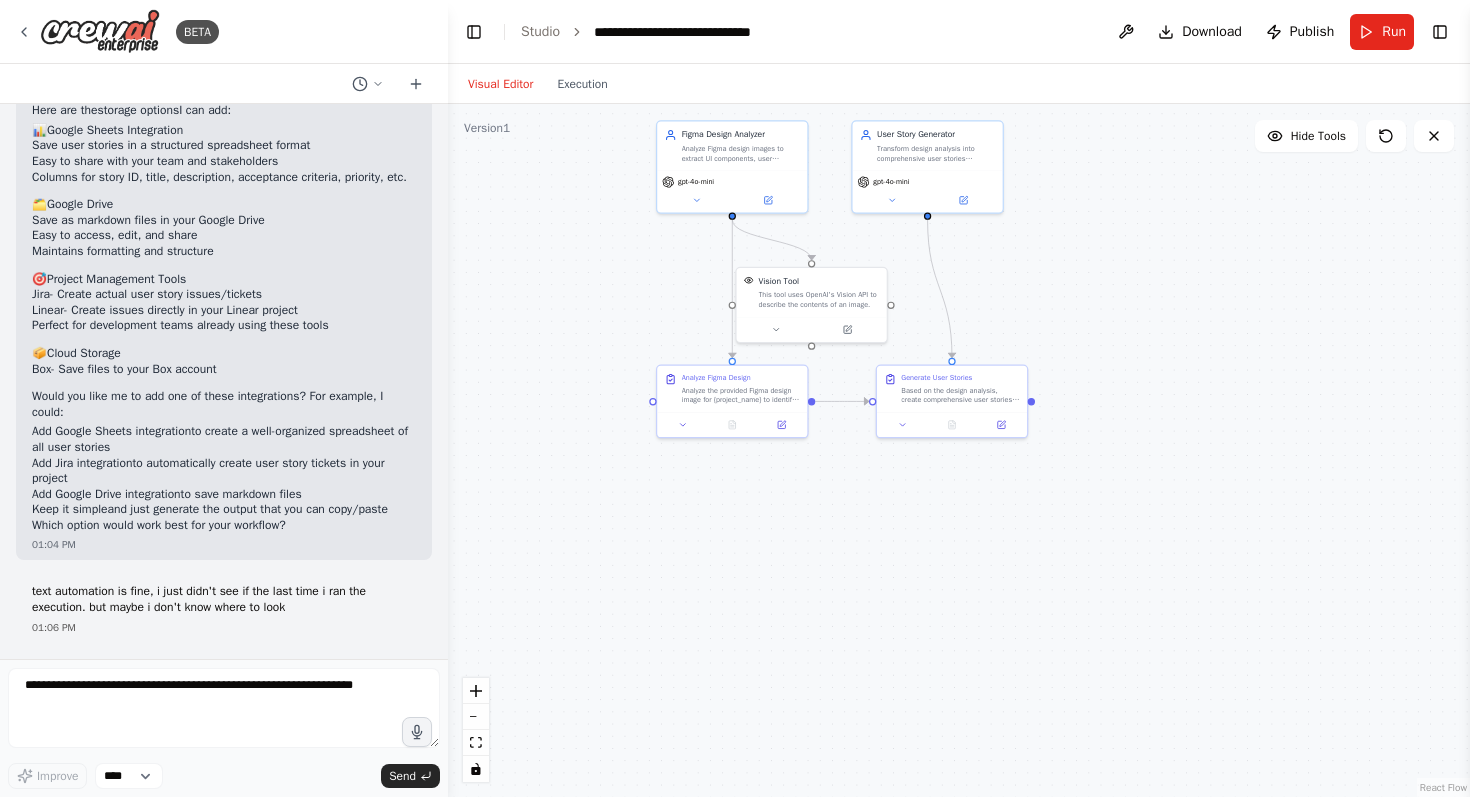 scroll, scrollTop: 2835, scrollLeft: 0, axis: vertical 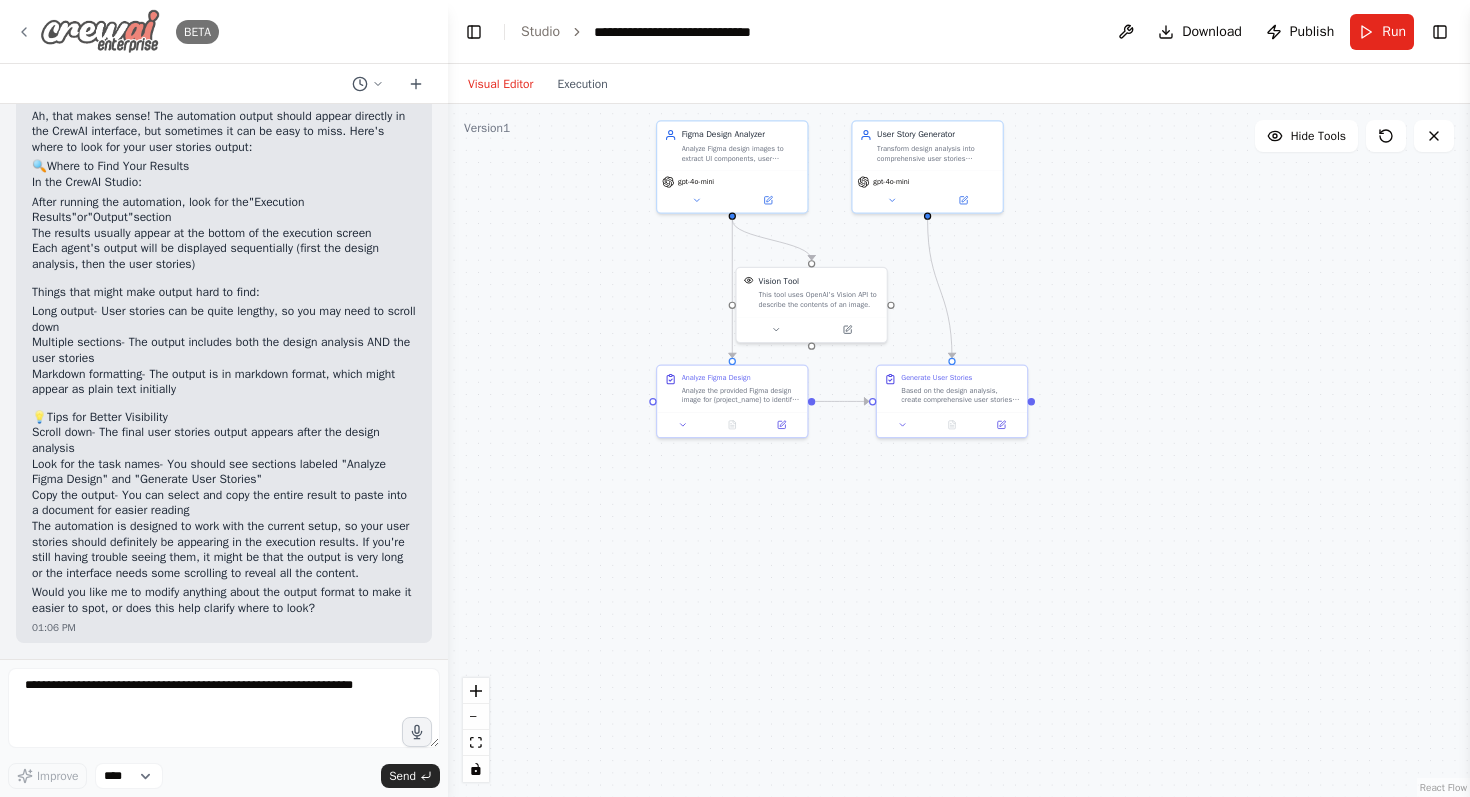 click 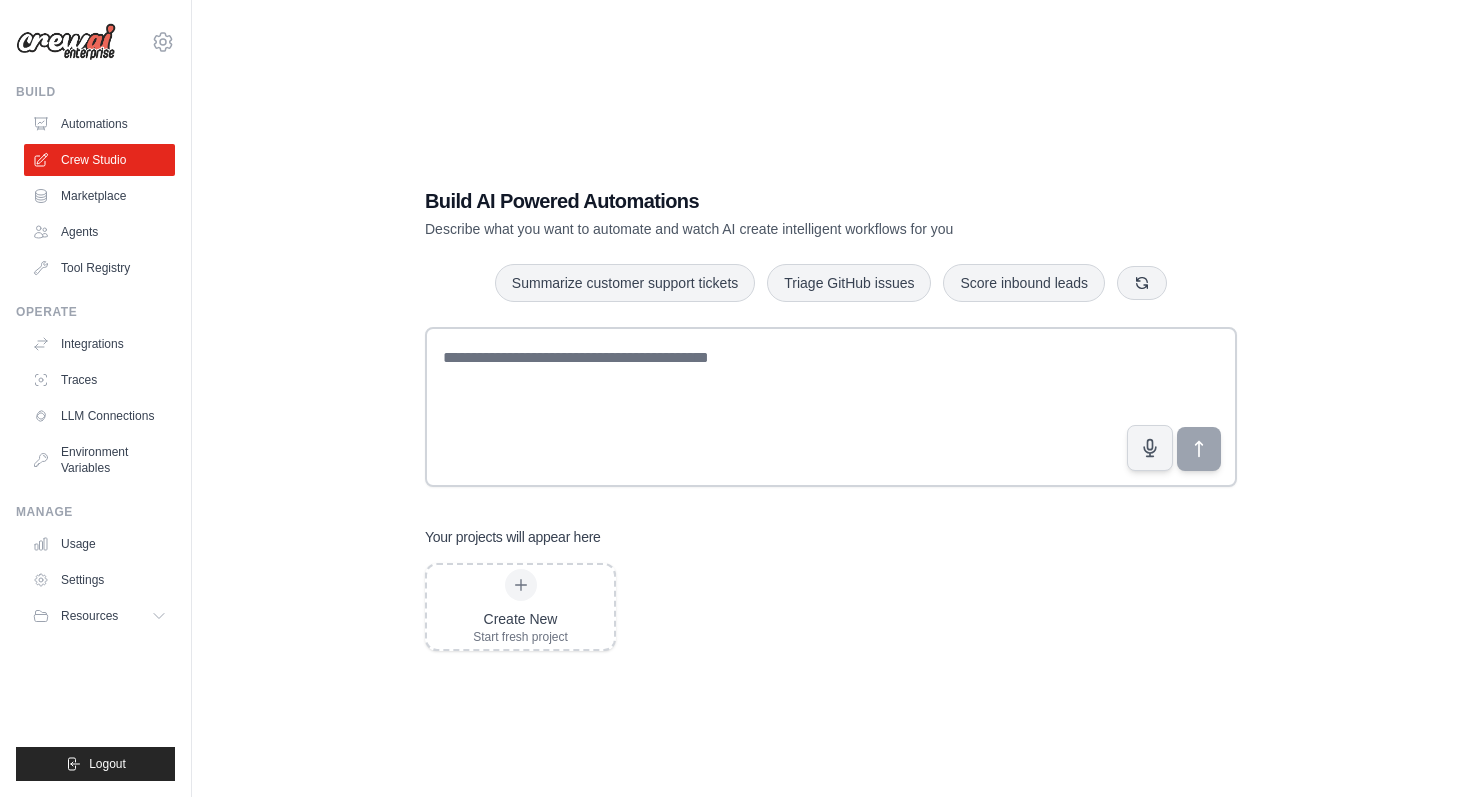 scroll, scrollTop: 0, scrollLeft: 0, axis: both 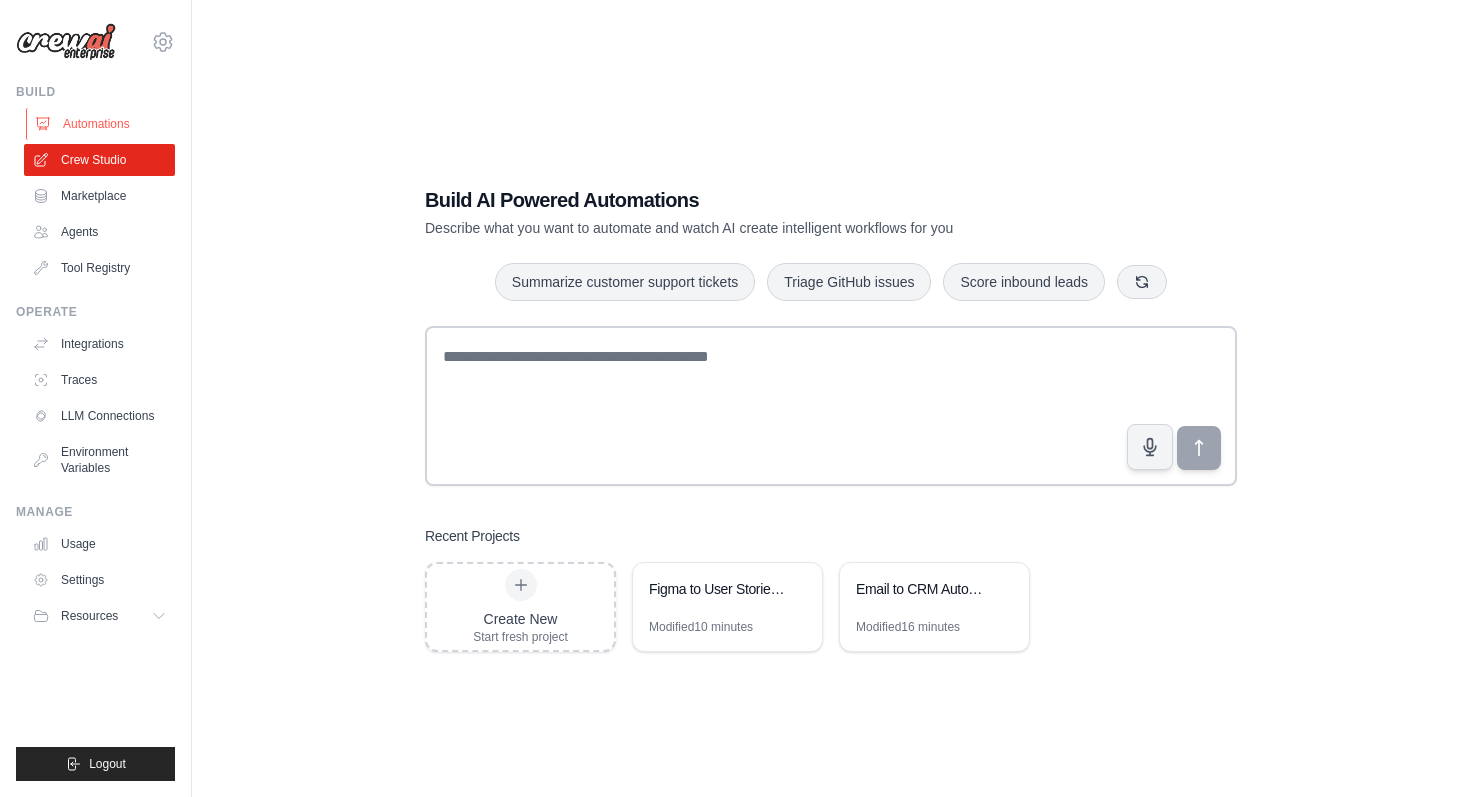 click on "Automations" at bounding box center [101, 124] 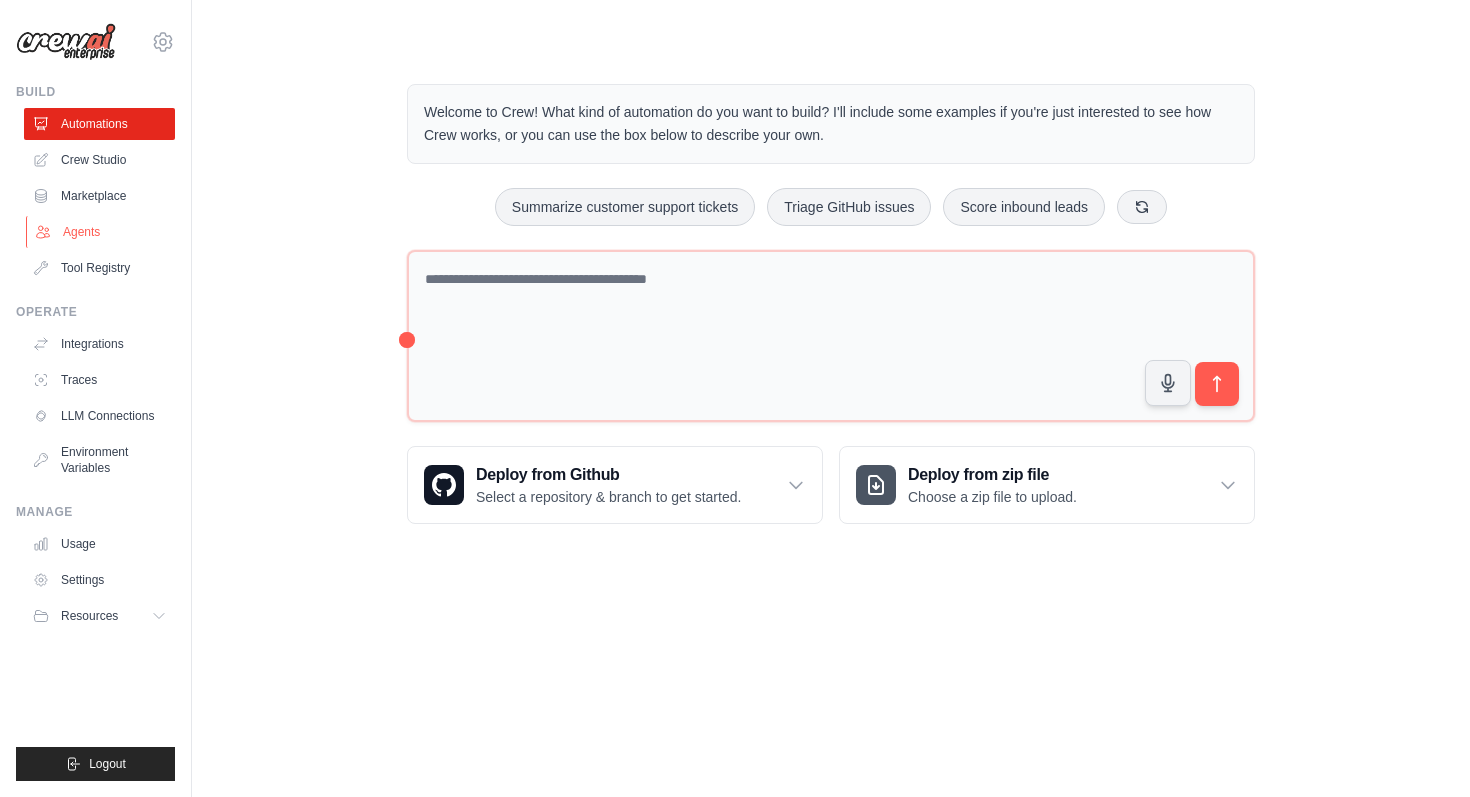 click on "Agents" at bounding box center (101, 232) 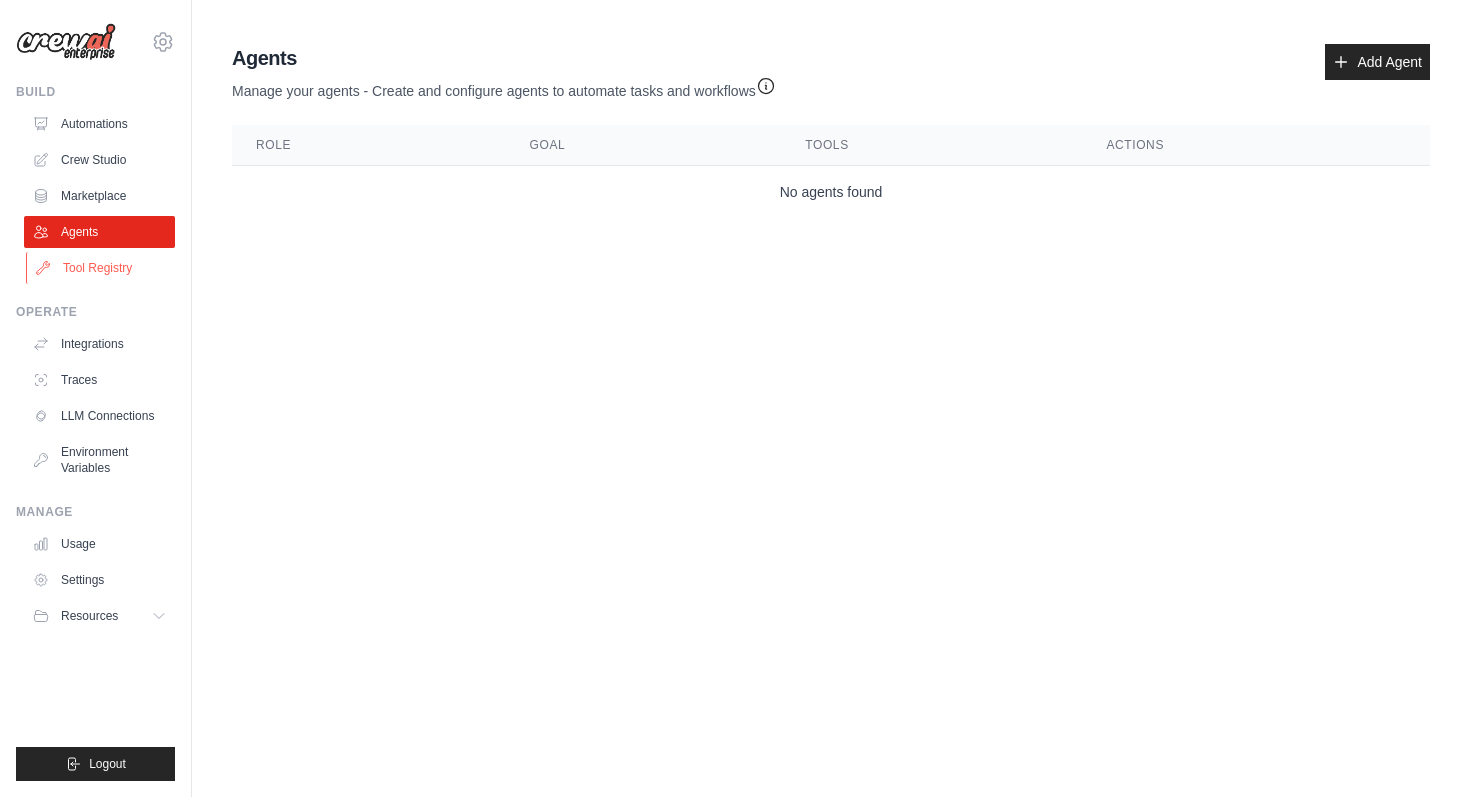 click on "Tool Registry" at bounding box center [101, 268] 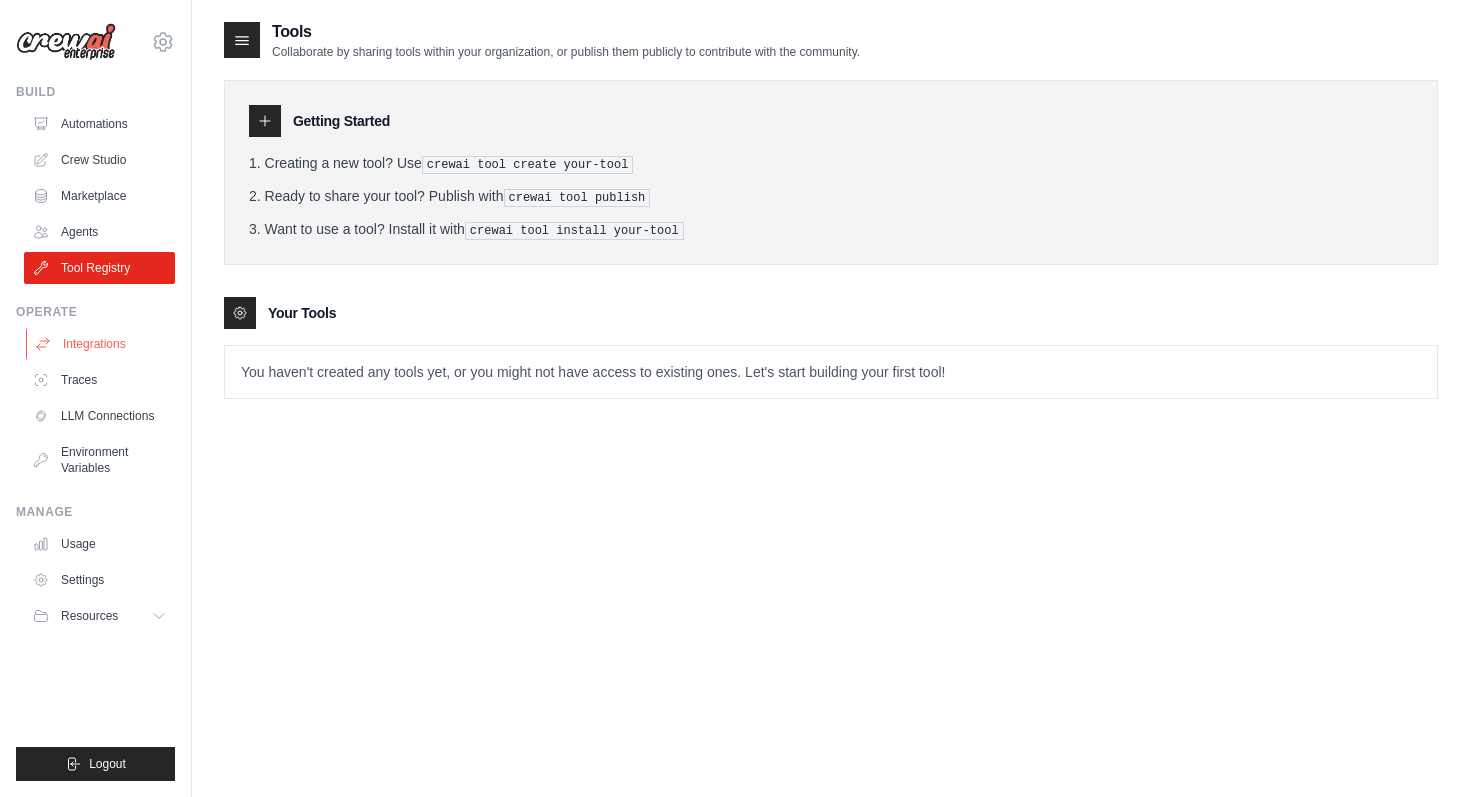click on "Integrations" at bounding box center (101, 344) 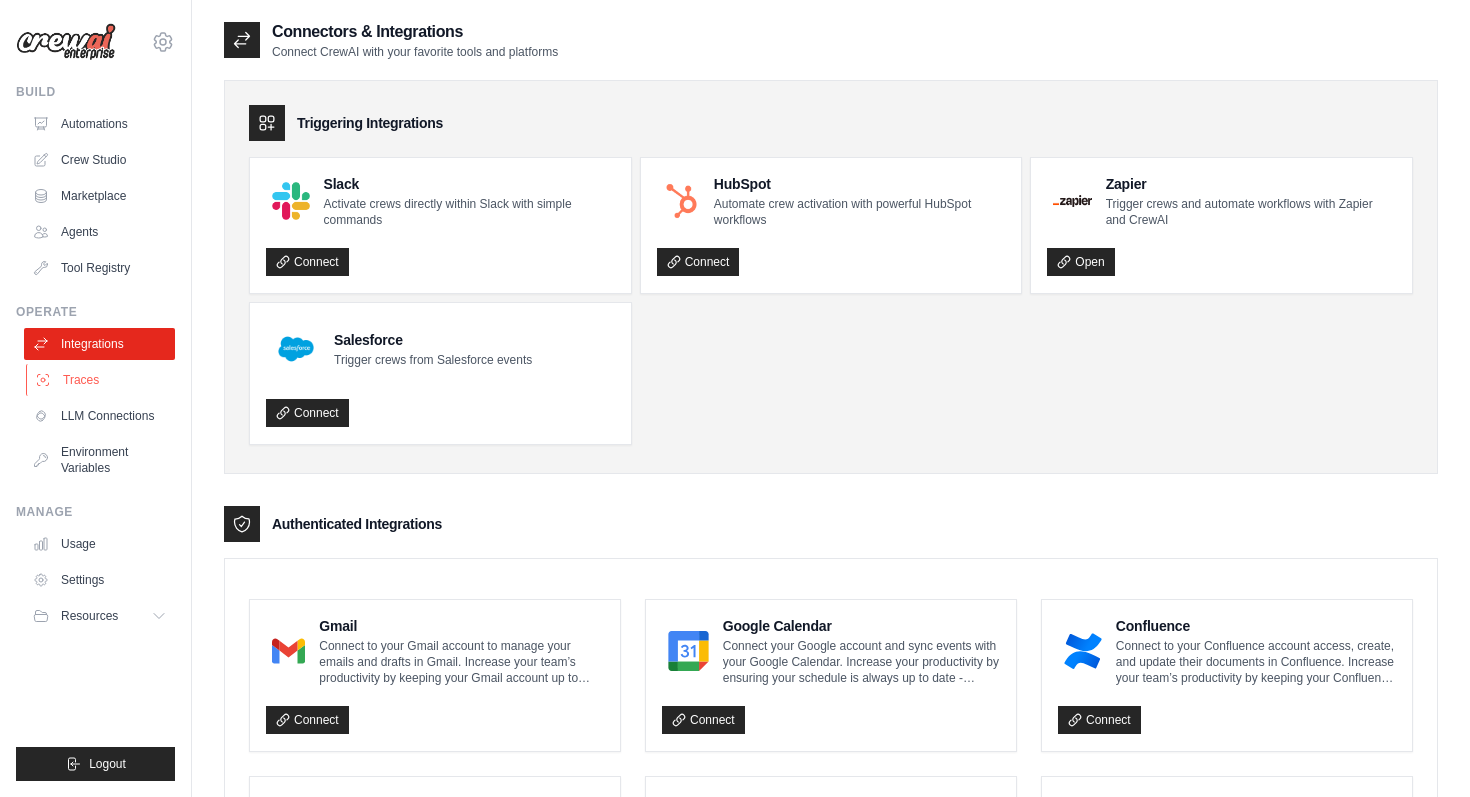 click on "Traces" at bounding box center [101, 380] 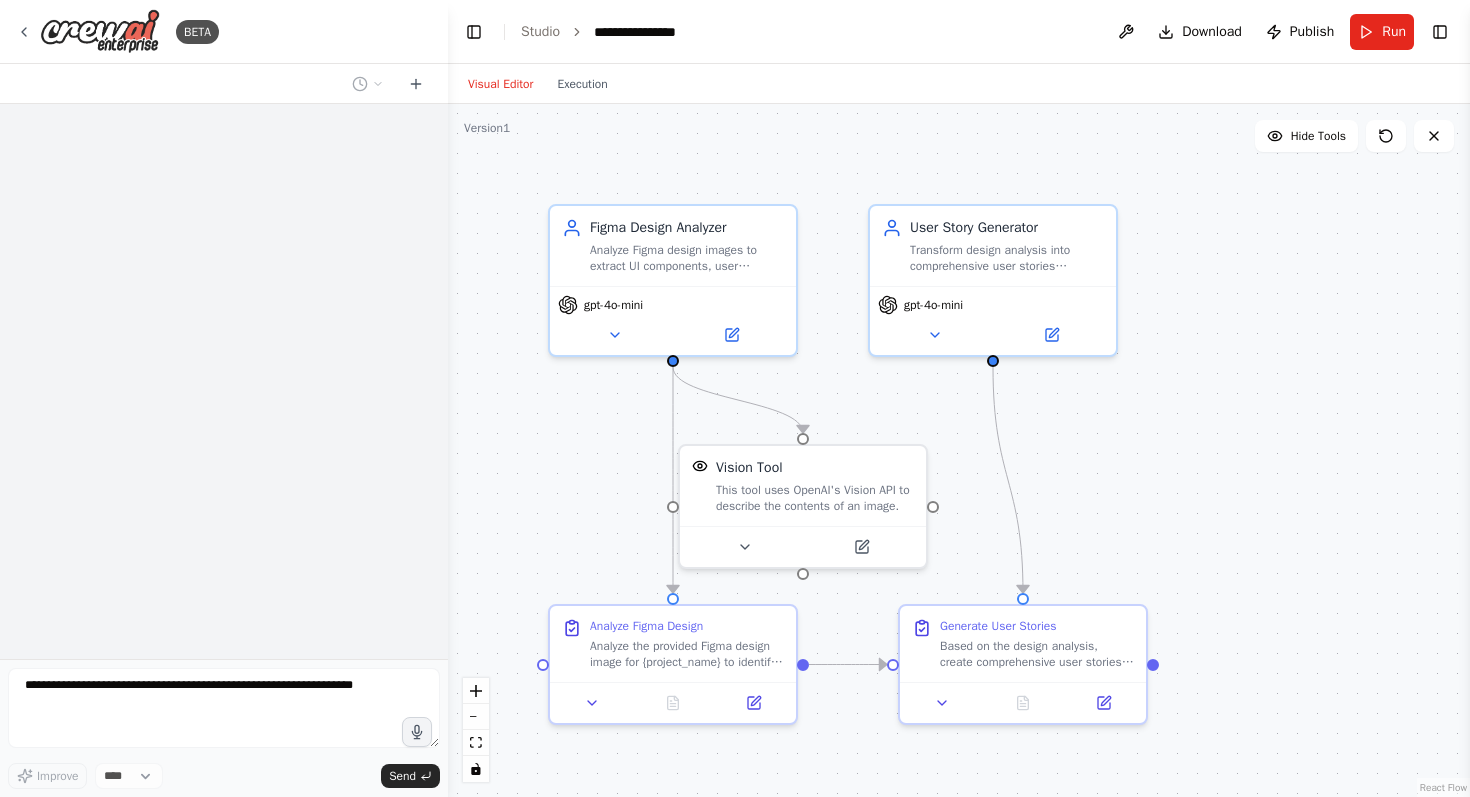 scroll, scrollTop: 0, scrollLeft: 0, axis: both 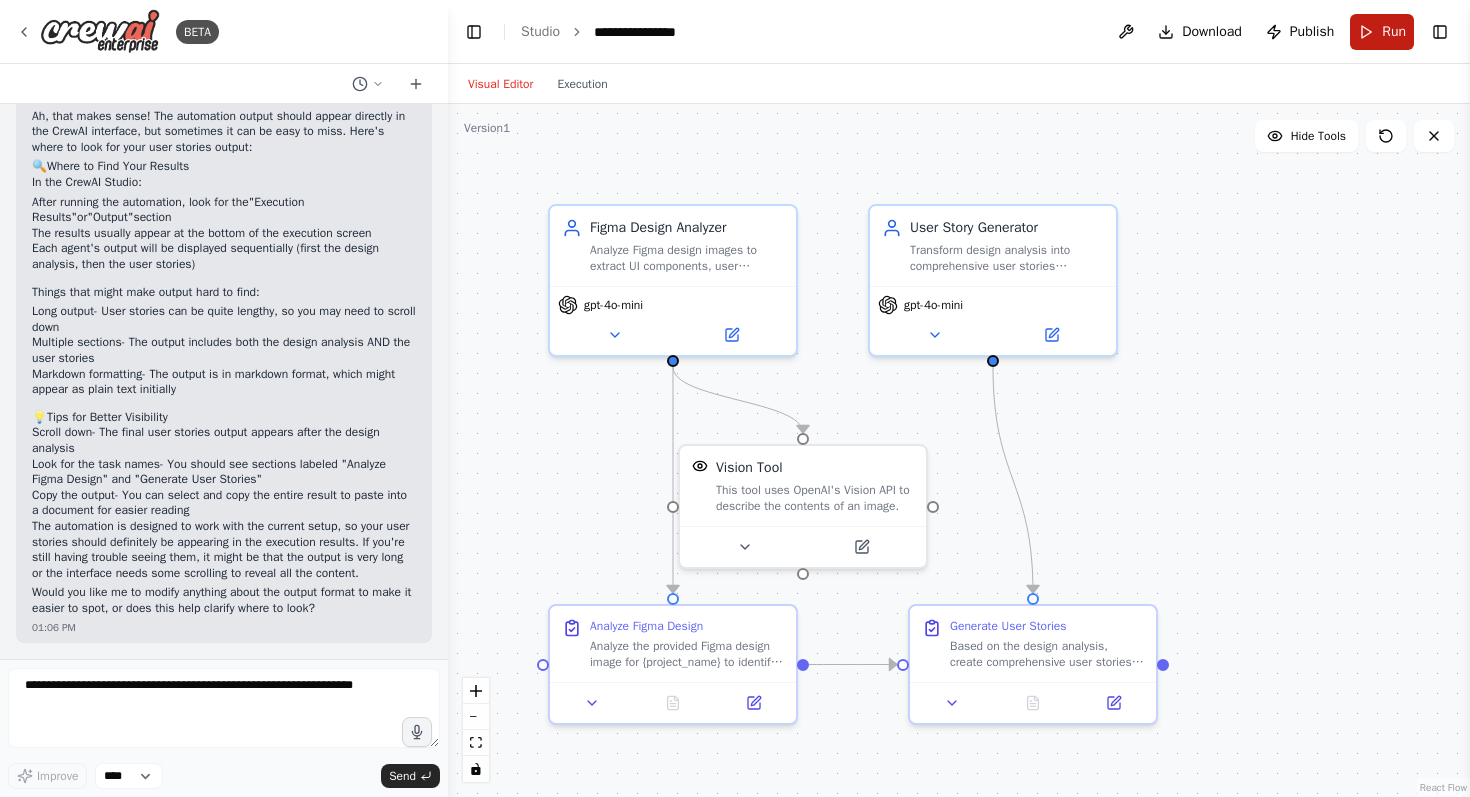 click on "Run" at bounding box center (1382, 32) 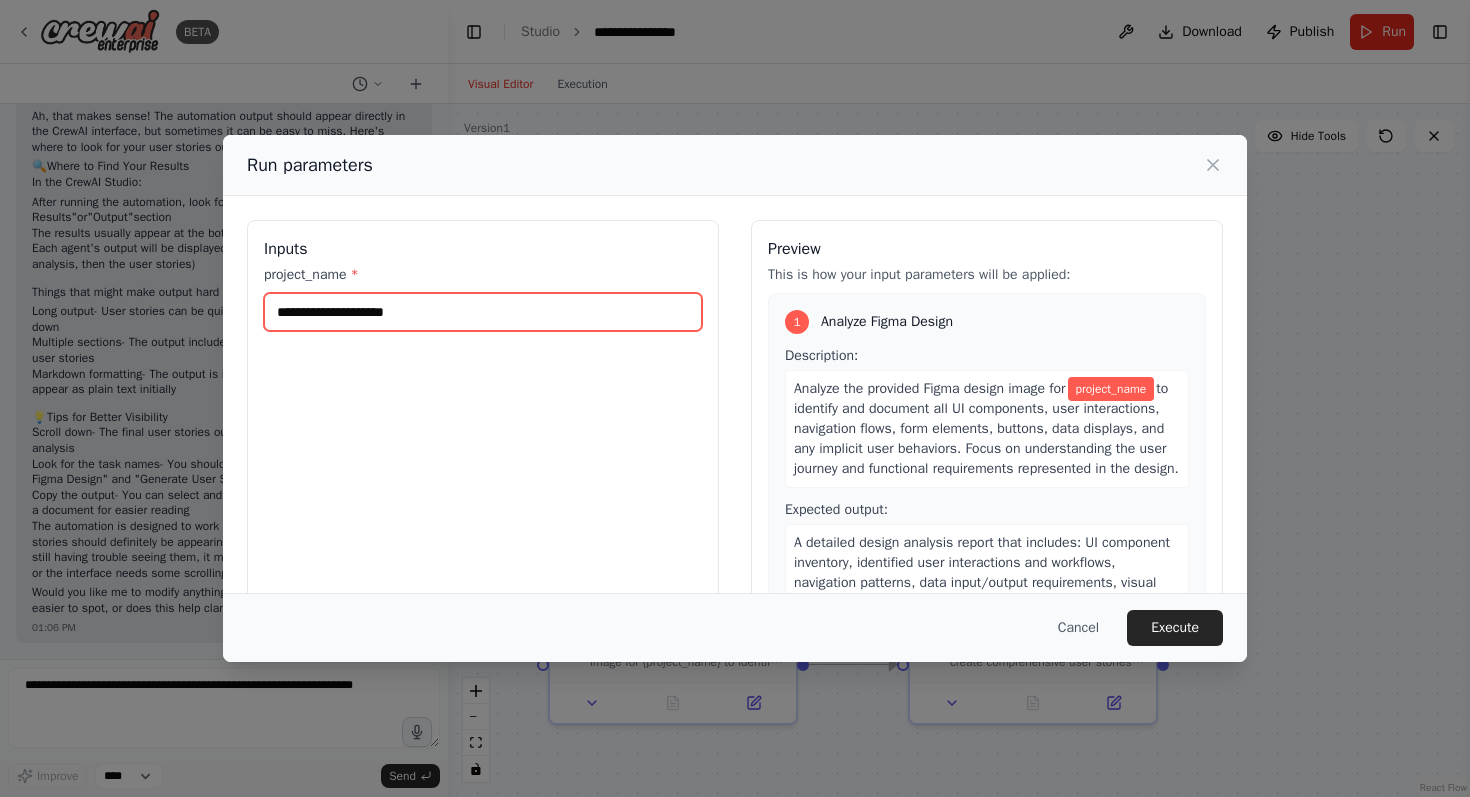 click on "project_name *" at bounding box center [483, 312] 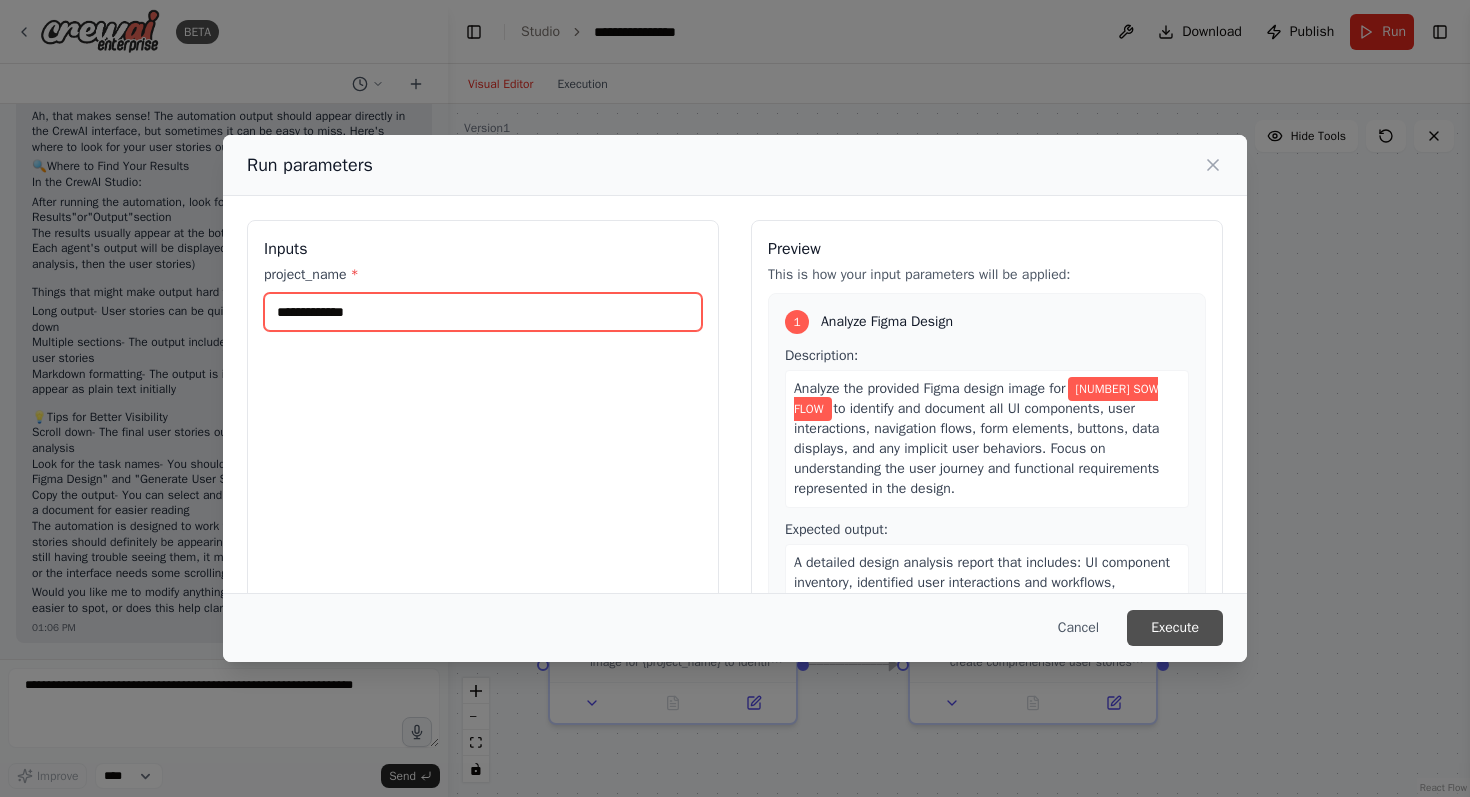 type on "**********" 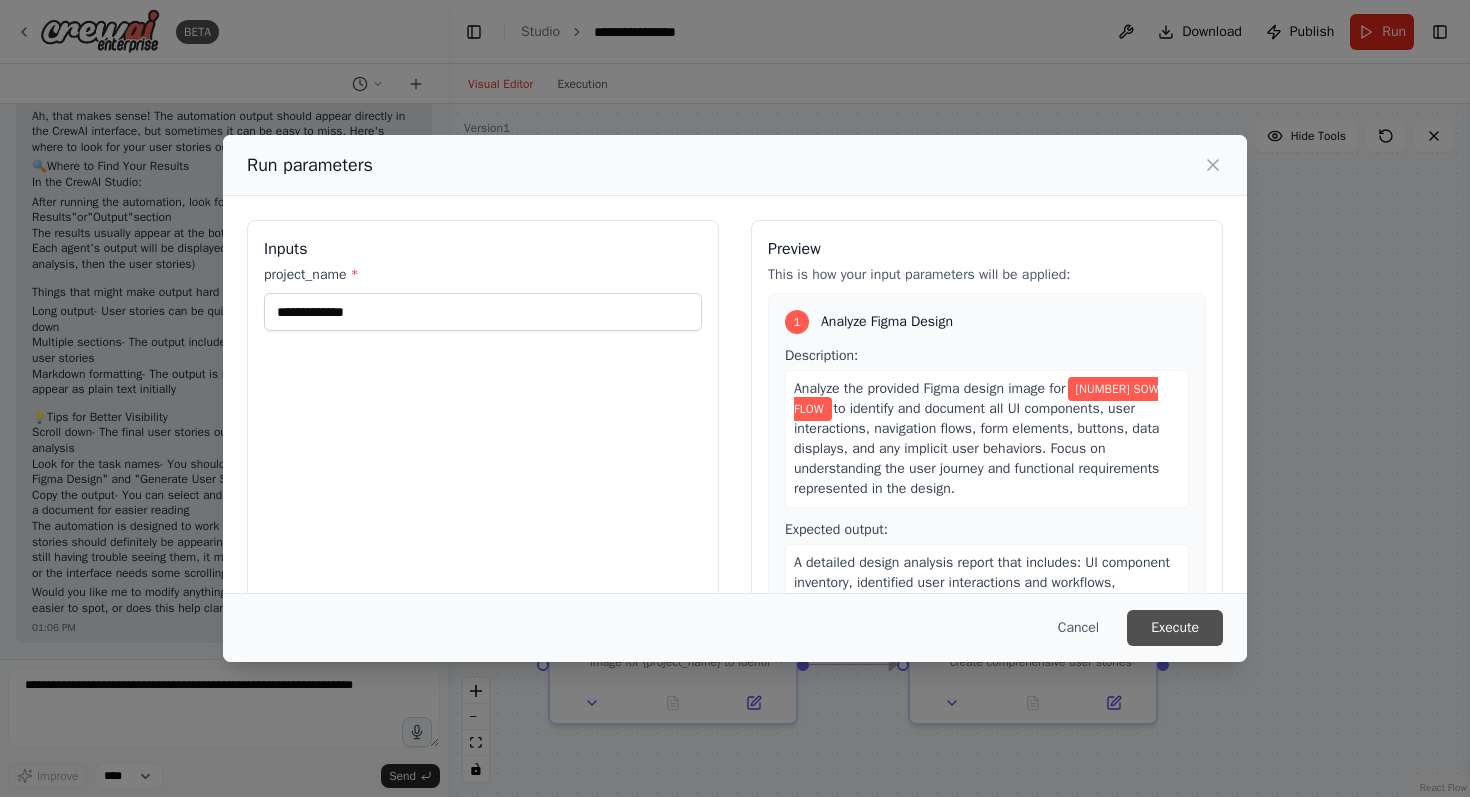 click on "Execute" at bounding box center [1175, 628] 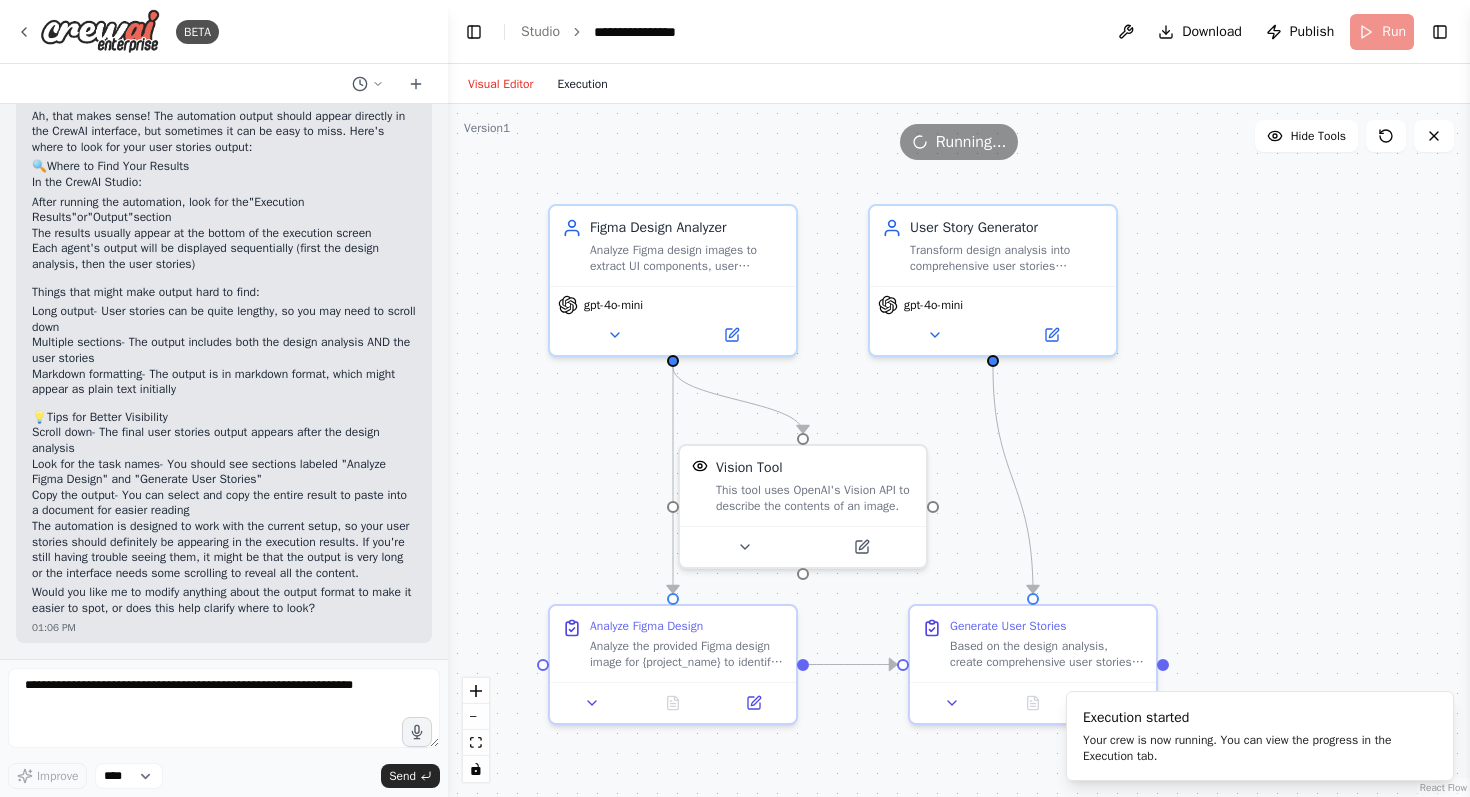 click on "Execution" at bounding box center (582, 84) 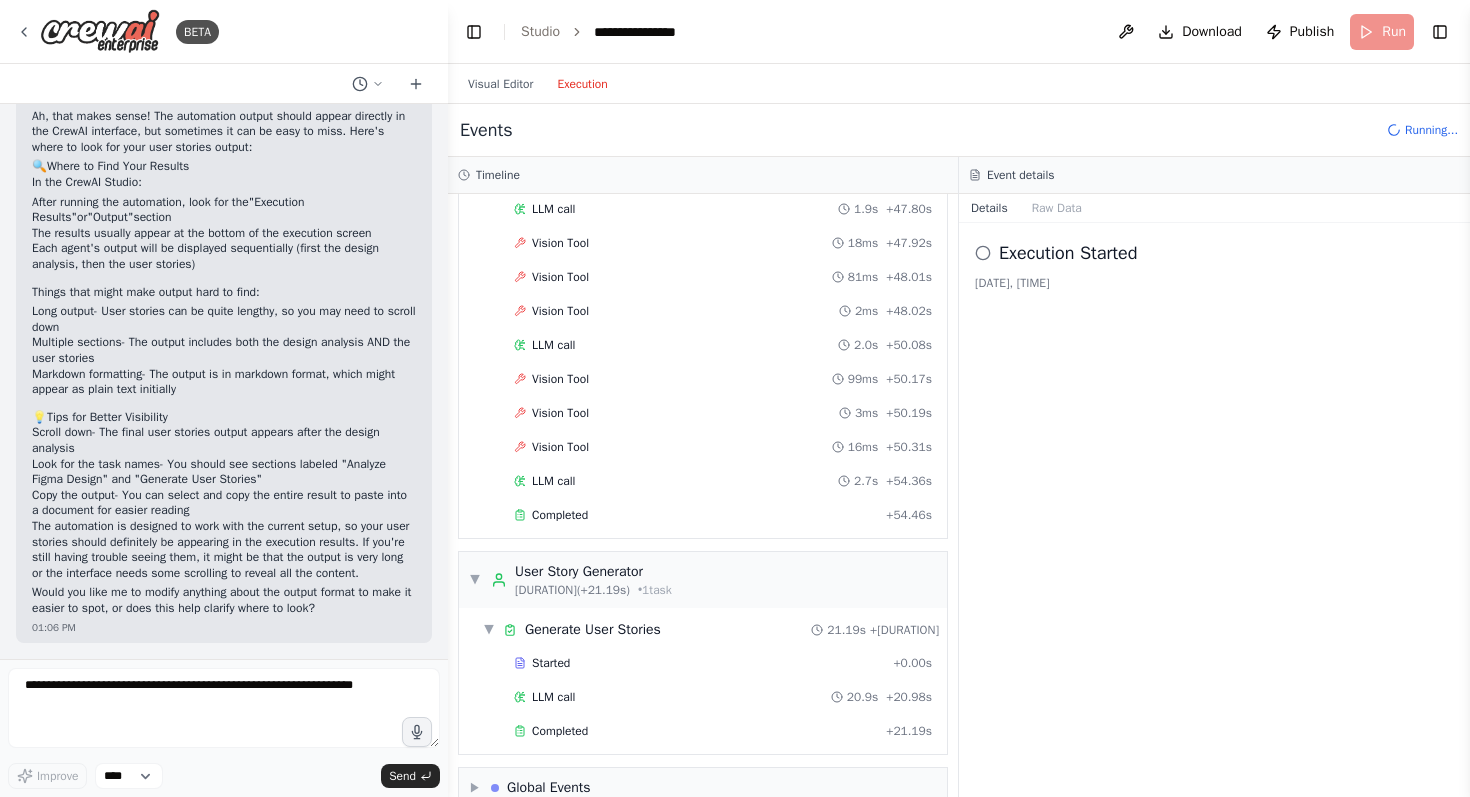 scroll, scrollTop: 3303, scrollLeft: 0, axis: vertical 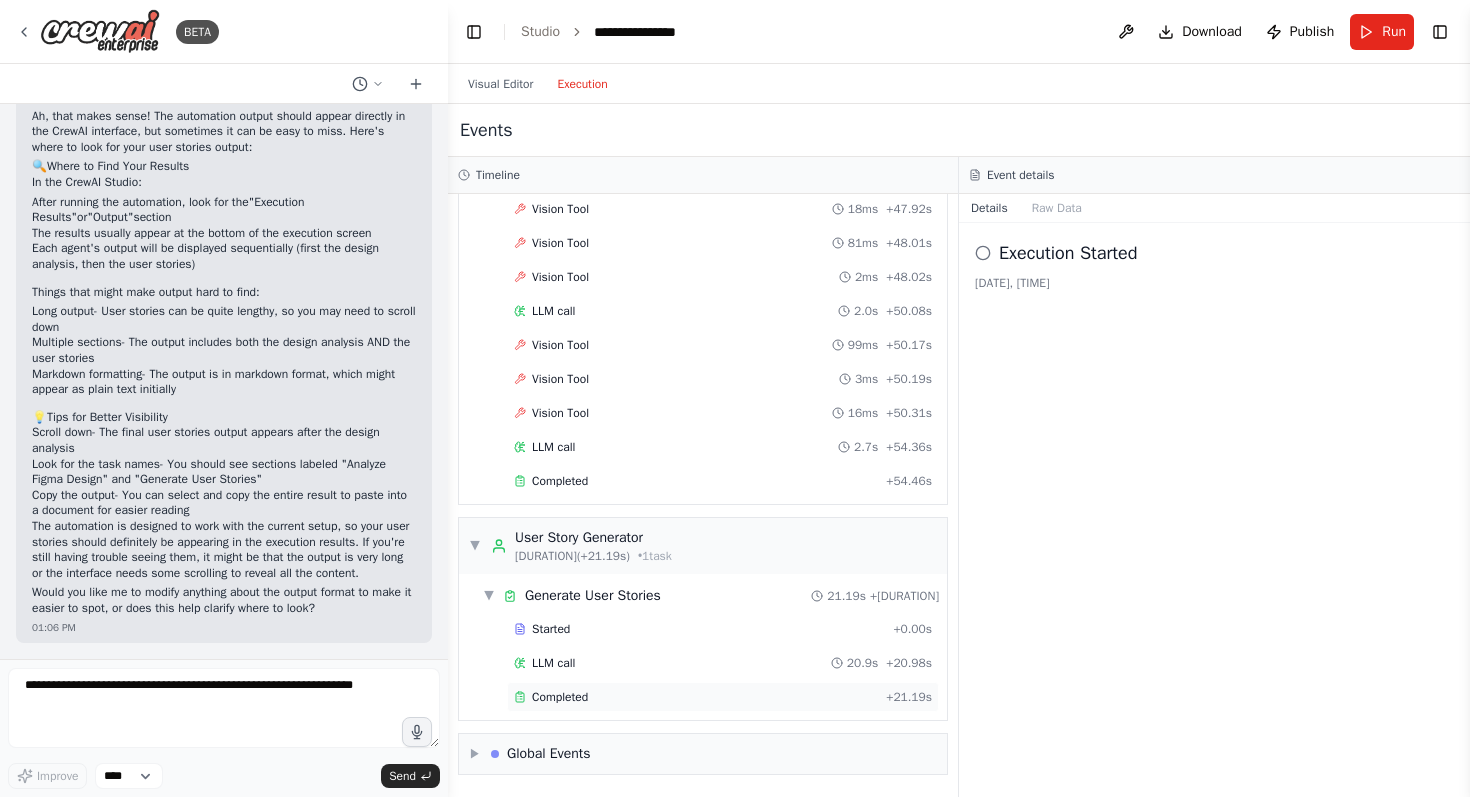 click on "Completed" at bounding box center (560, 697) 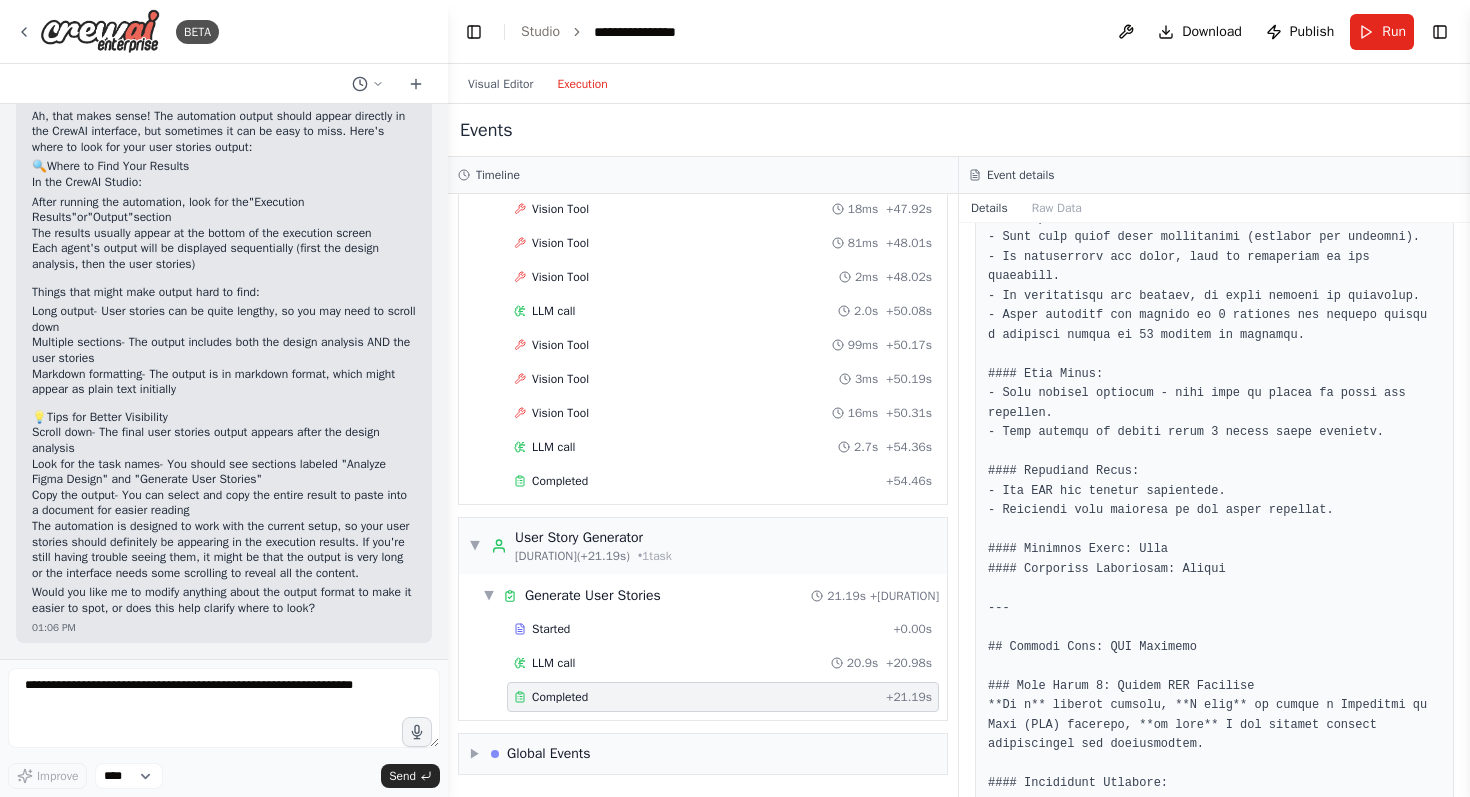 scroll, scrollTop: 320, scrollLeft: 0, axis: vertical 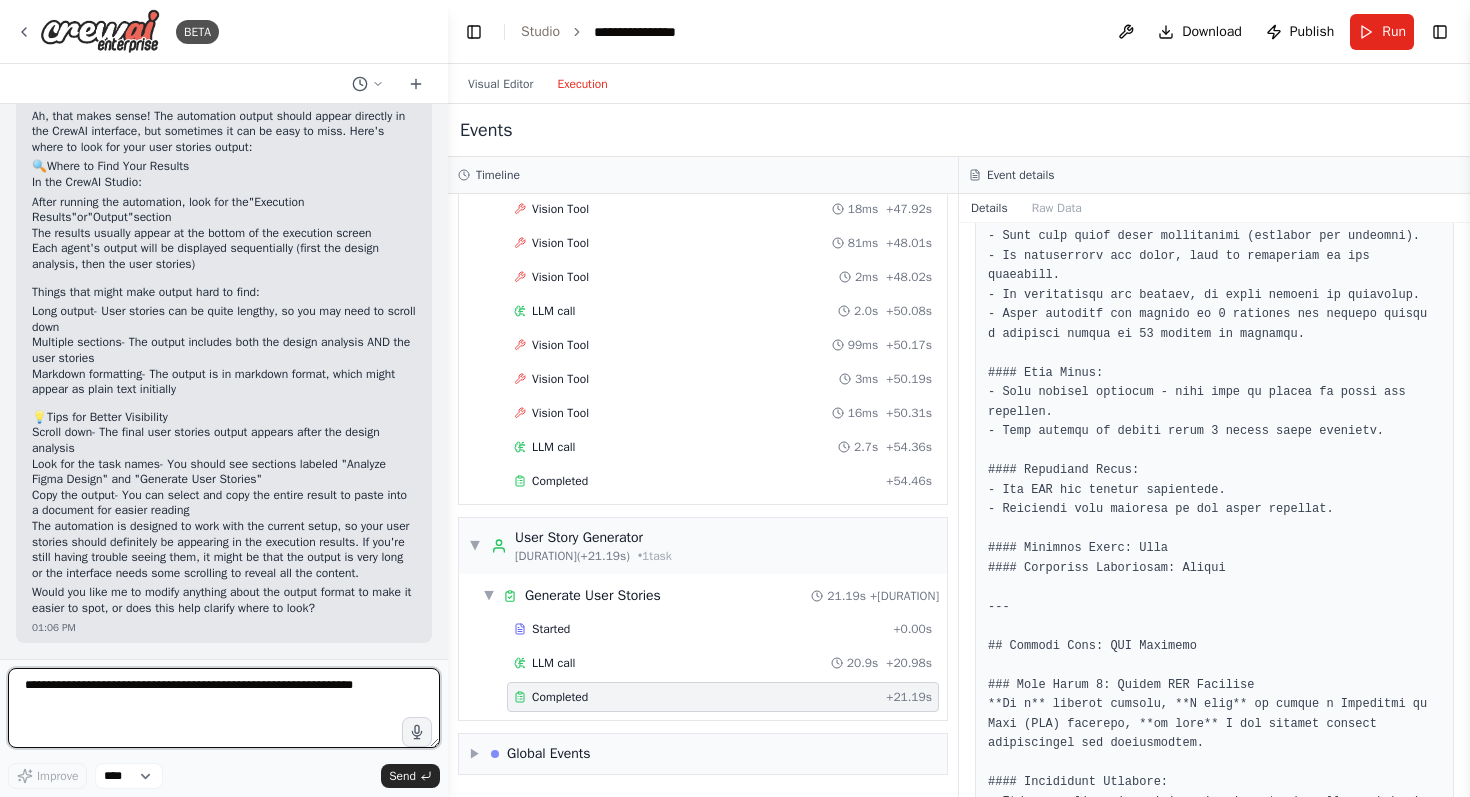 click at bounding box center (224, 708) 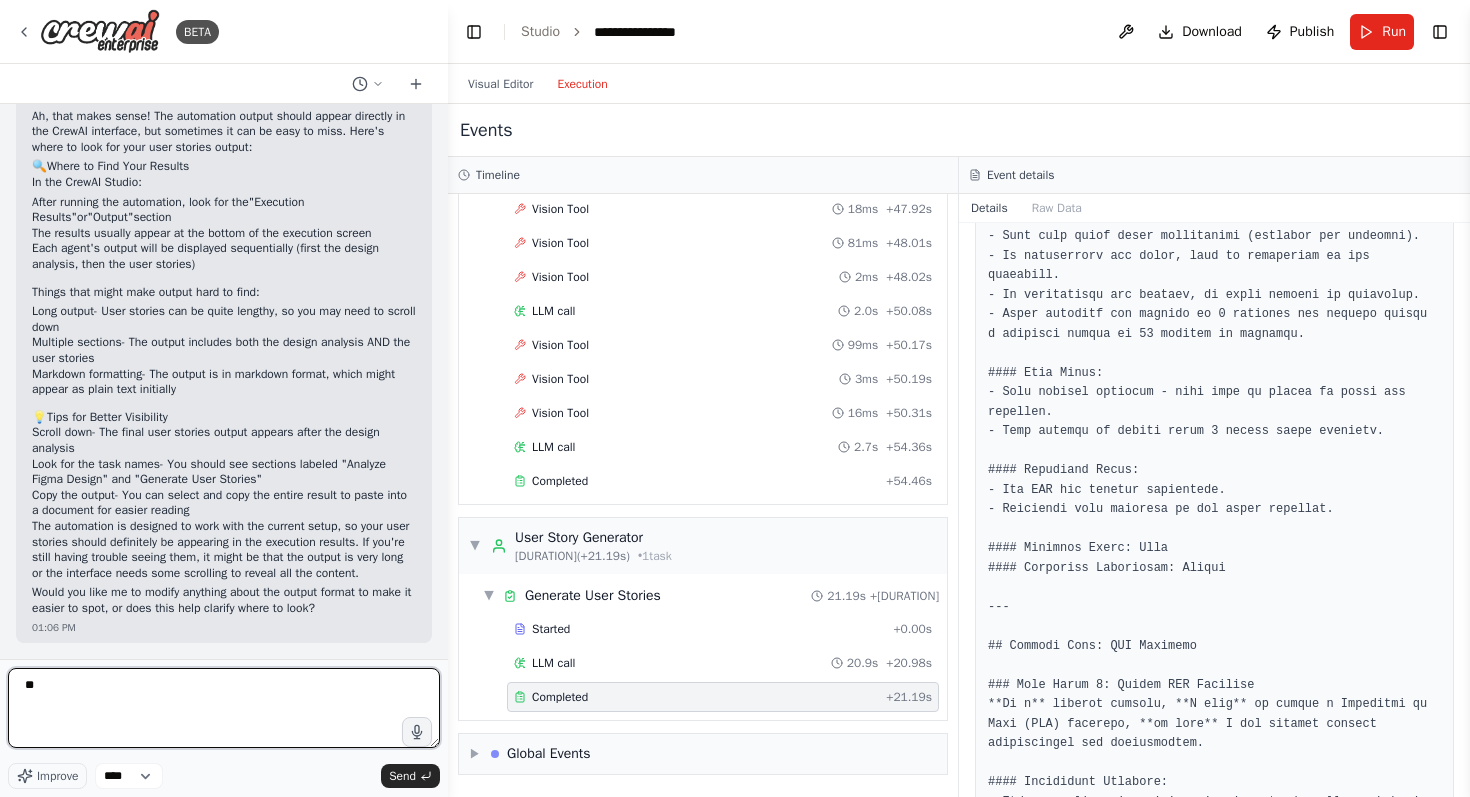 type on "*" 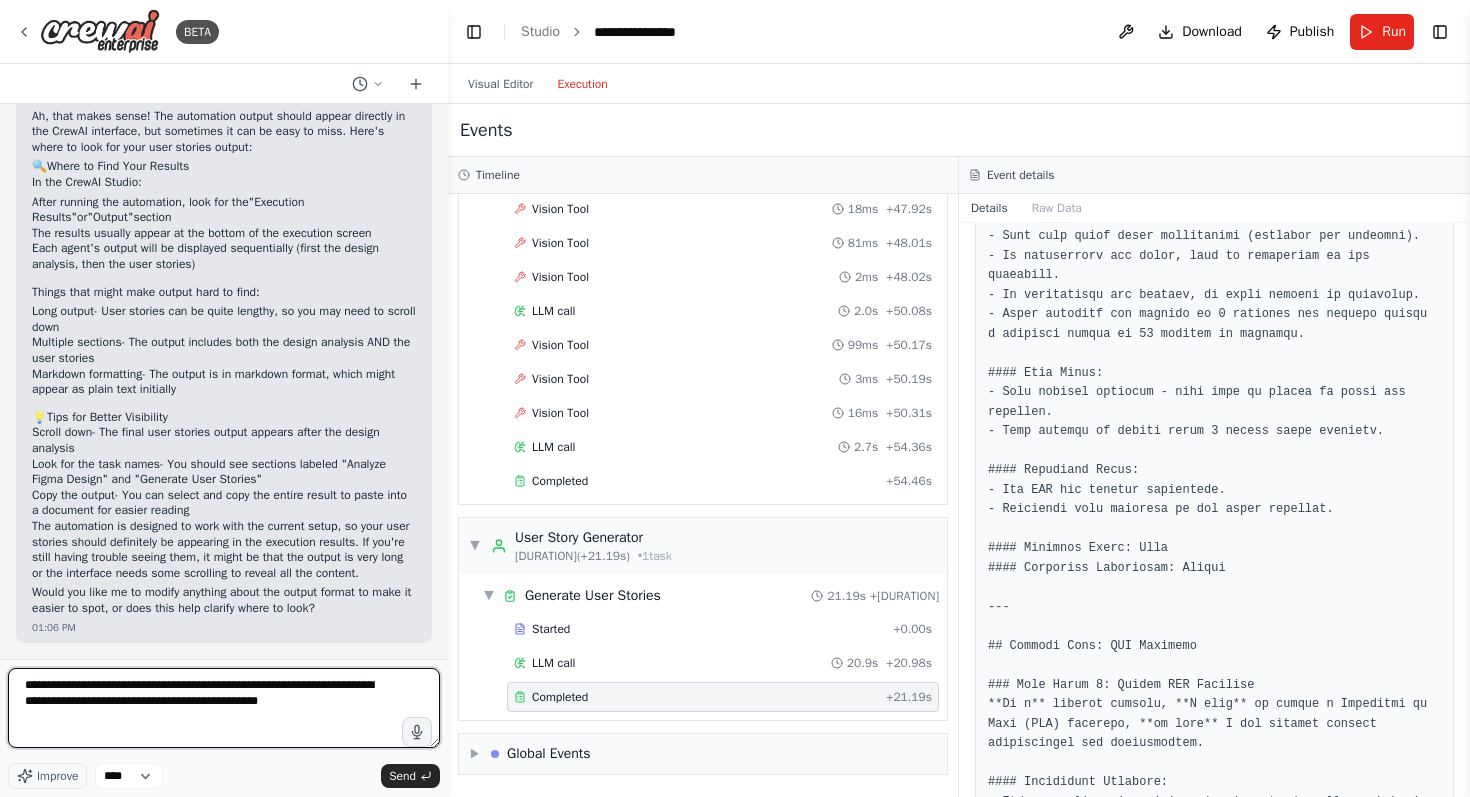 type on "**********" 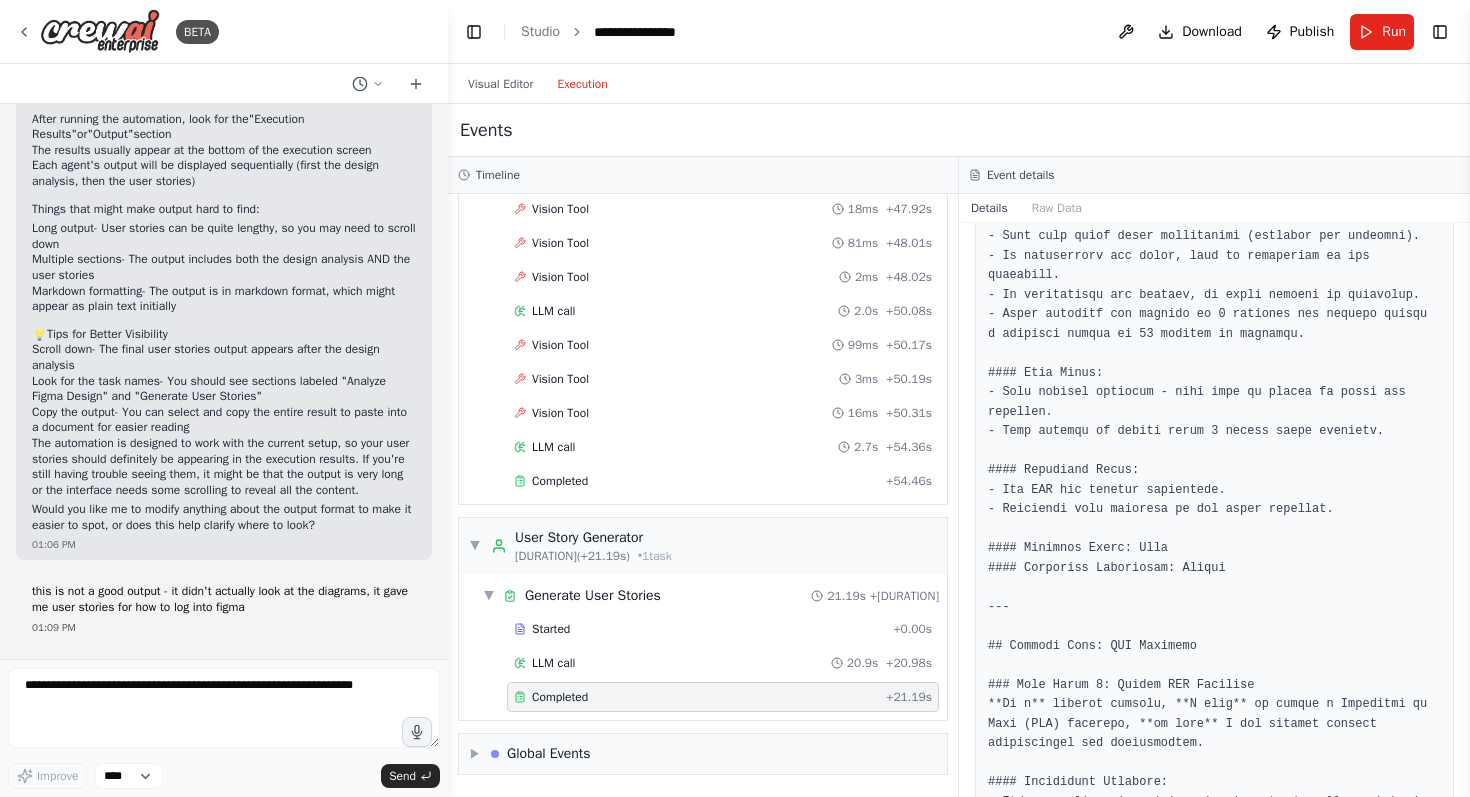 scroll, scrollTop: 3527, scrollLeft: 0, axis: vertical 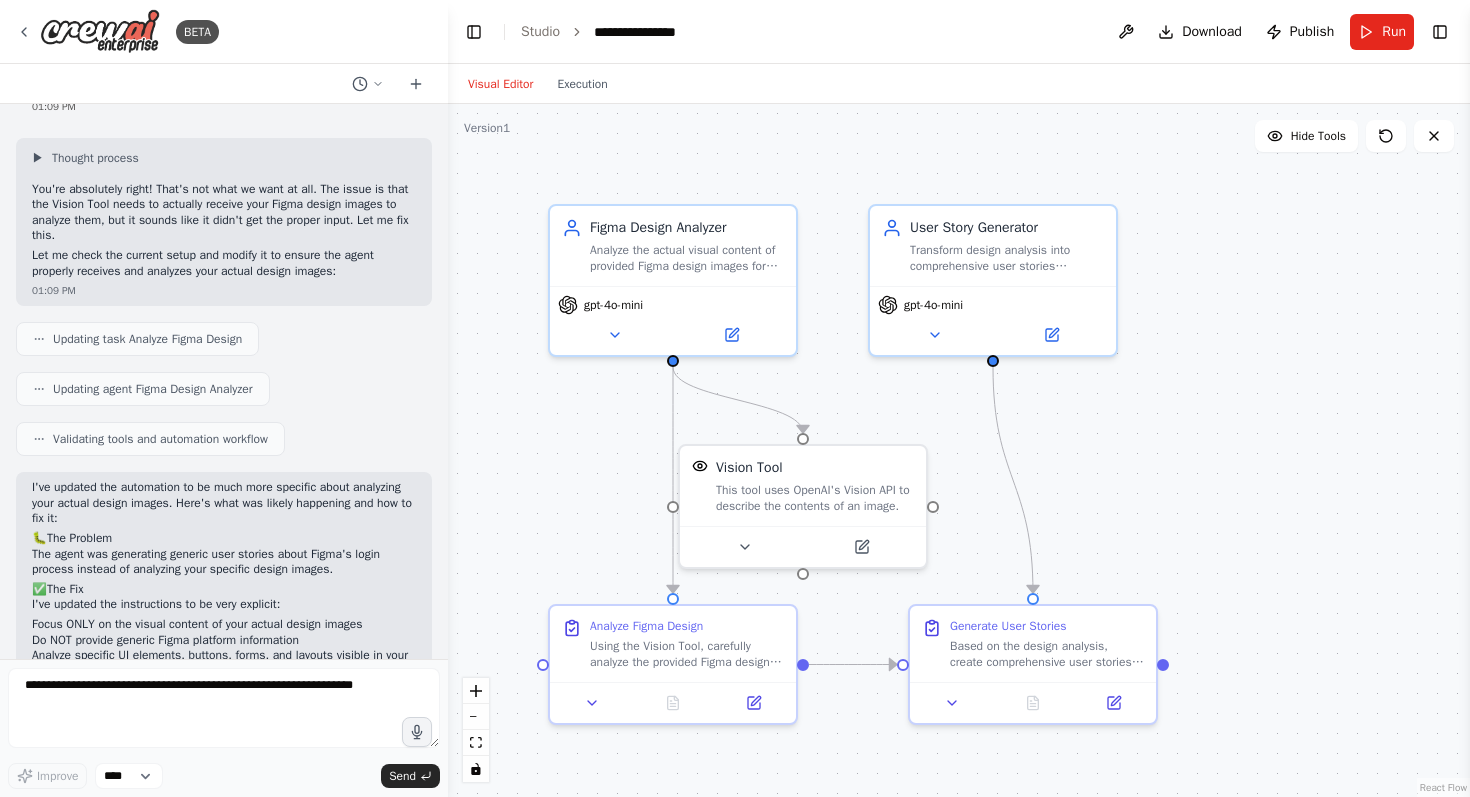 click on "Visual Editor" at bounding box center (500, 84) 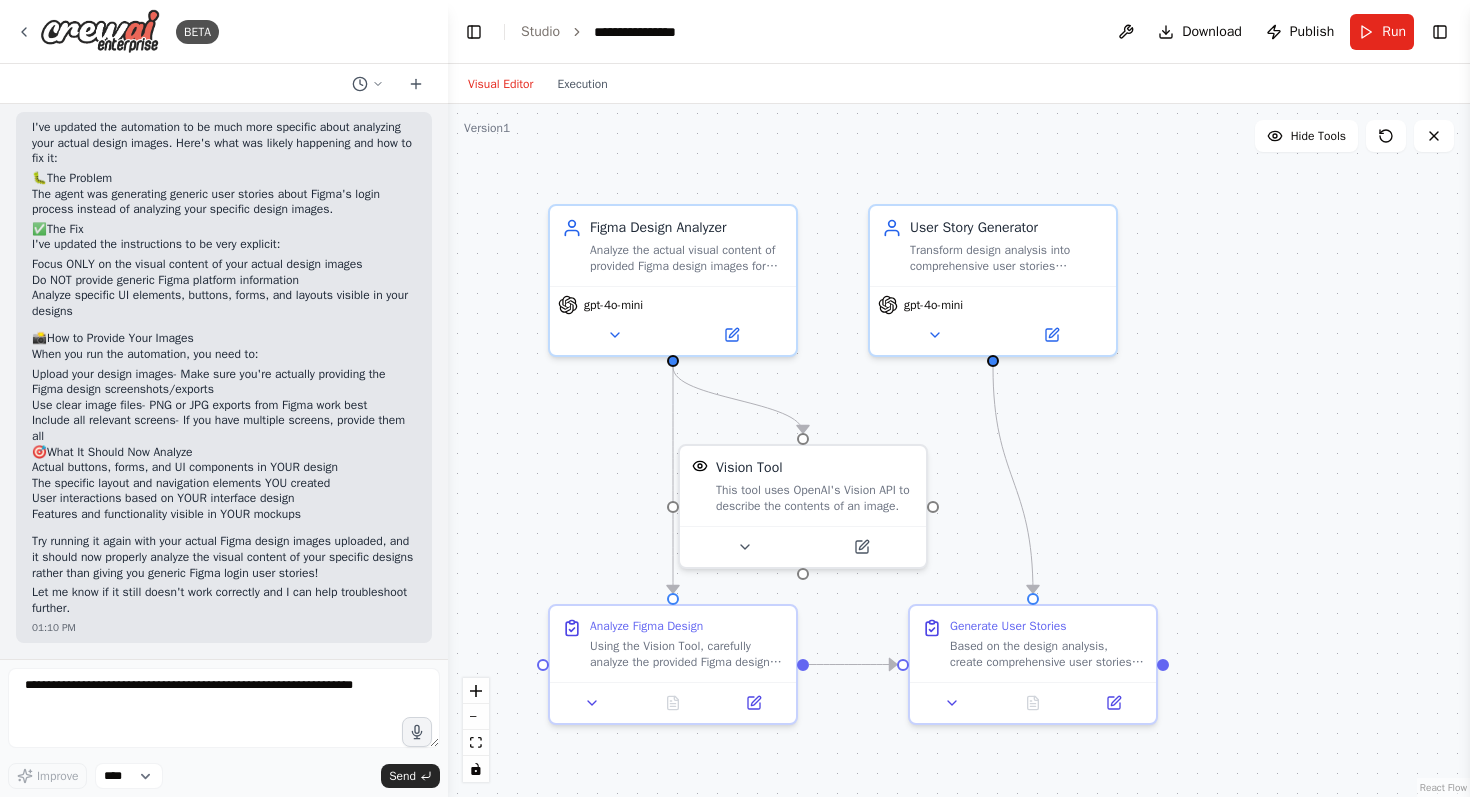 scroll, scrollTop: 4373, scrollLeft: 0, axis: vertical 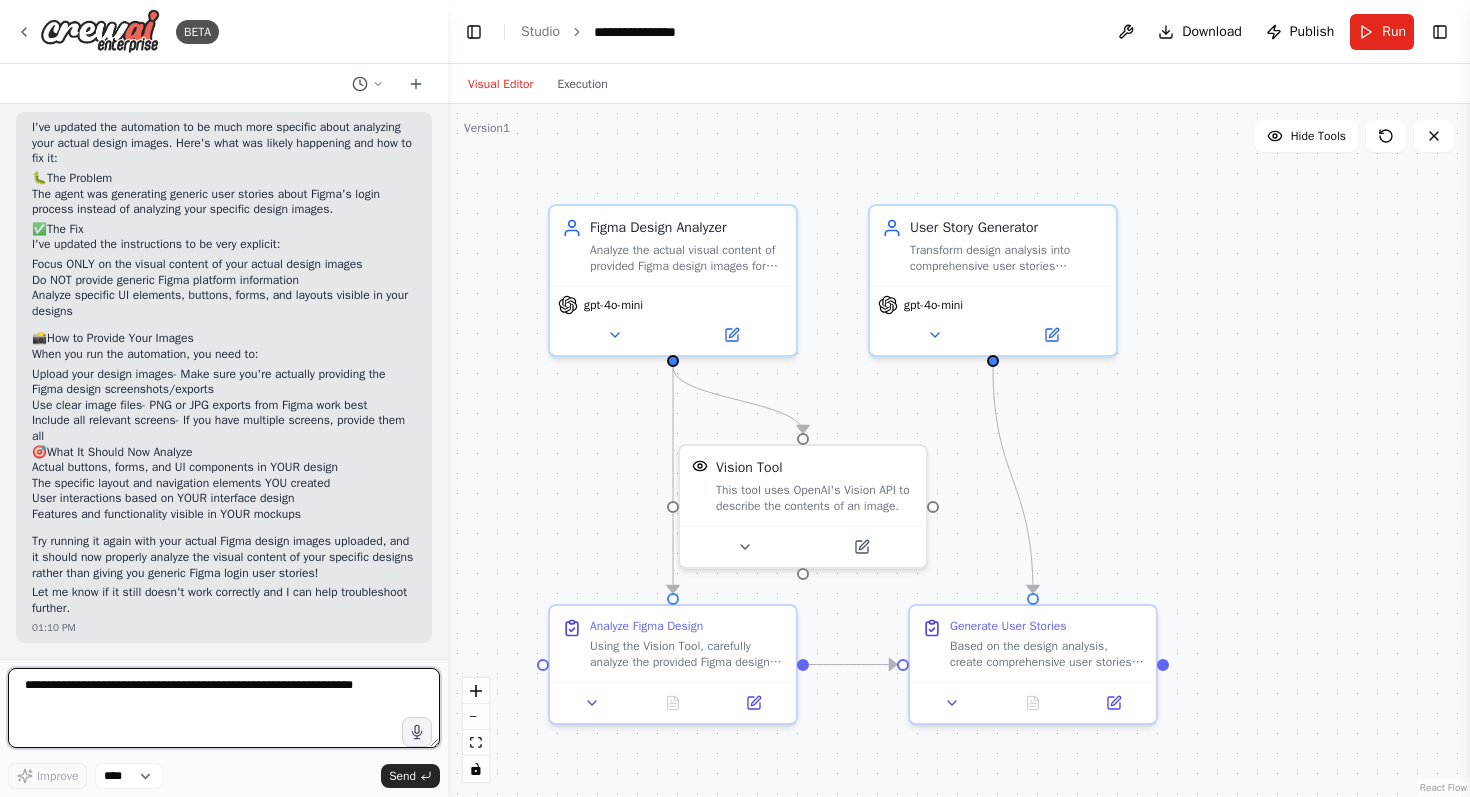 click at bounding box center (224, 708) 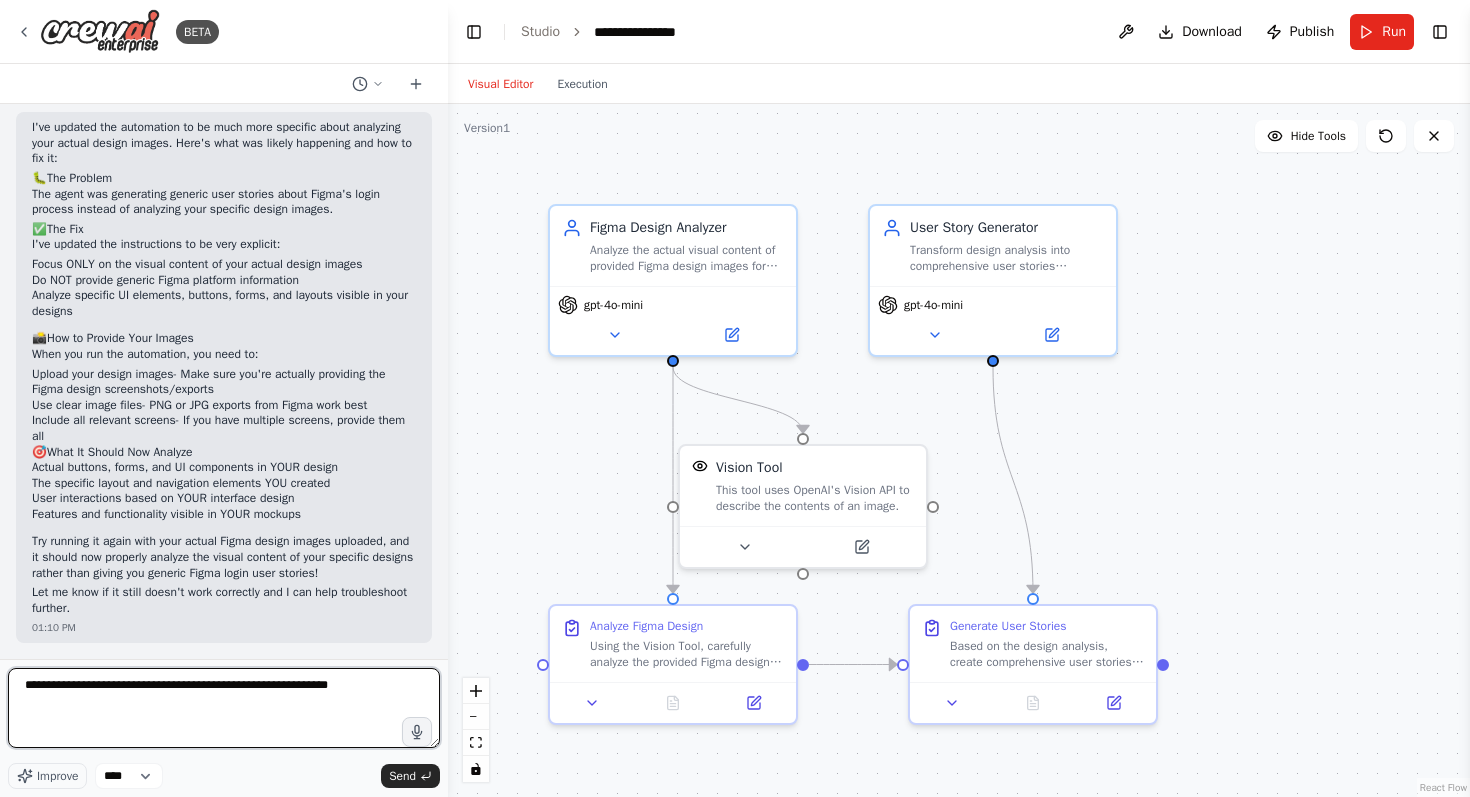 type on "**********" 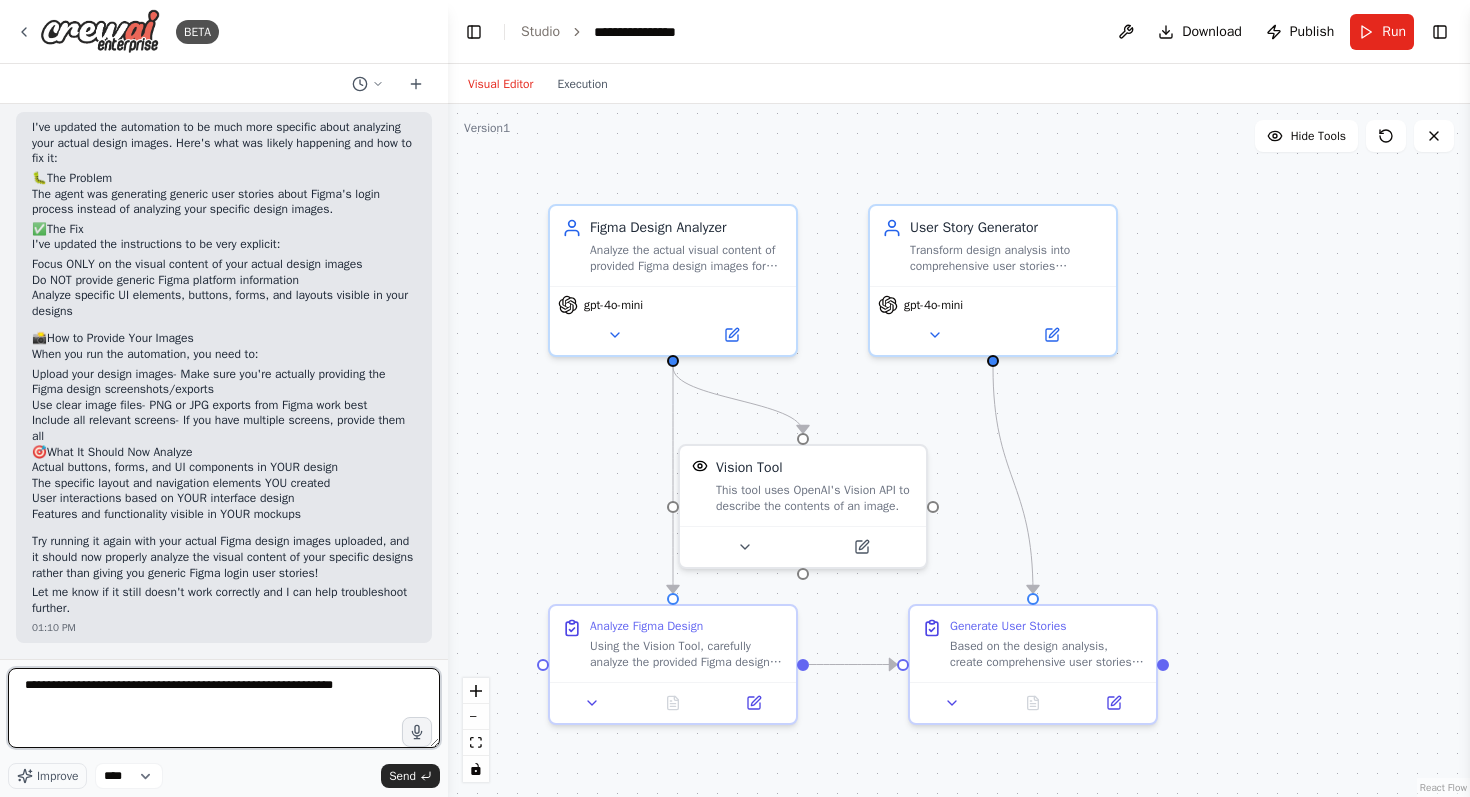 type 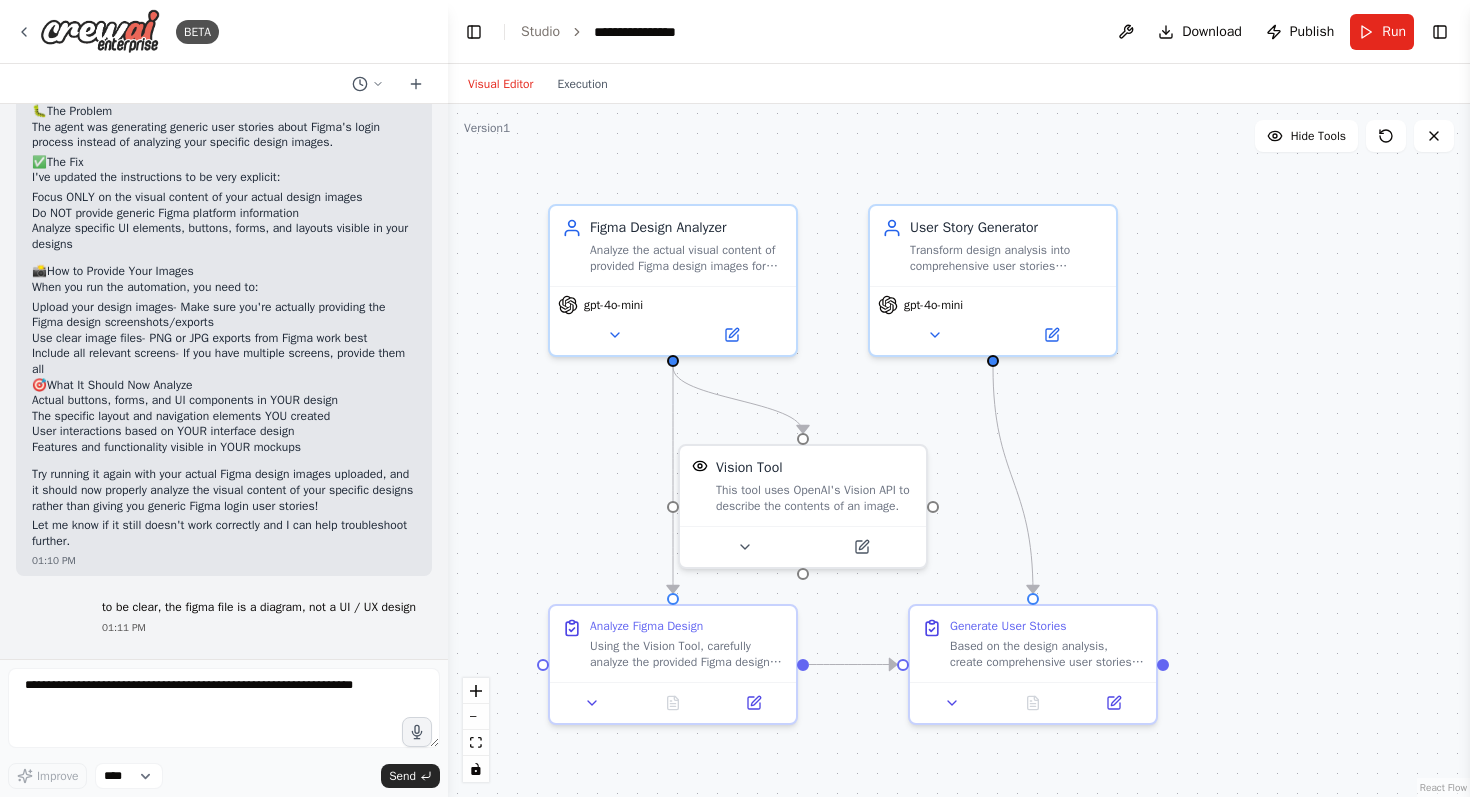 scroll, scrollTop: 4491, scrollLeft: 0, axis: vertical 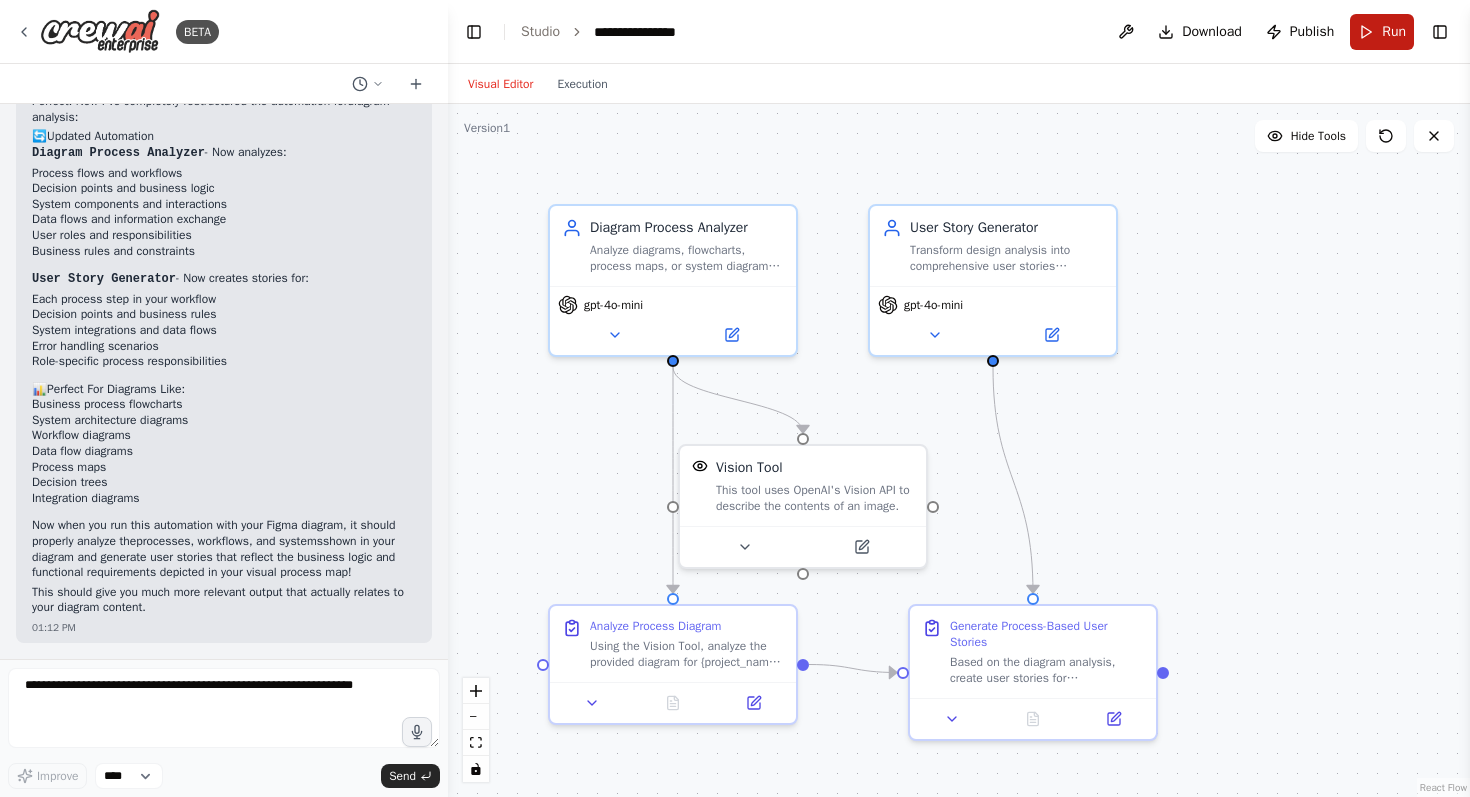 click on "Run" at bounding box center (1382, 32) 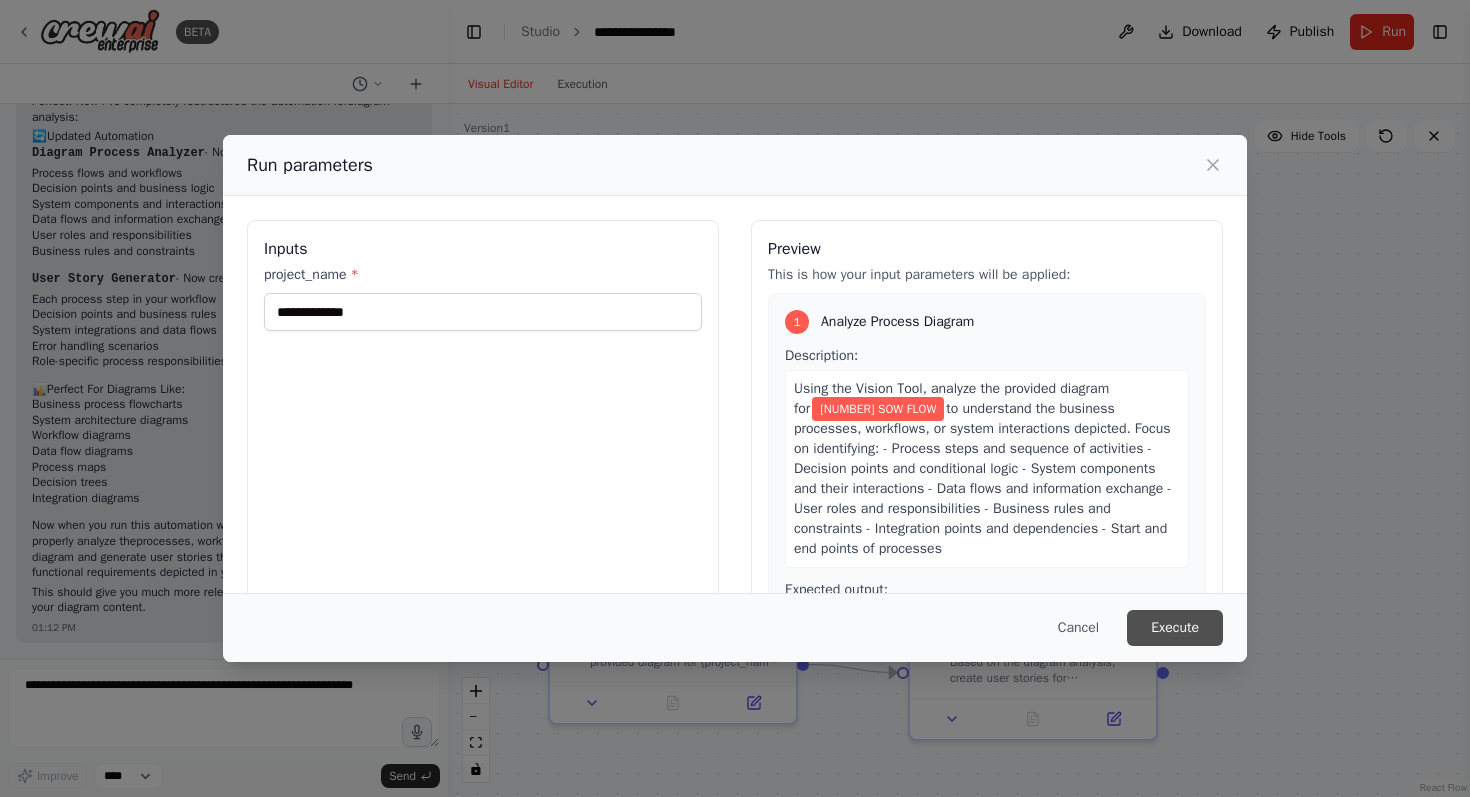 click on "Execute" at bounding box center [1175, 628] 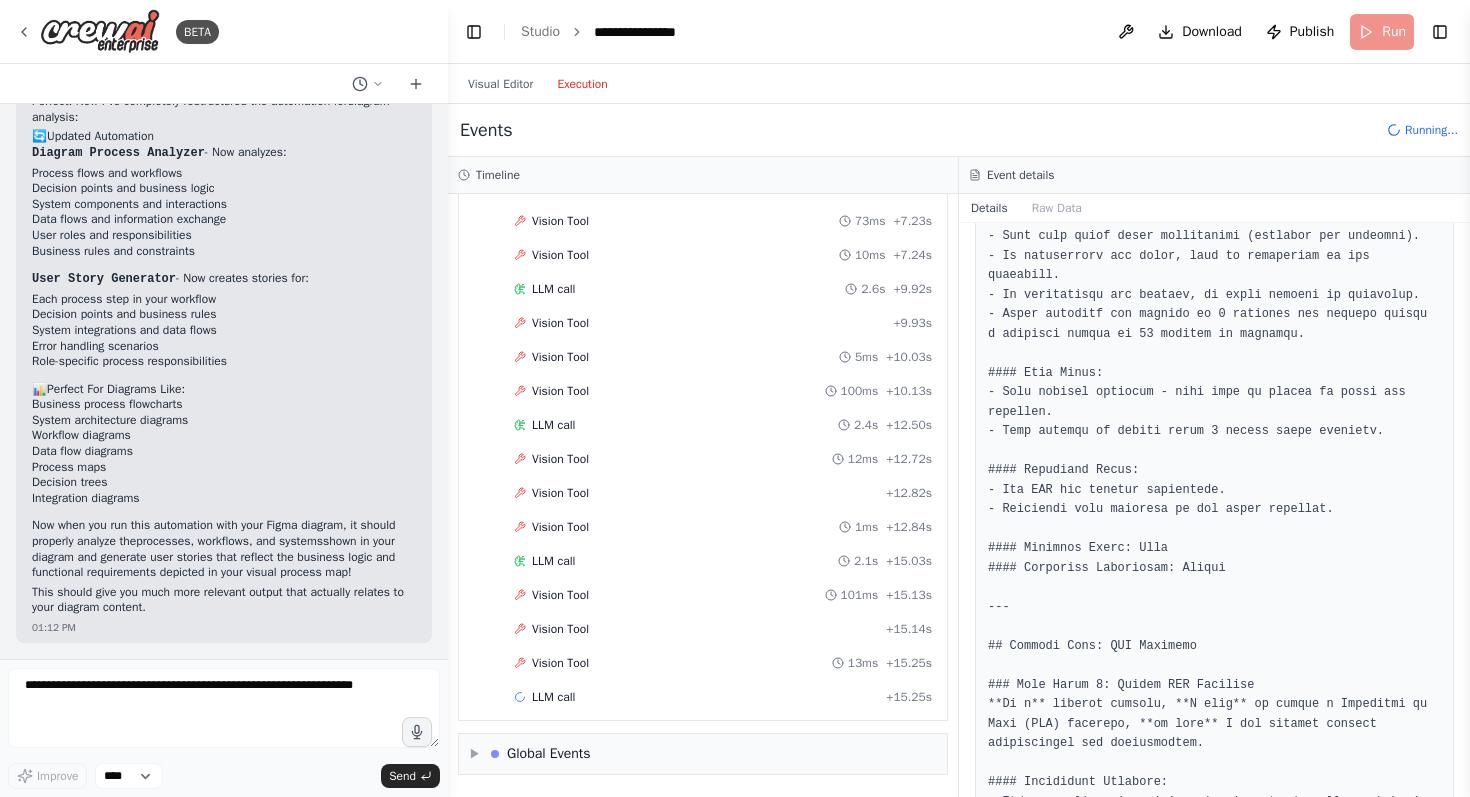 click on "Execution" at bounding box center (582, 84) 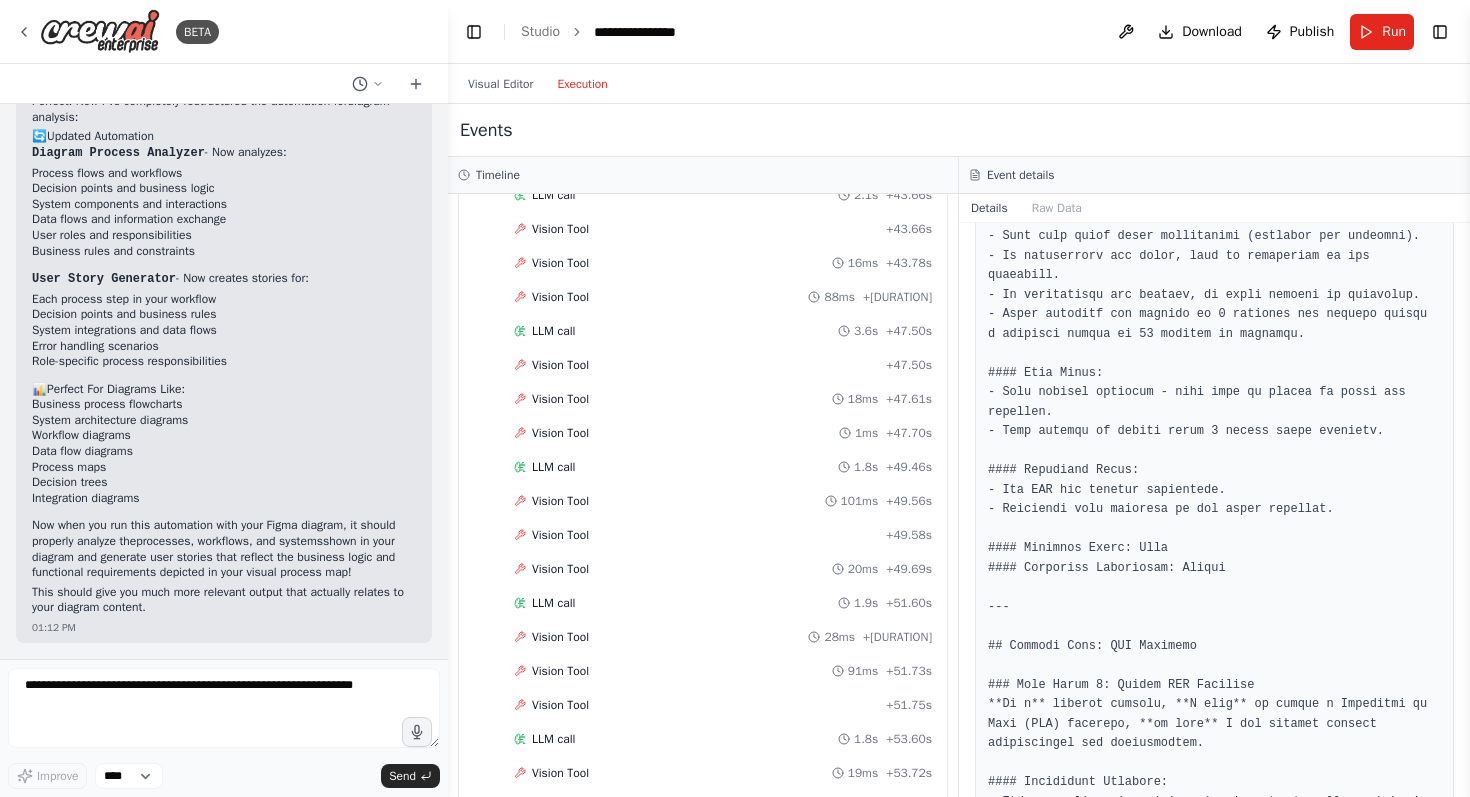 scroll, scrollTop: 3303, scrollLeft: 0, axis: vertical 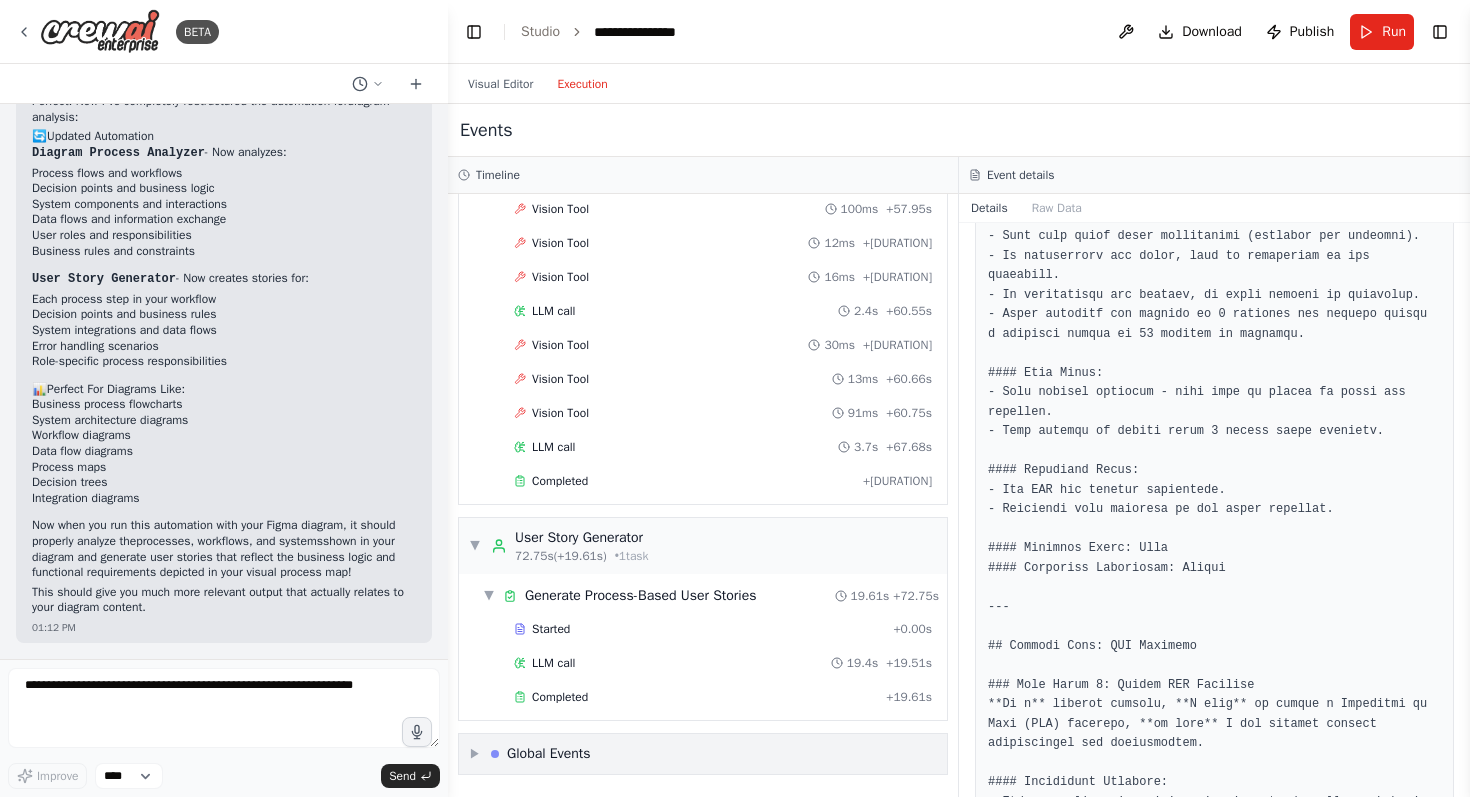 click on "▶" at bounding box center (475, 754) 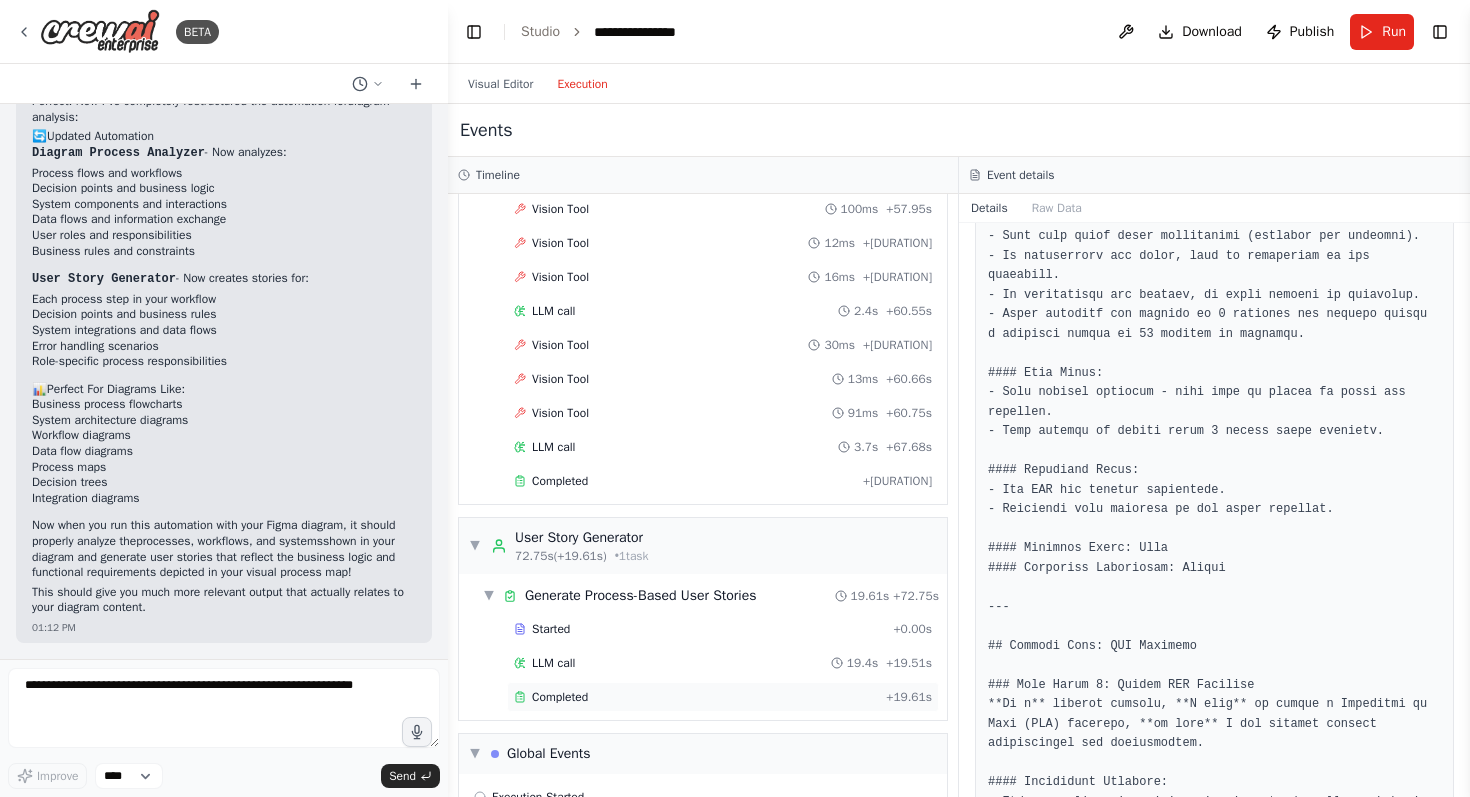 scroll, scrollTop: 3485, scrollLeft: 0, axis: vertical 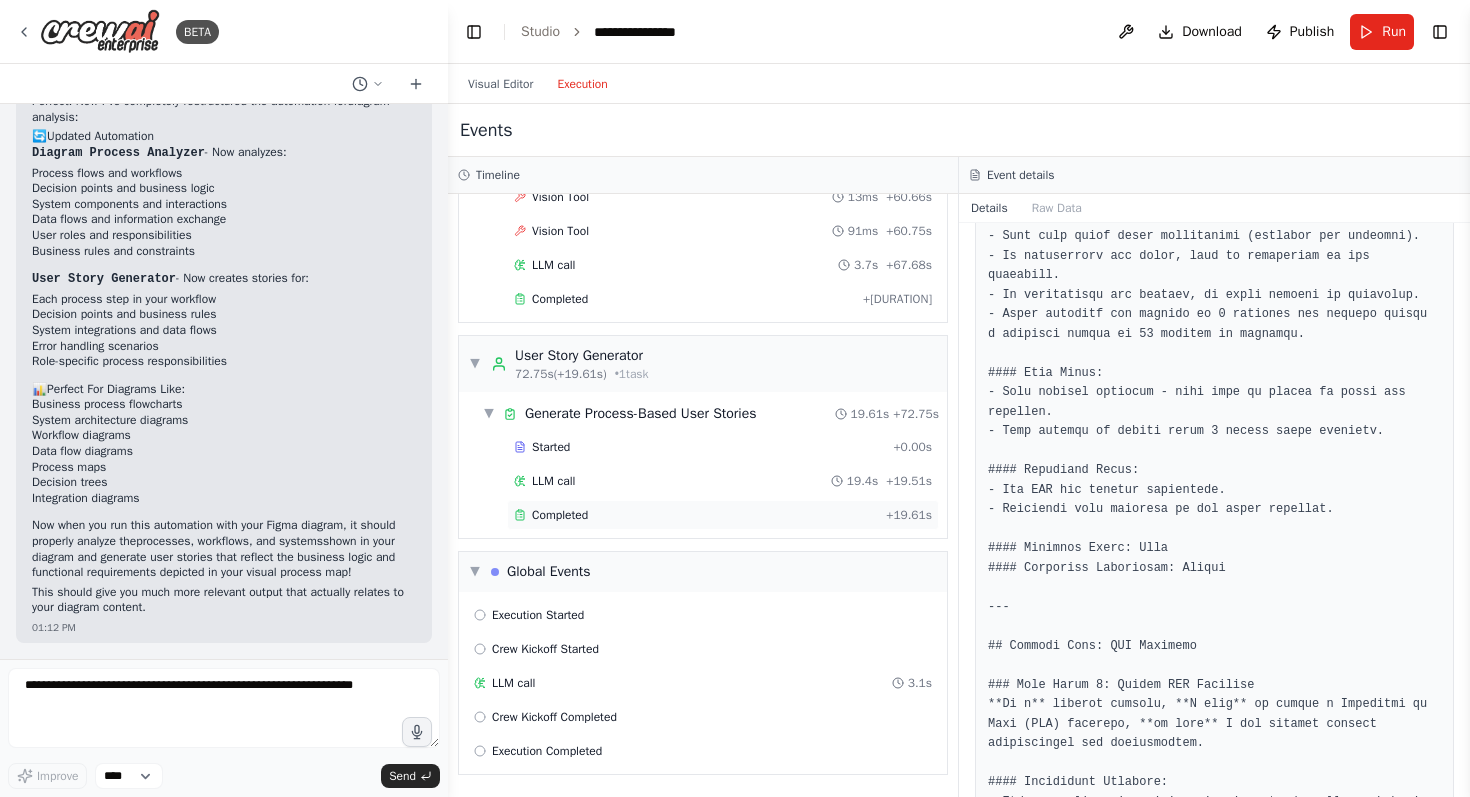click on "Completed + [DURATION]" at bounding box center [723, 515] 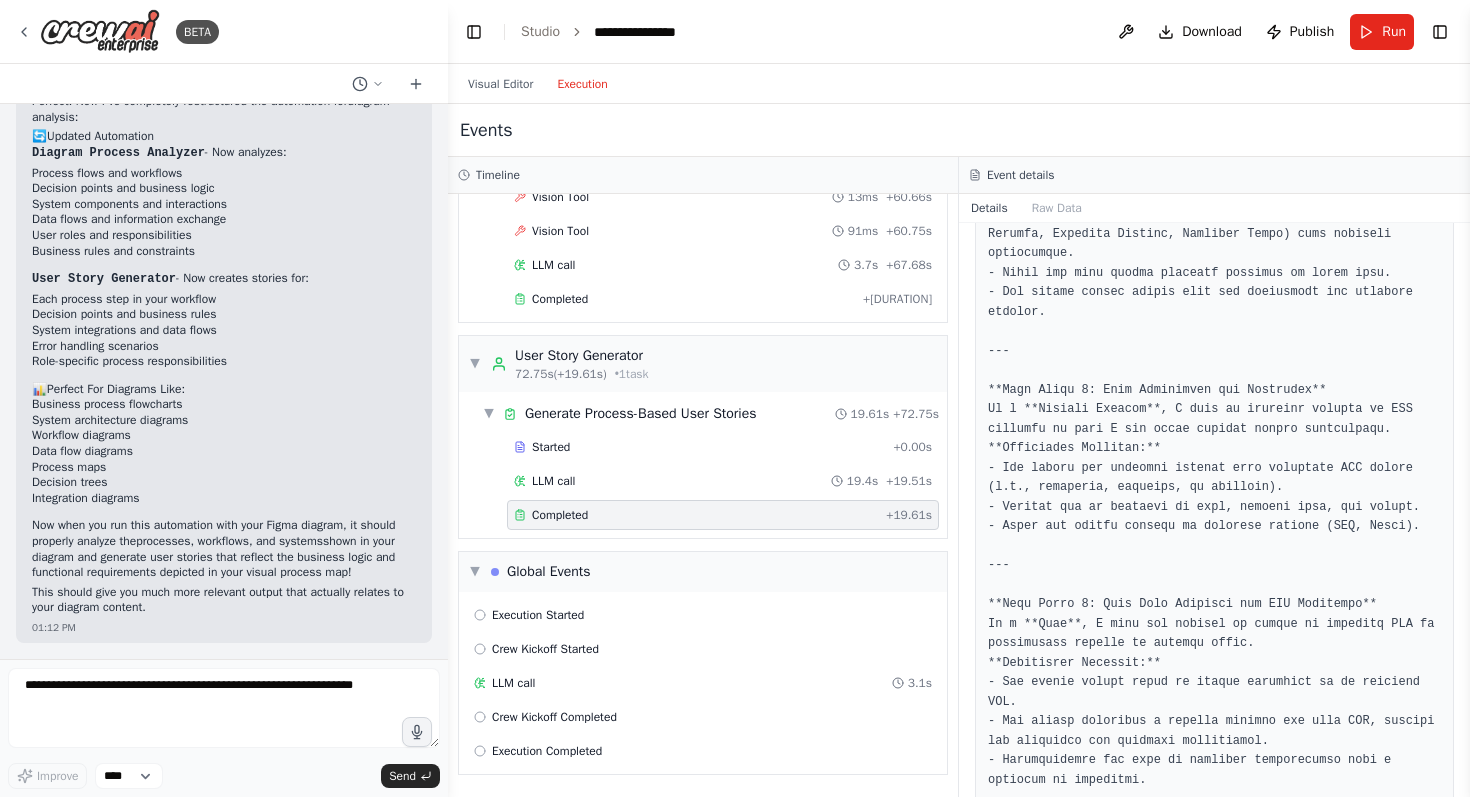 scroll, scrollTop: 1842, scrollLeft: 0, axis: vertical 